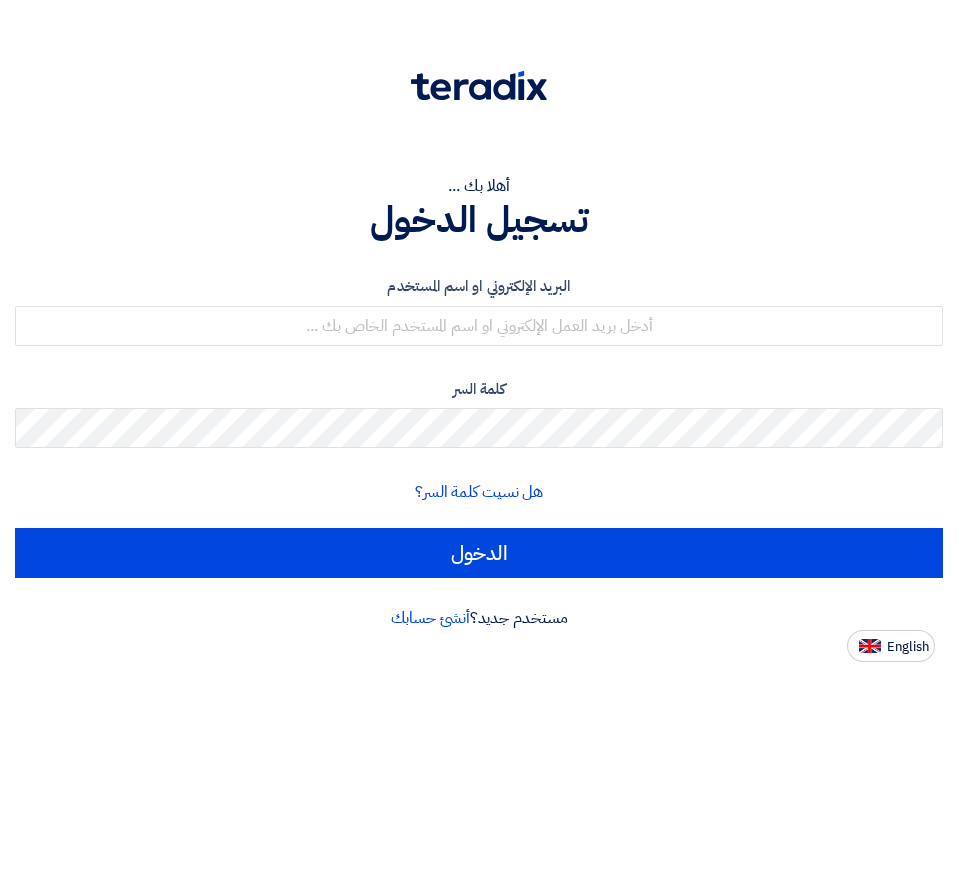 scroll, scrollTop: 0, scrollLeft: 0, axis: both 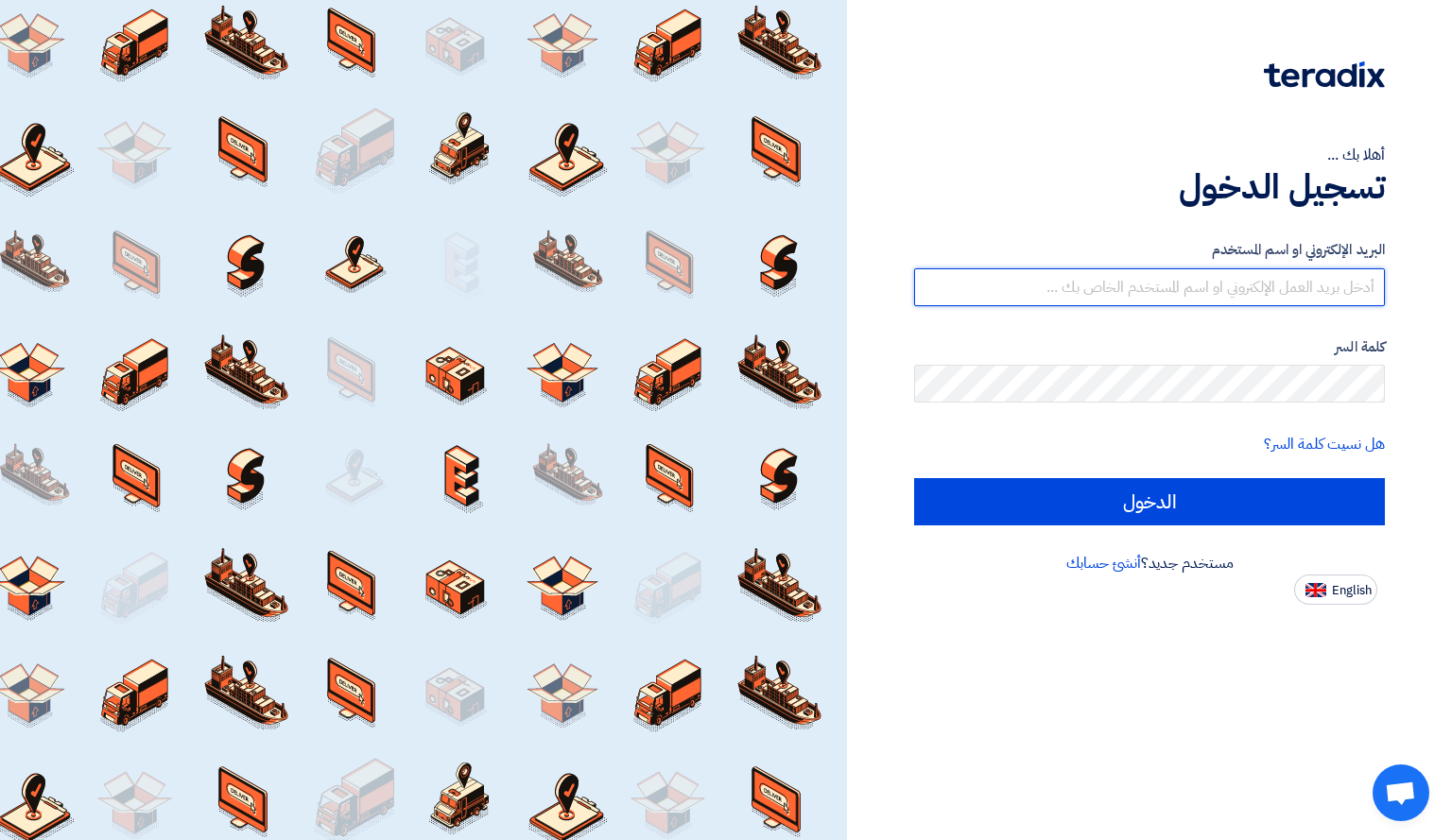 click at bounding box center [1150, 287] 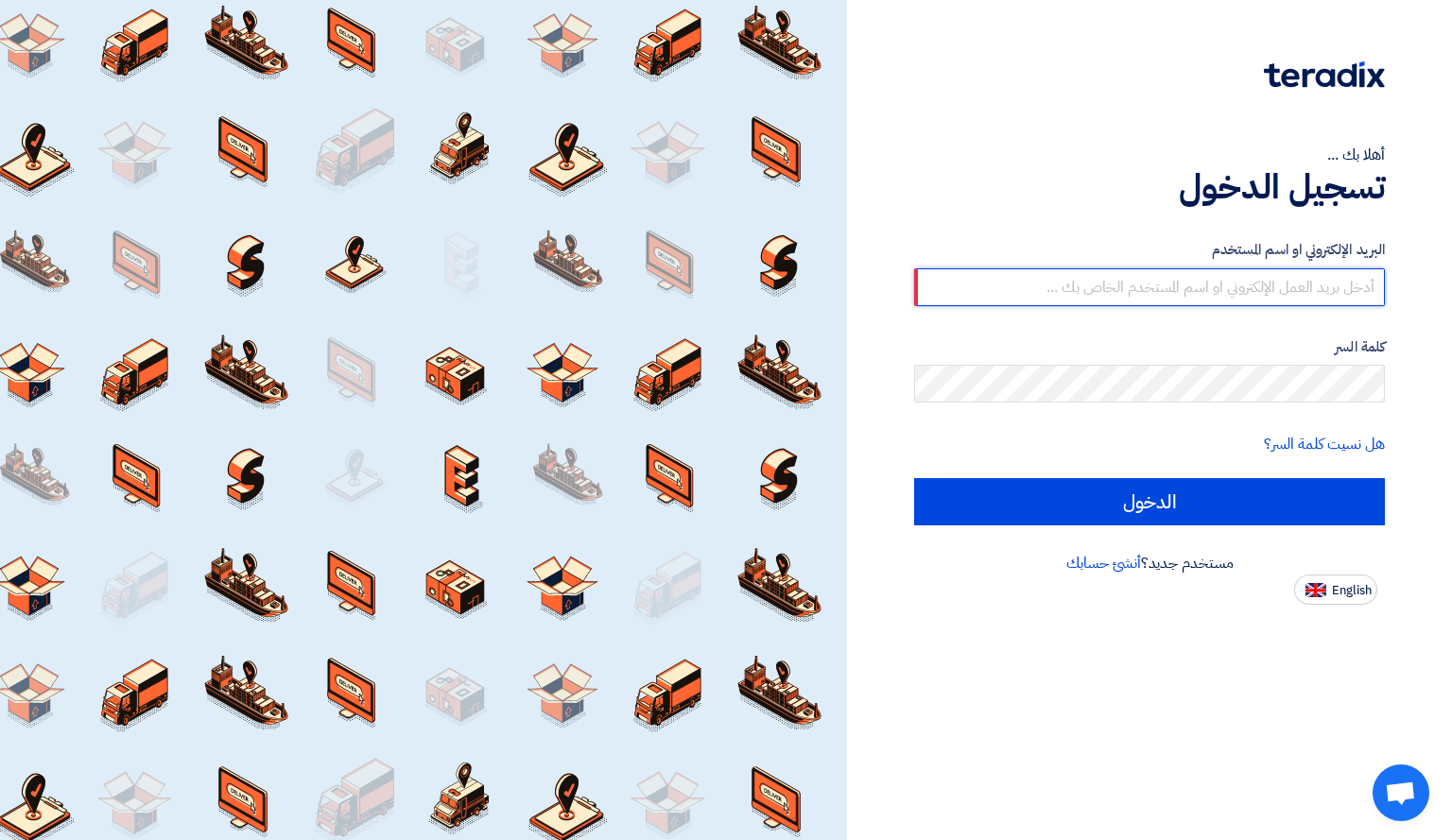type on "[EMAIL]" 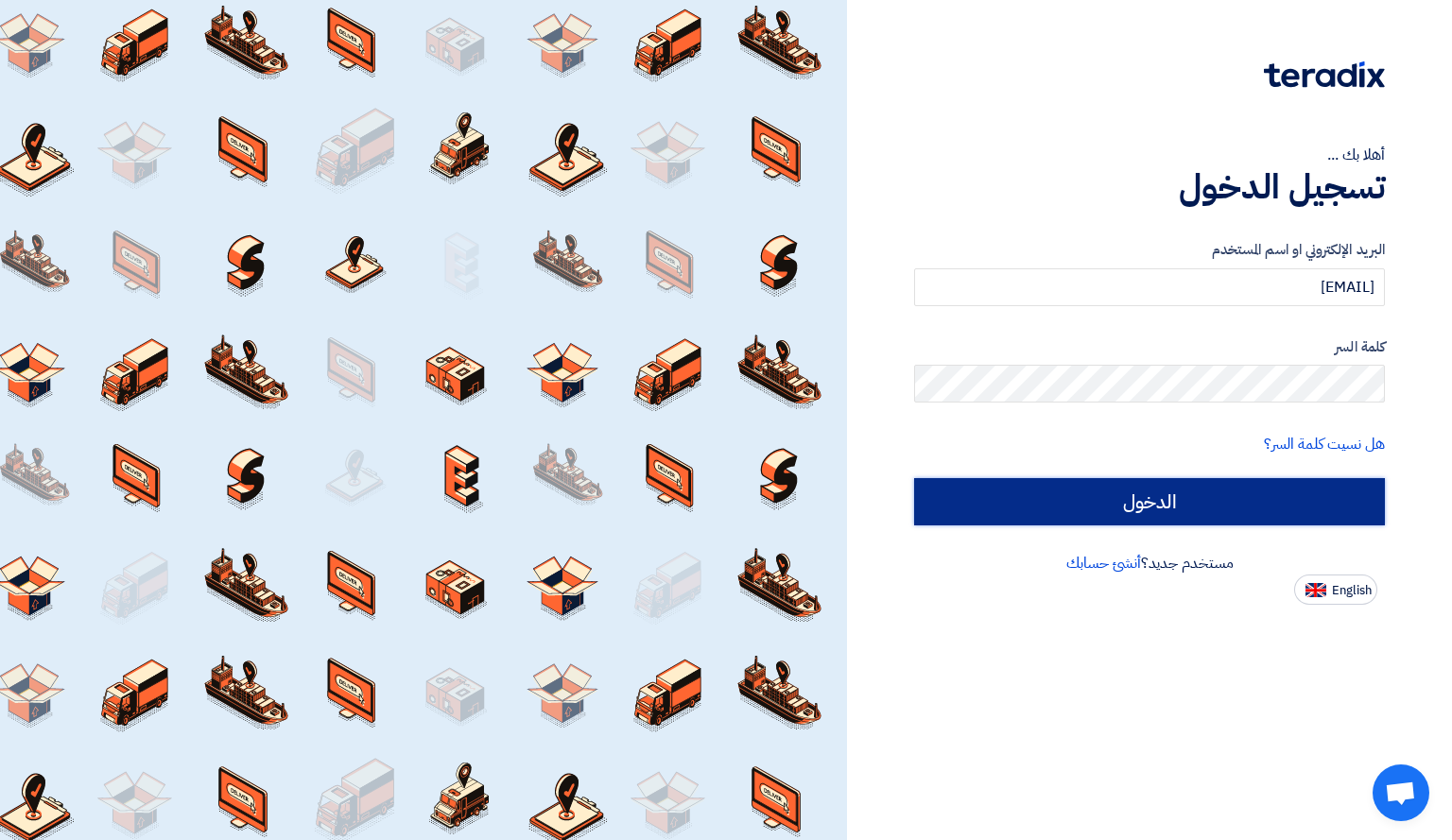 click on "الدخول" 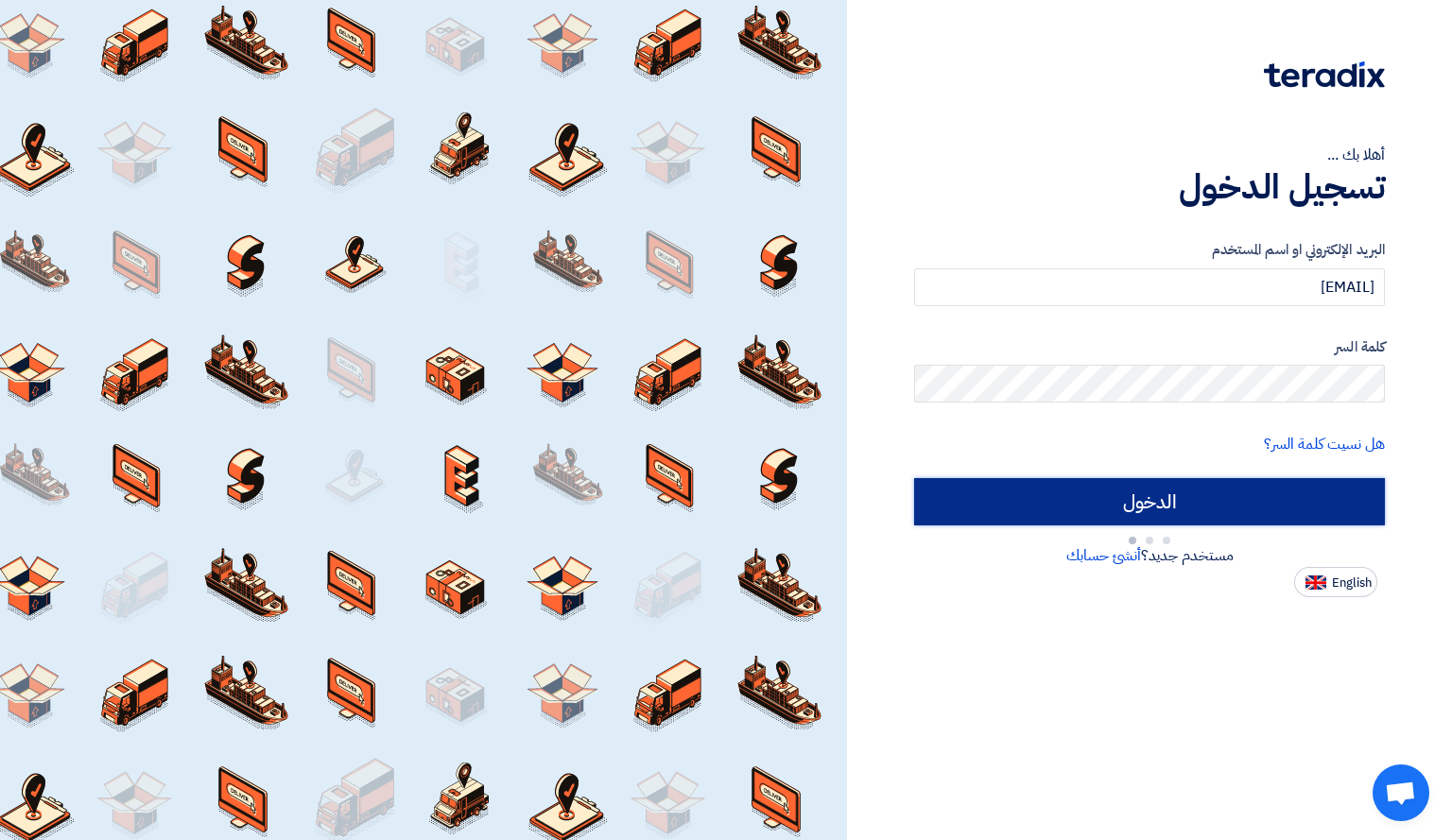 type on "Sign in" 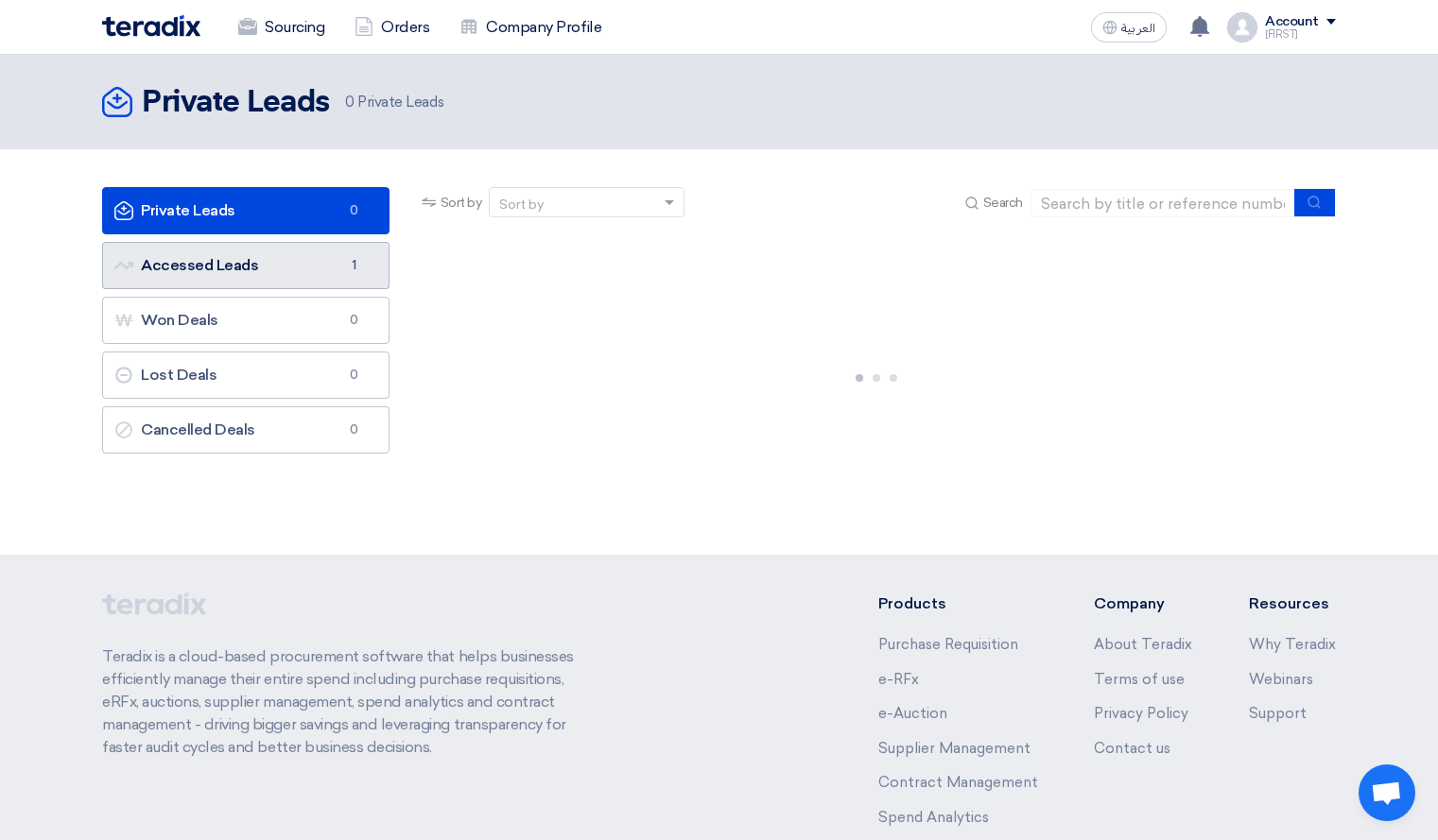 click on "Accessed Leads
Accessed Leads
1" 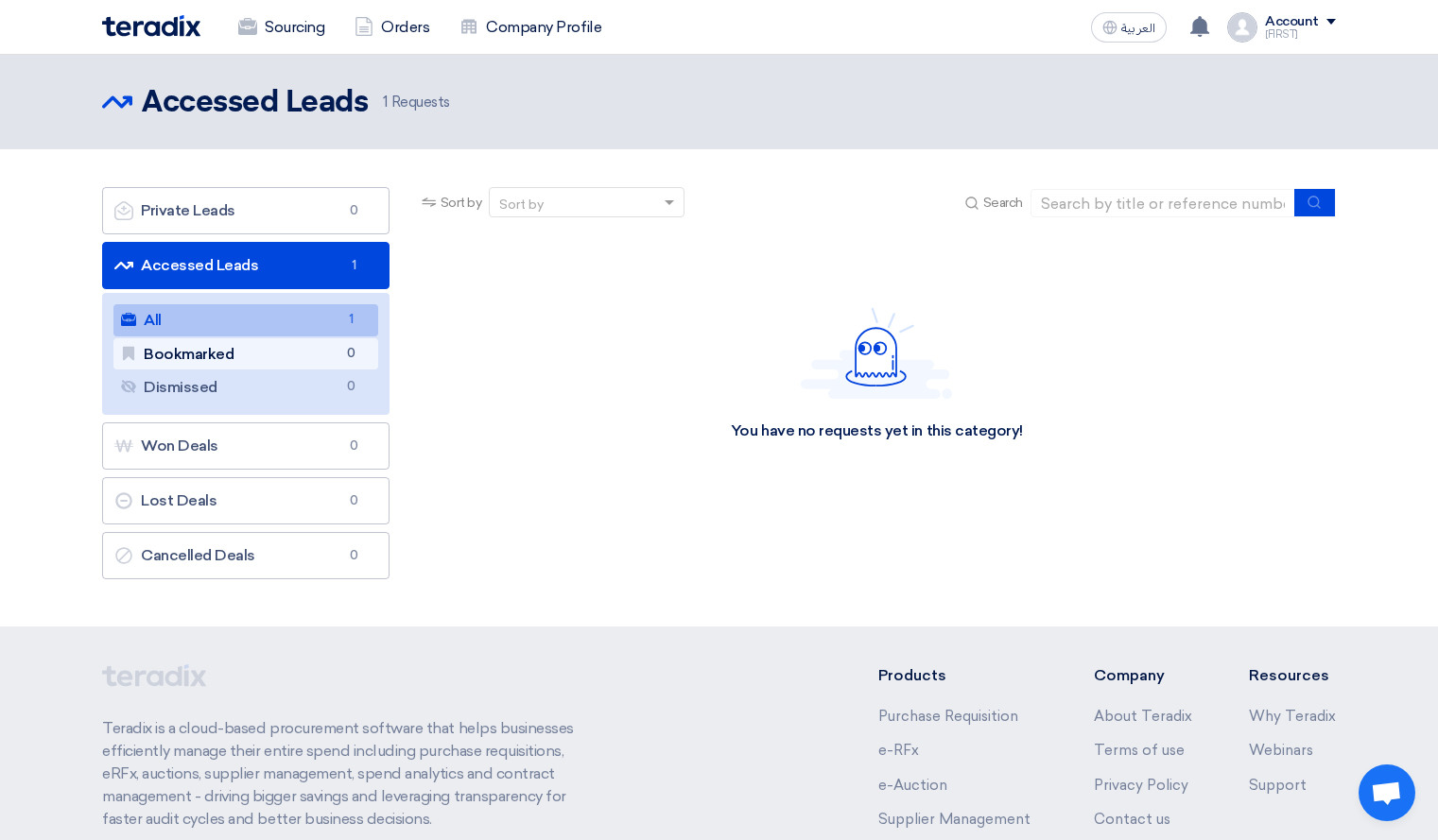 click on "Bookmarked
Bookmarked
0" 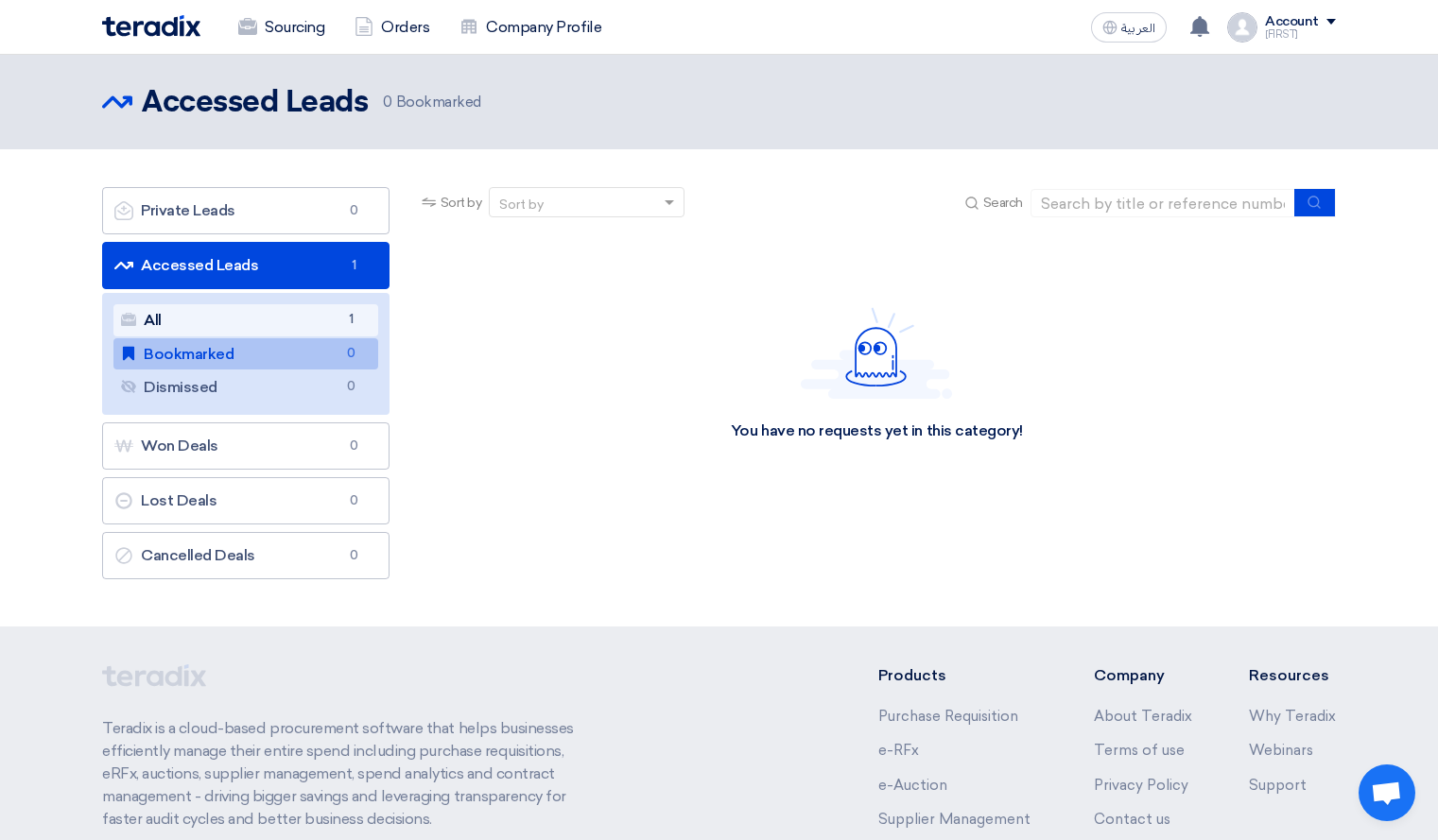 click on "All
All
[NUMBER]" 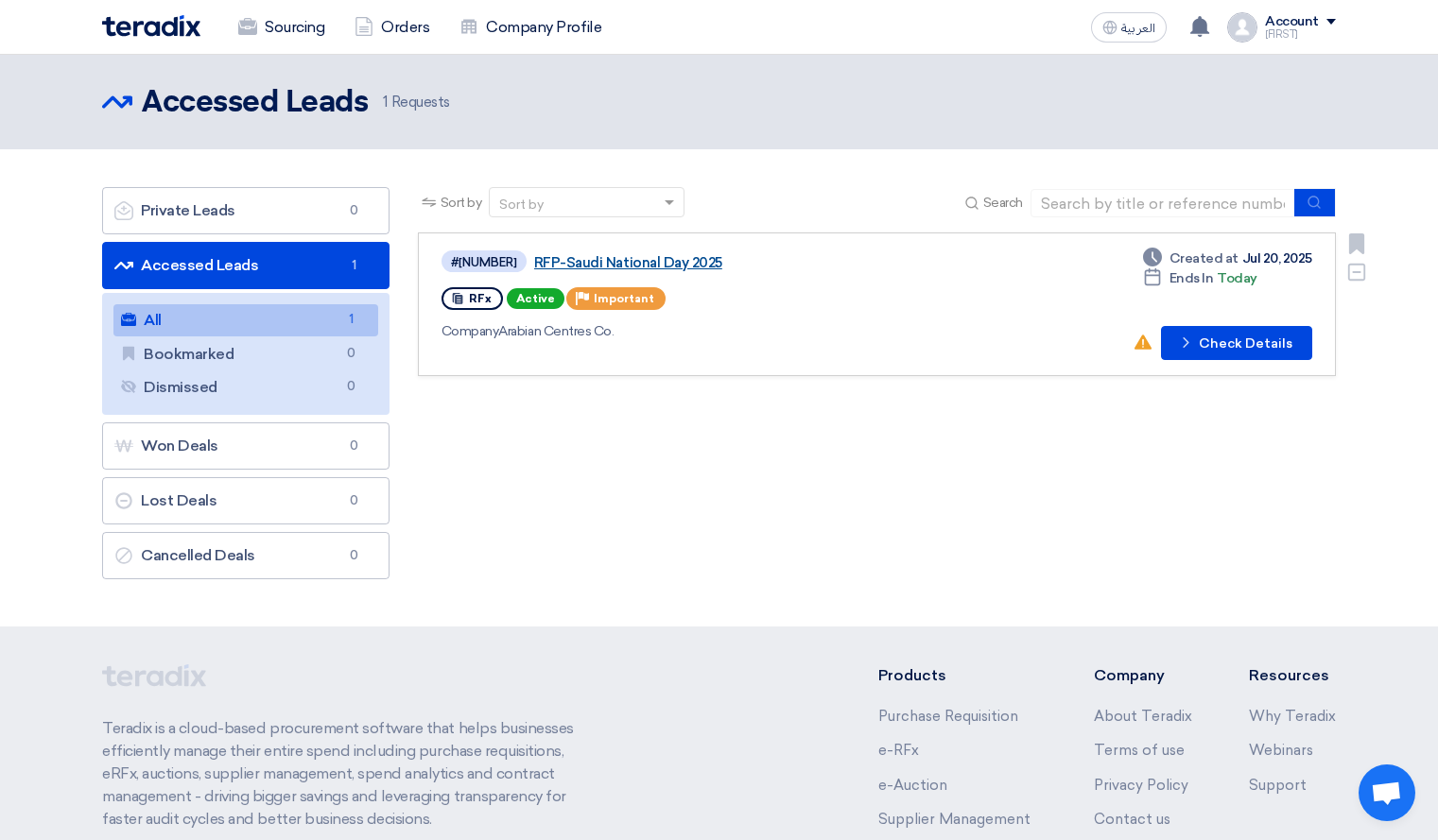 click on "RFP-Saudi National Day 2025" 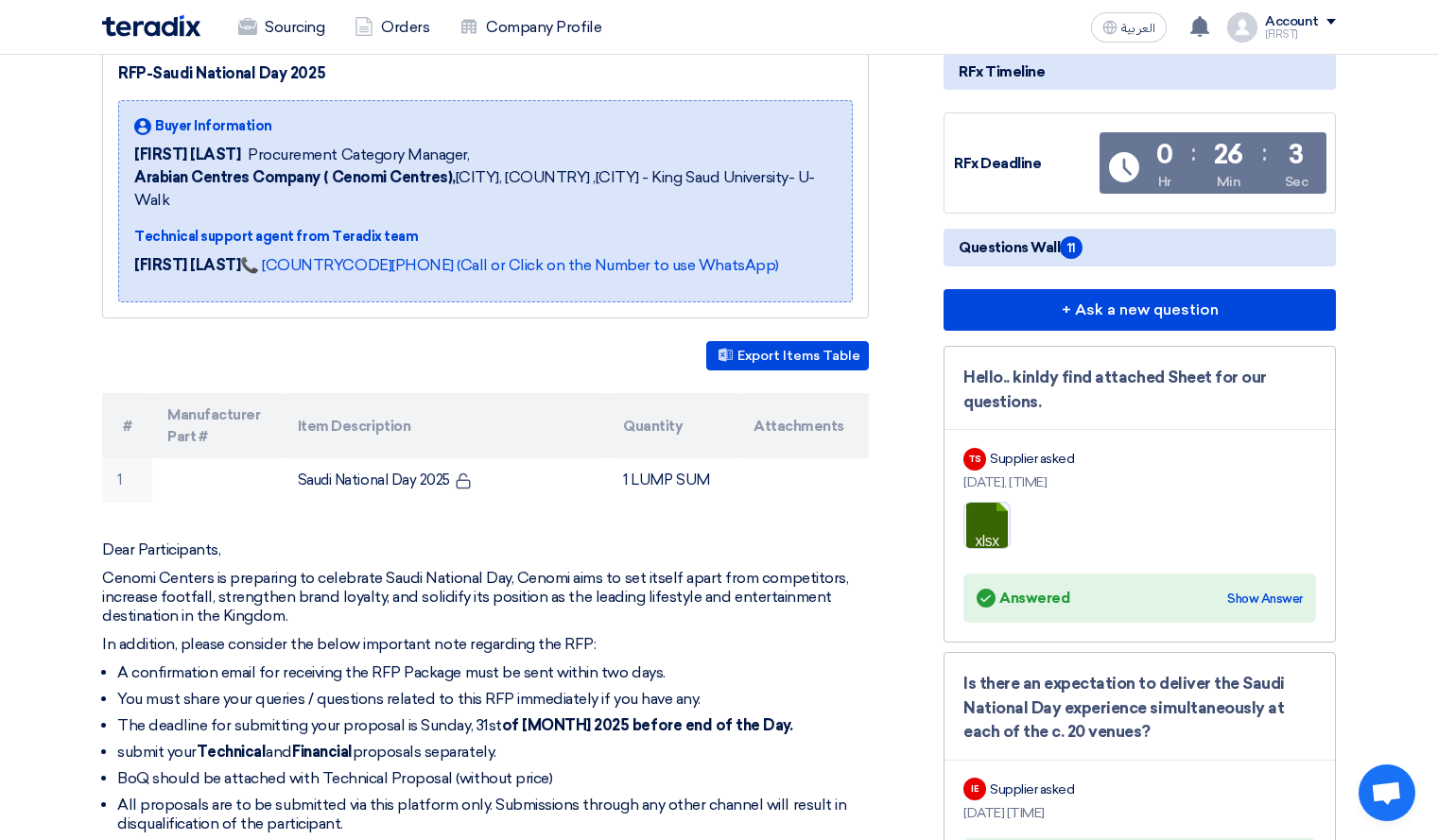 scroll, scrollTop: 0, scrollLeft: 0, axis: both 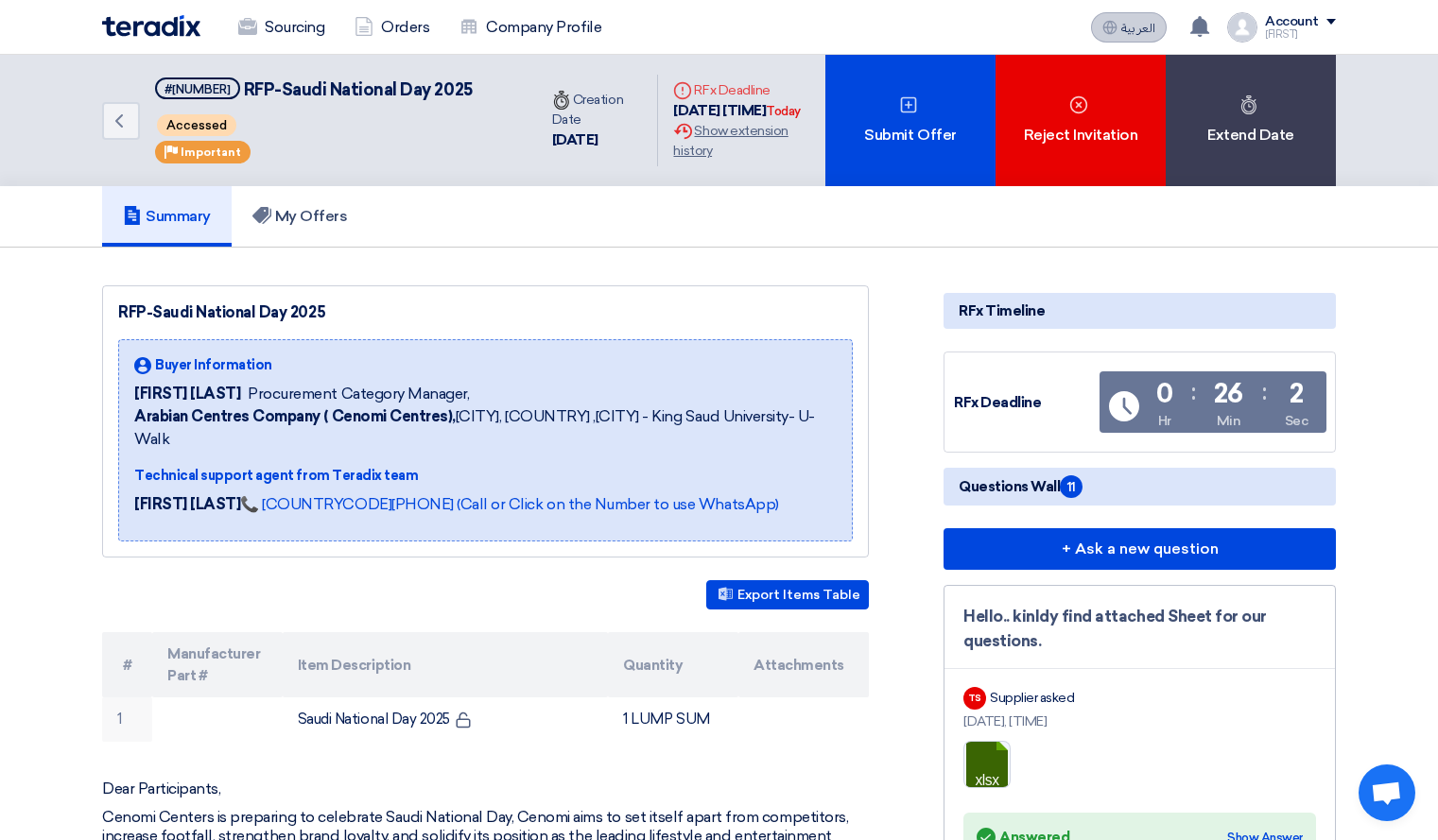 click 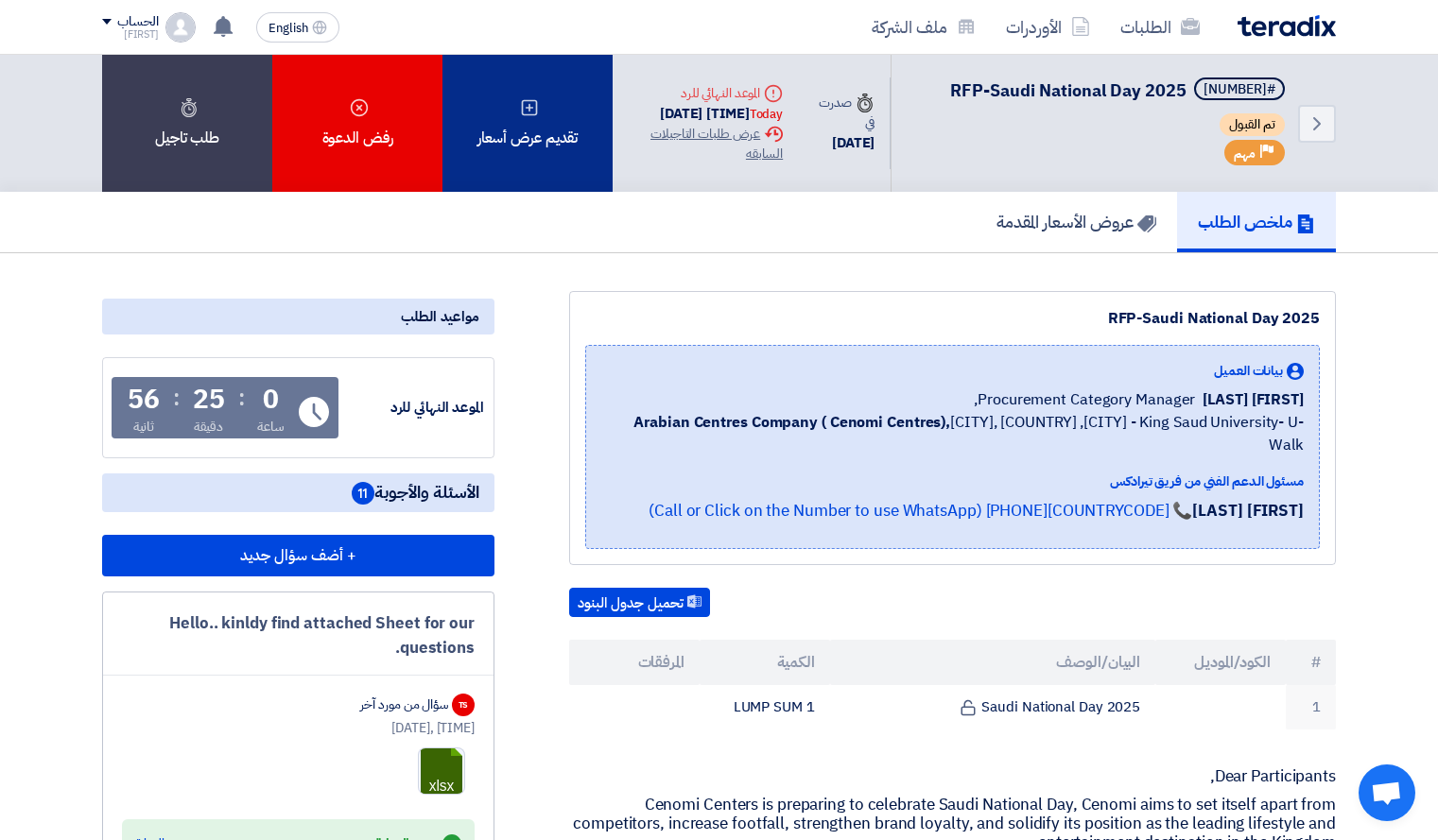 click on "تقديم عرض أسعار" 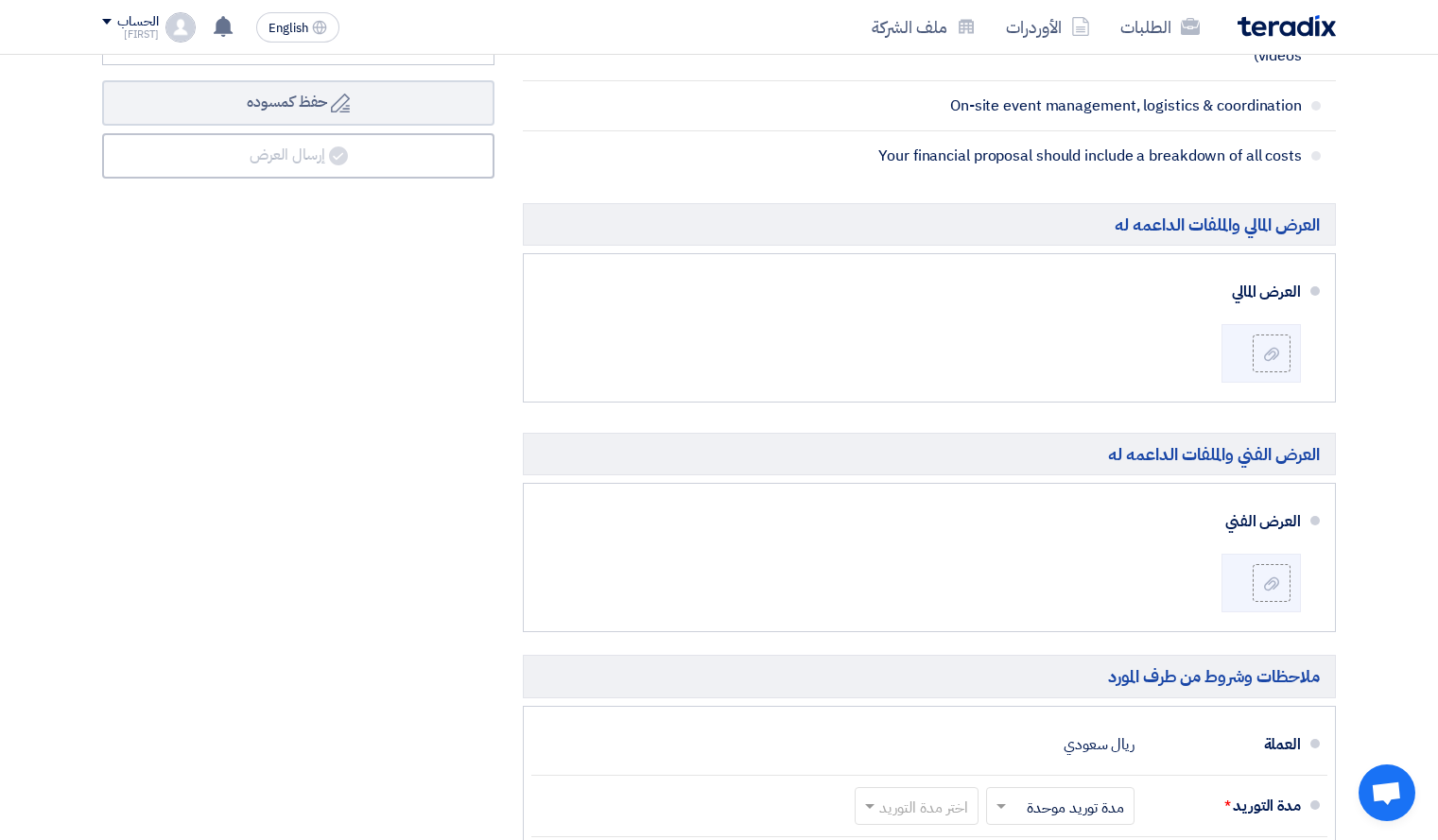 scroll, scrollTop: 756, scrollLeft: 0, axis: vertical 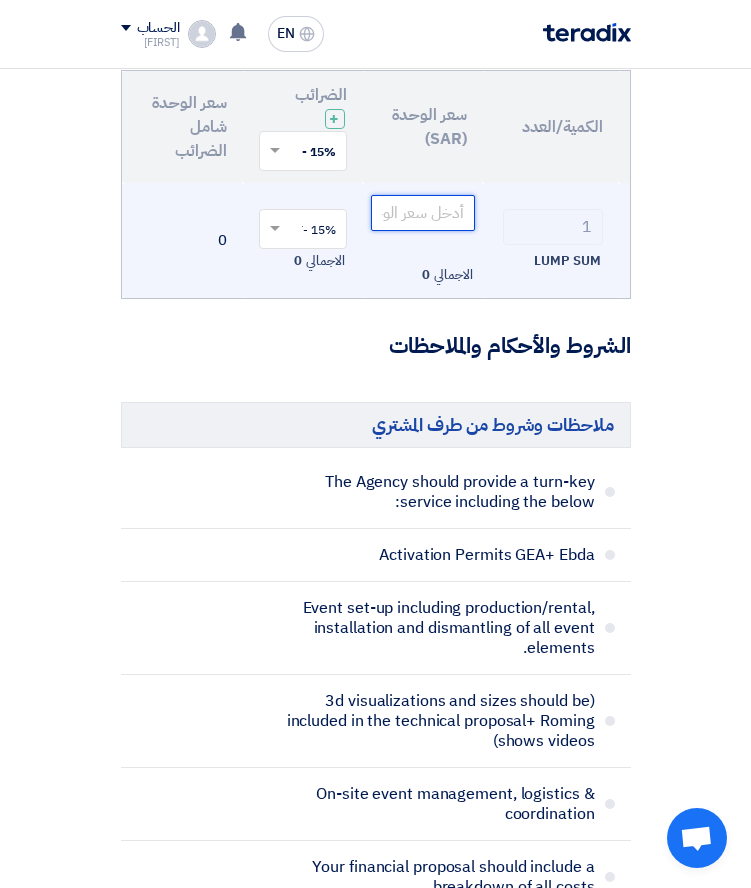 click 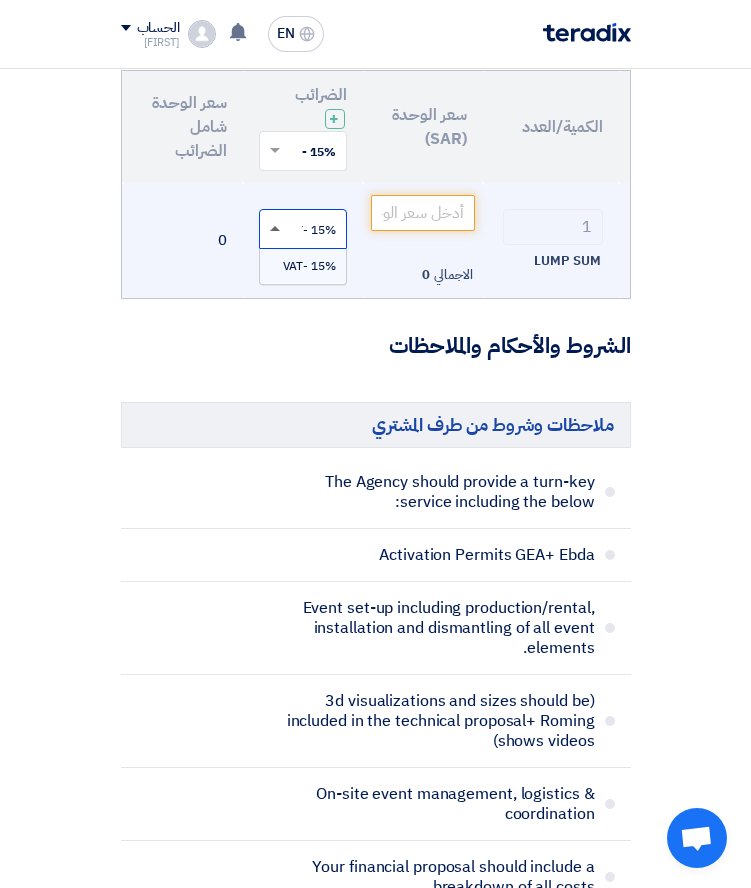 click 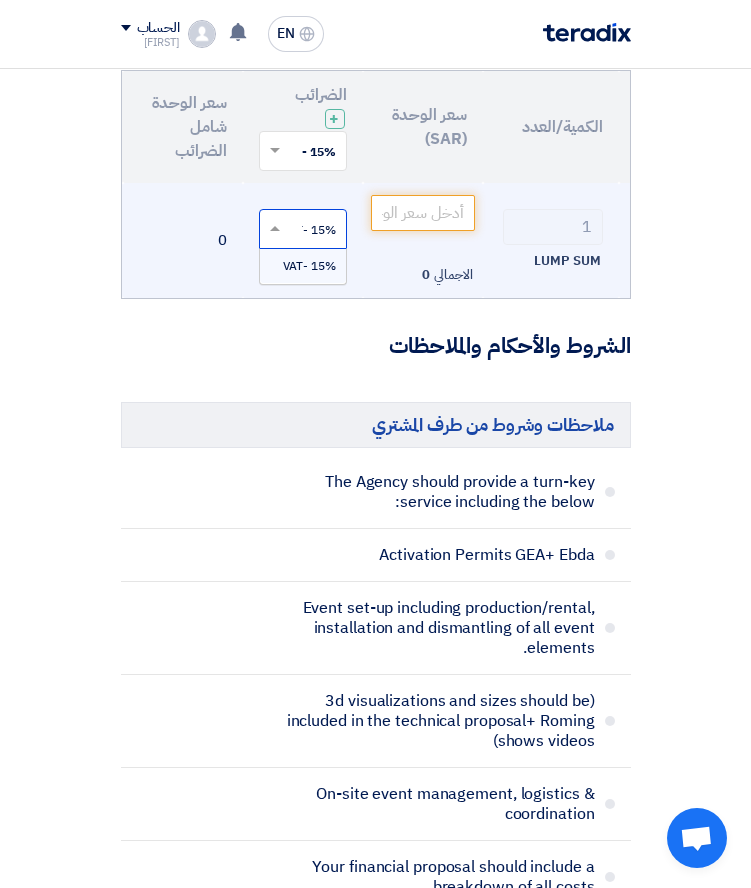 click on "15% -VAT" at bounding box center [309, 266] 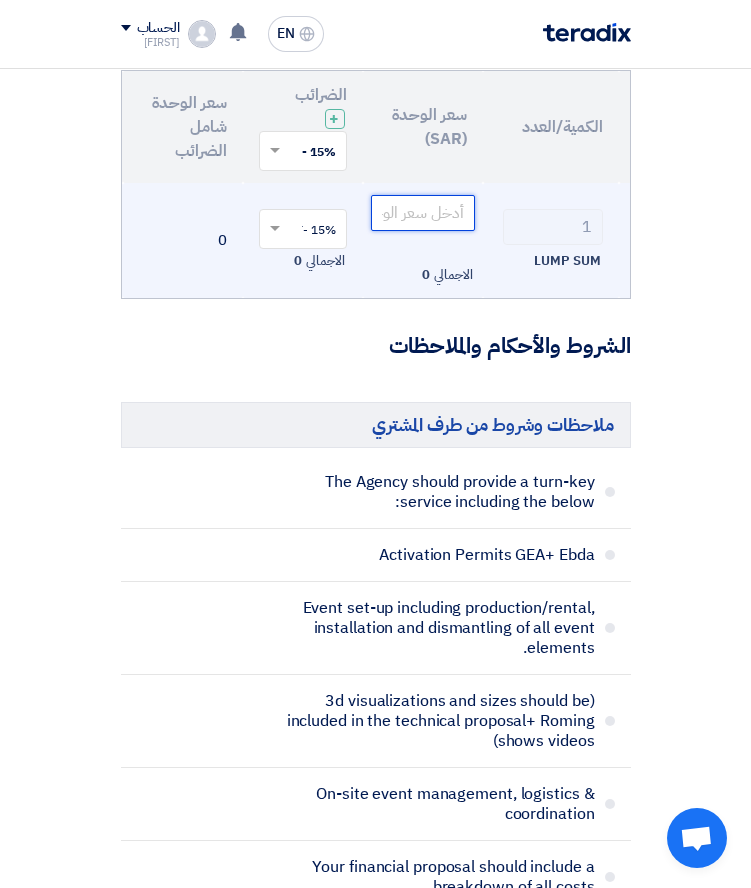 click 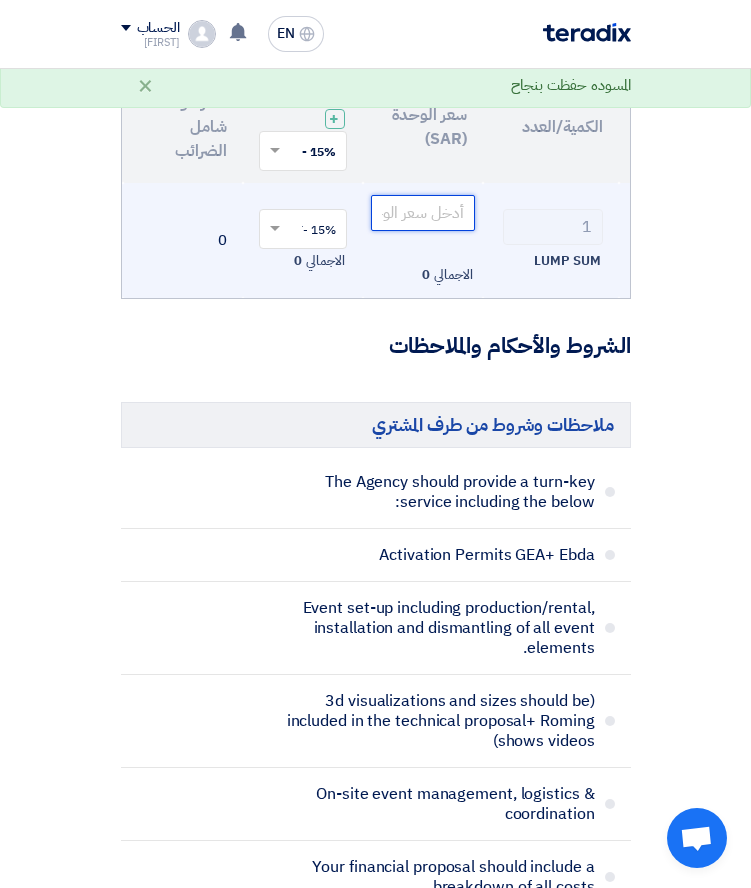 click 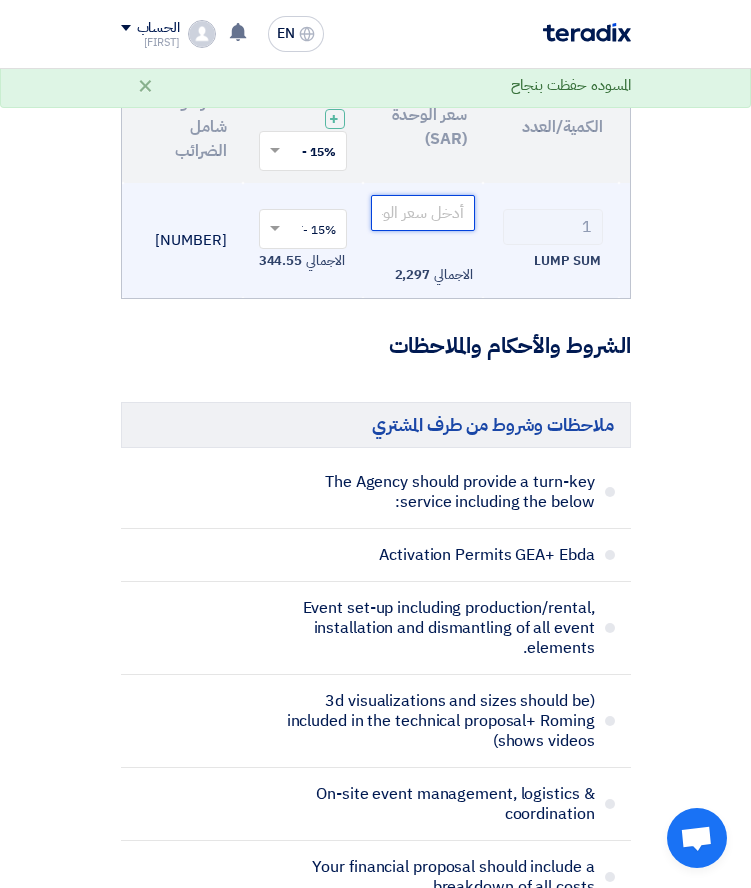 click on "[NUMBER]" 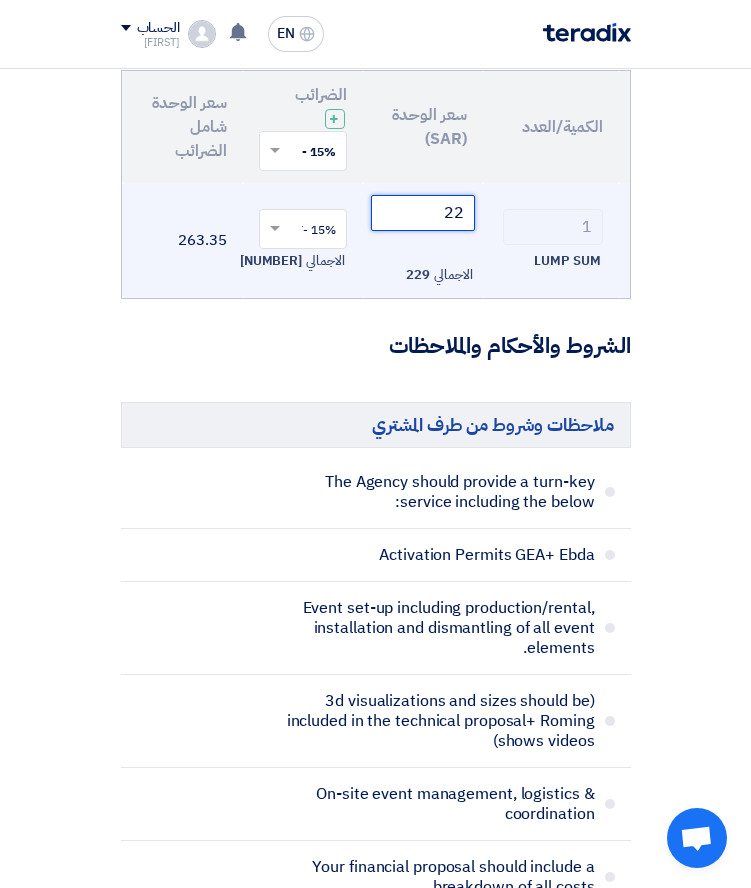 type on "2" 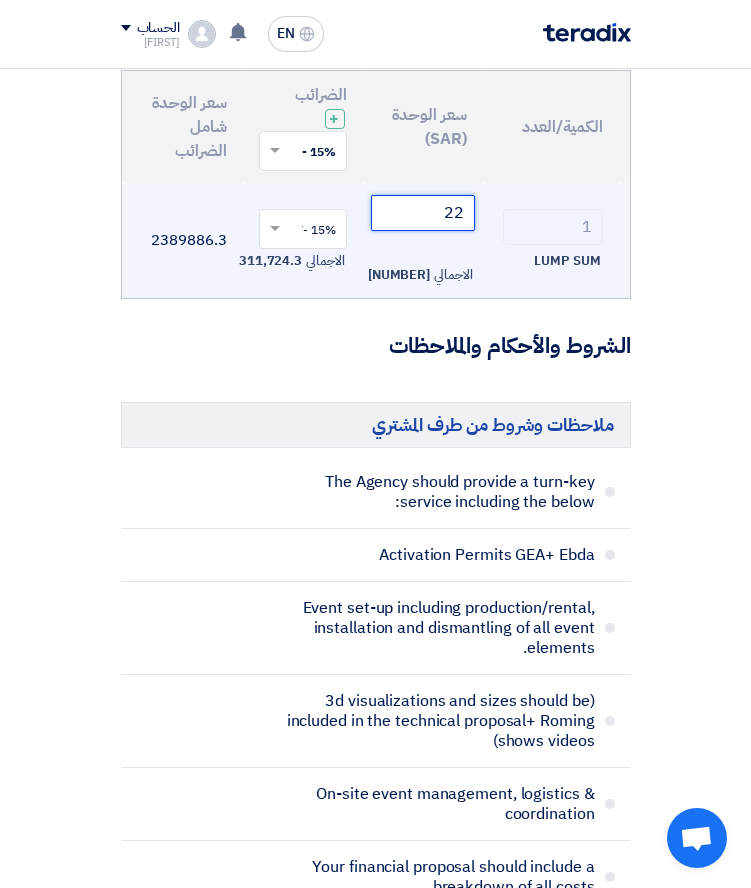 click on "[NUMBER]" 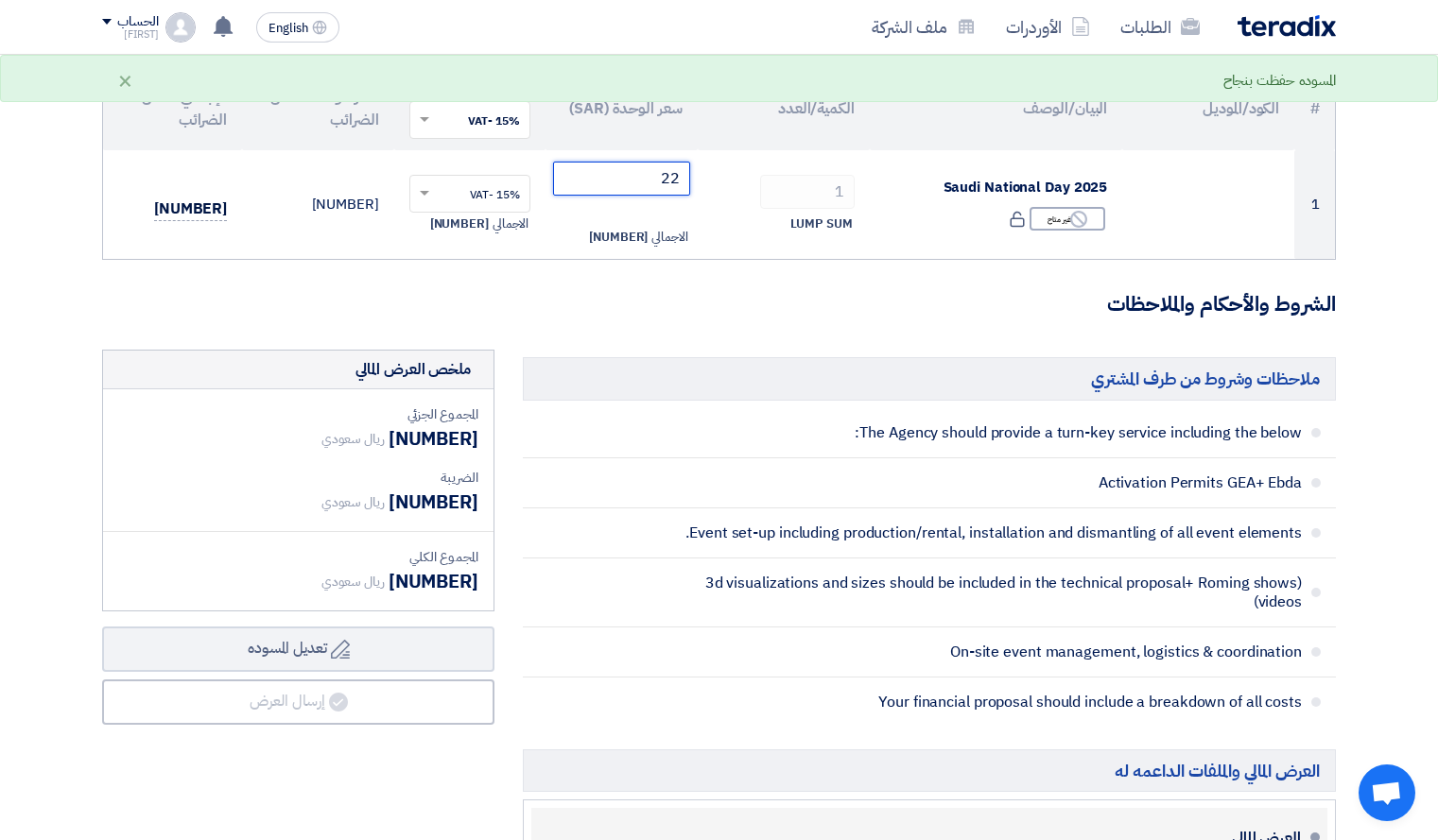 type on "[NUMBER]" 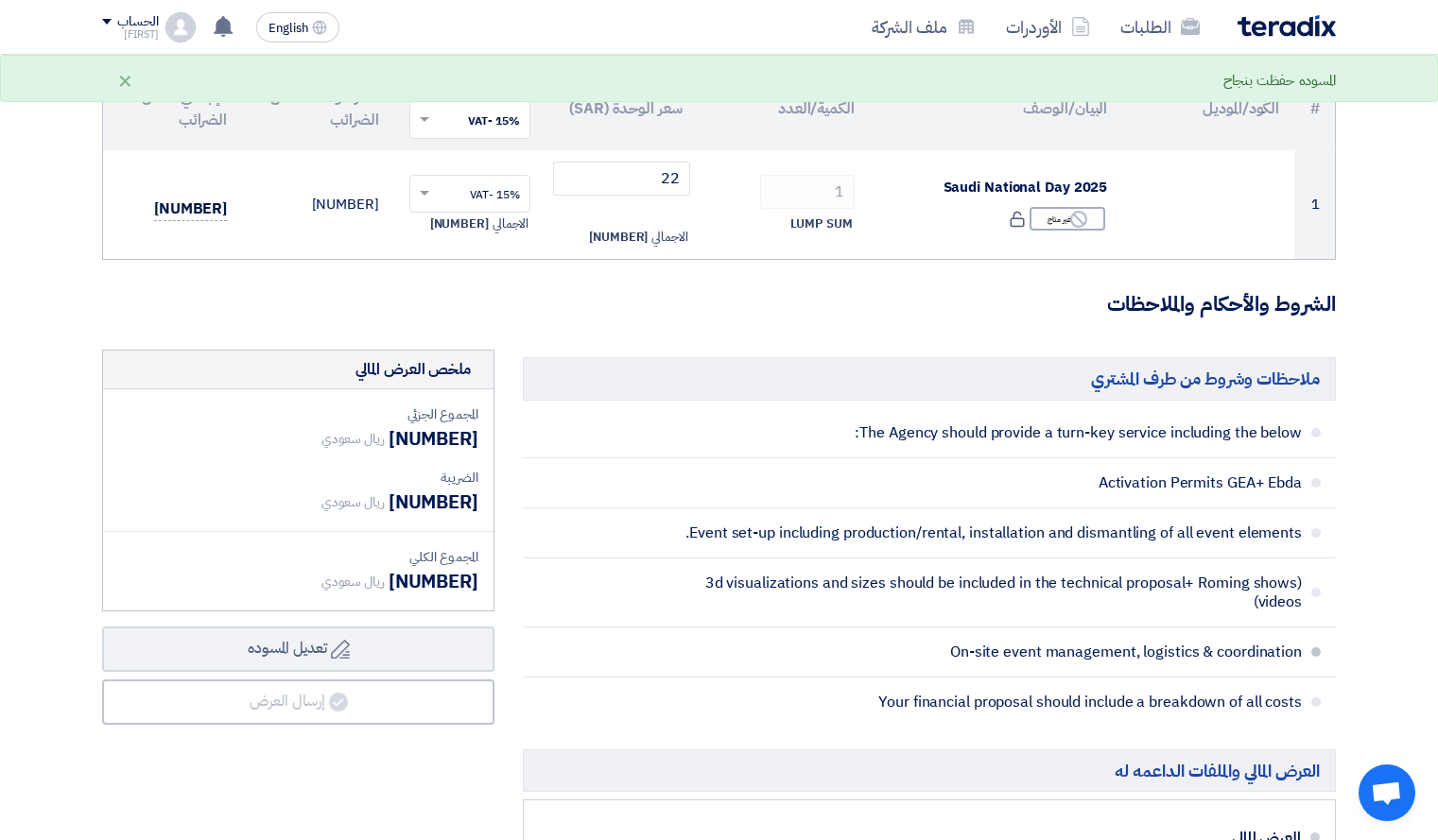 click on "On-site event management, logistics & coordination" 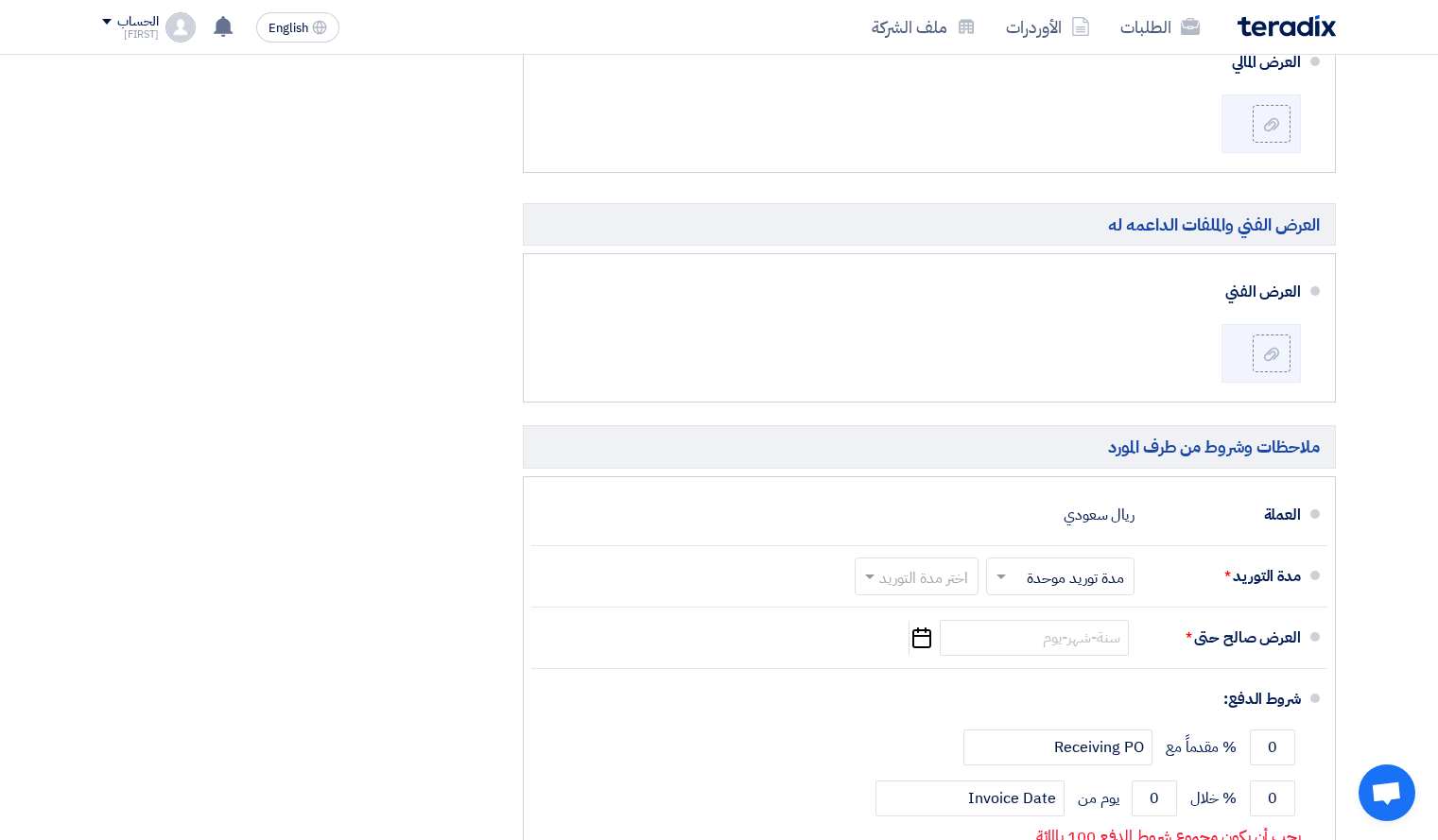 scroll, scrollTop: 1126, scrollLeft: 0, axis: vertical 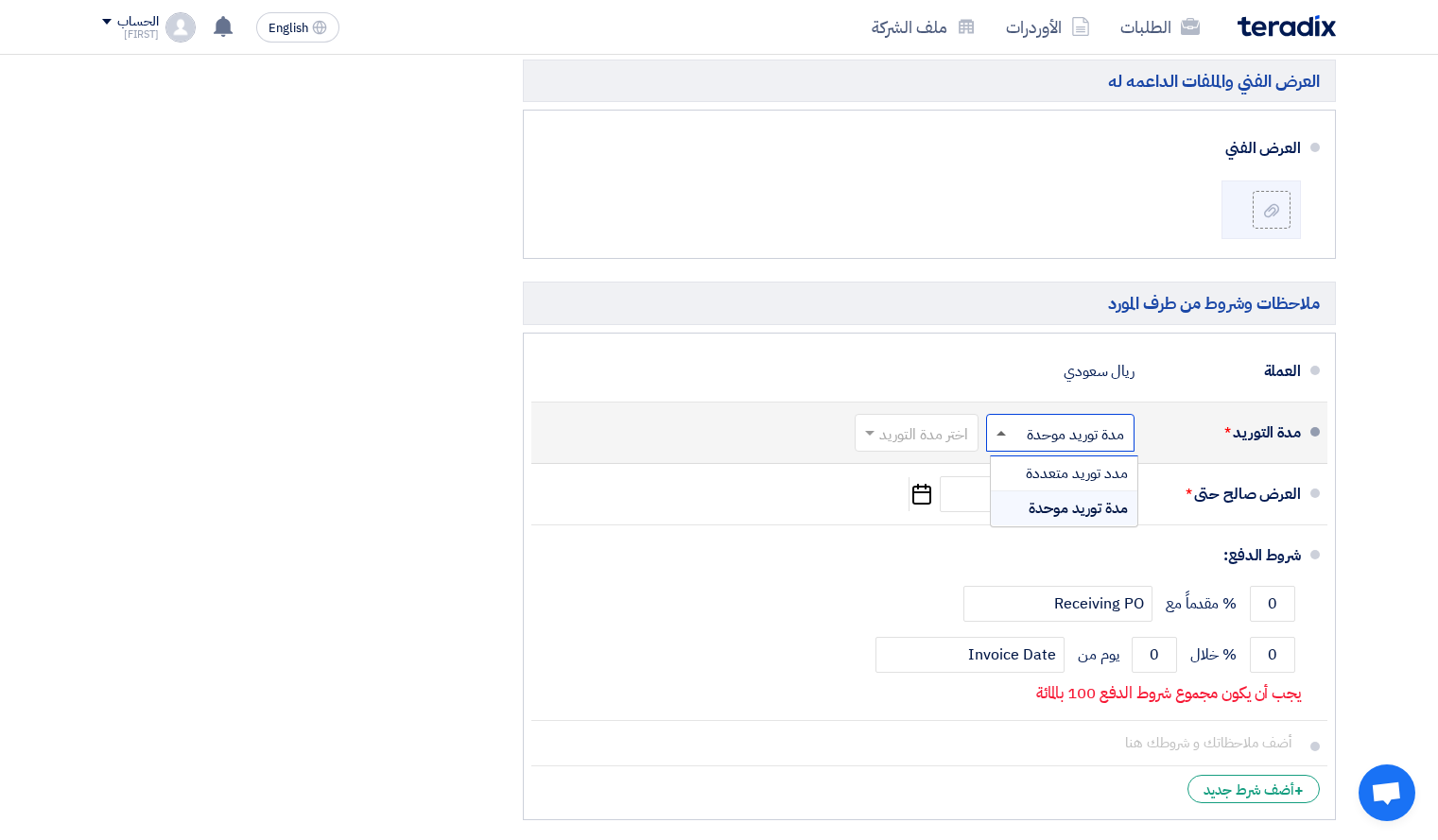 click 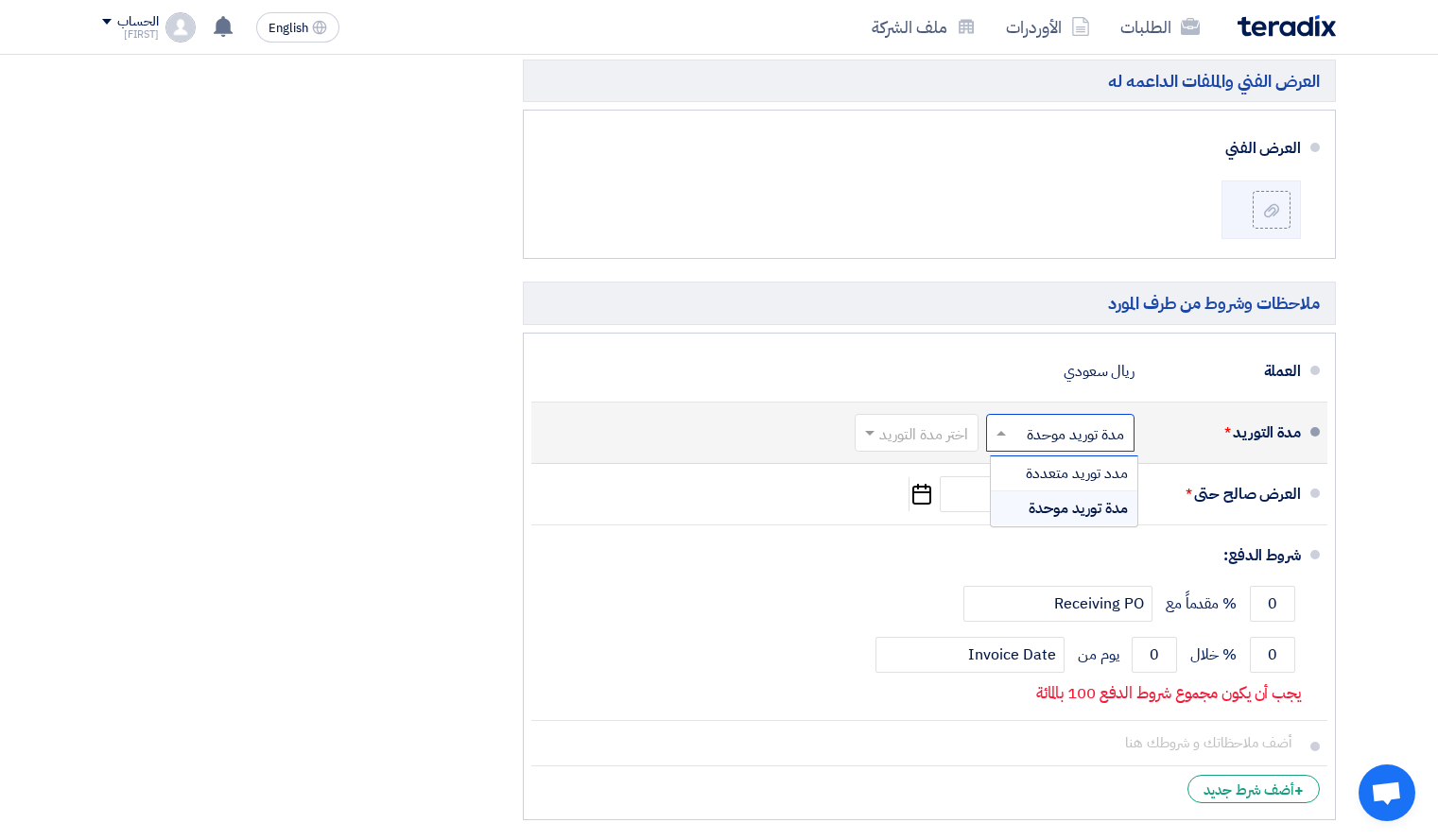 click on "مدة توريد موحدة" at bounding box center (1078, 508) 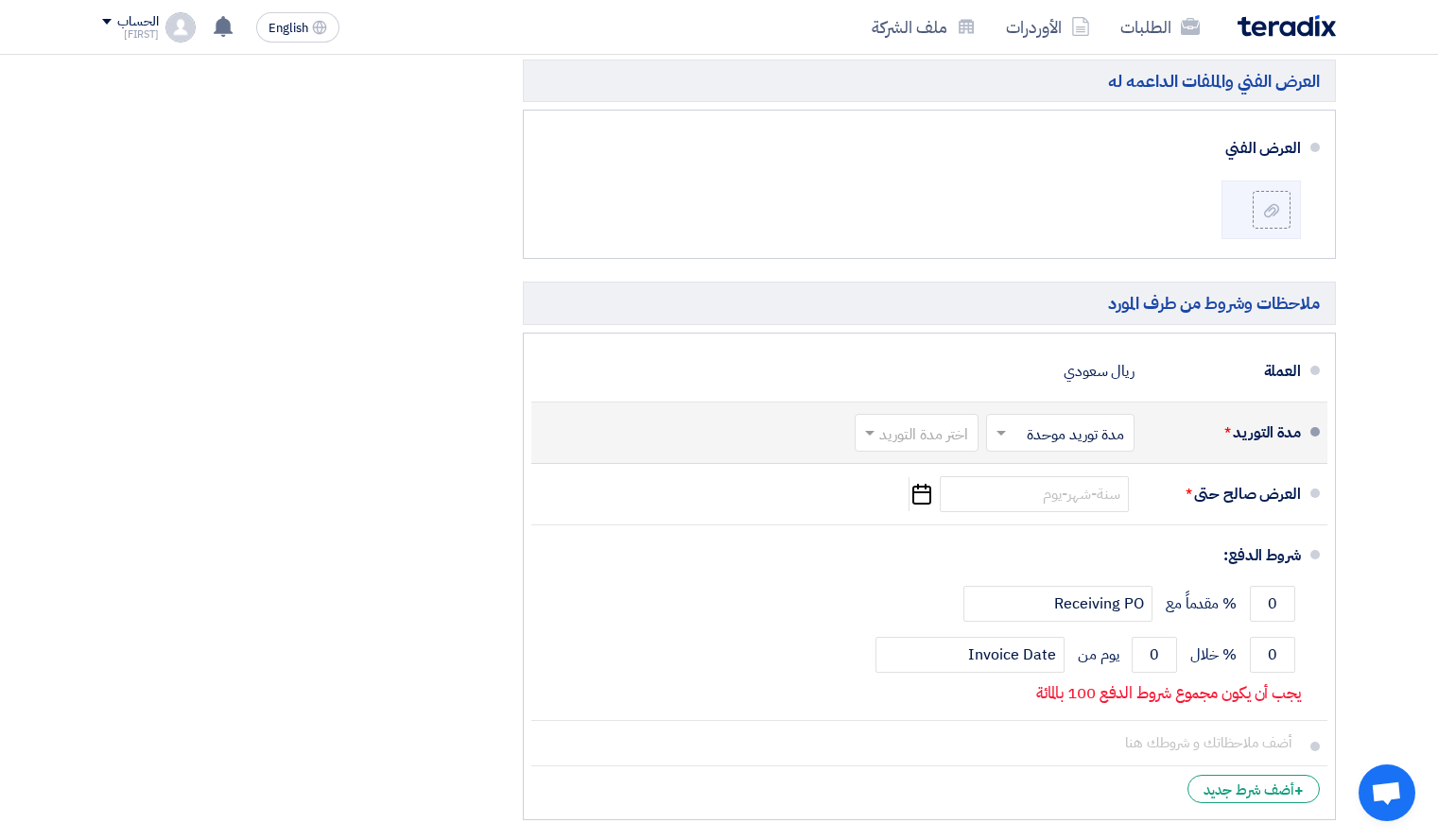 click 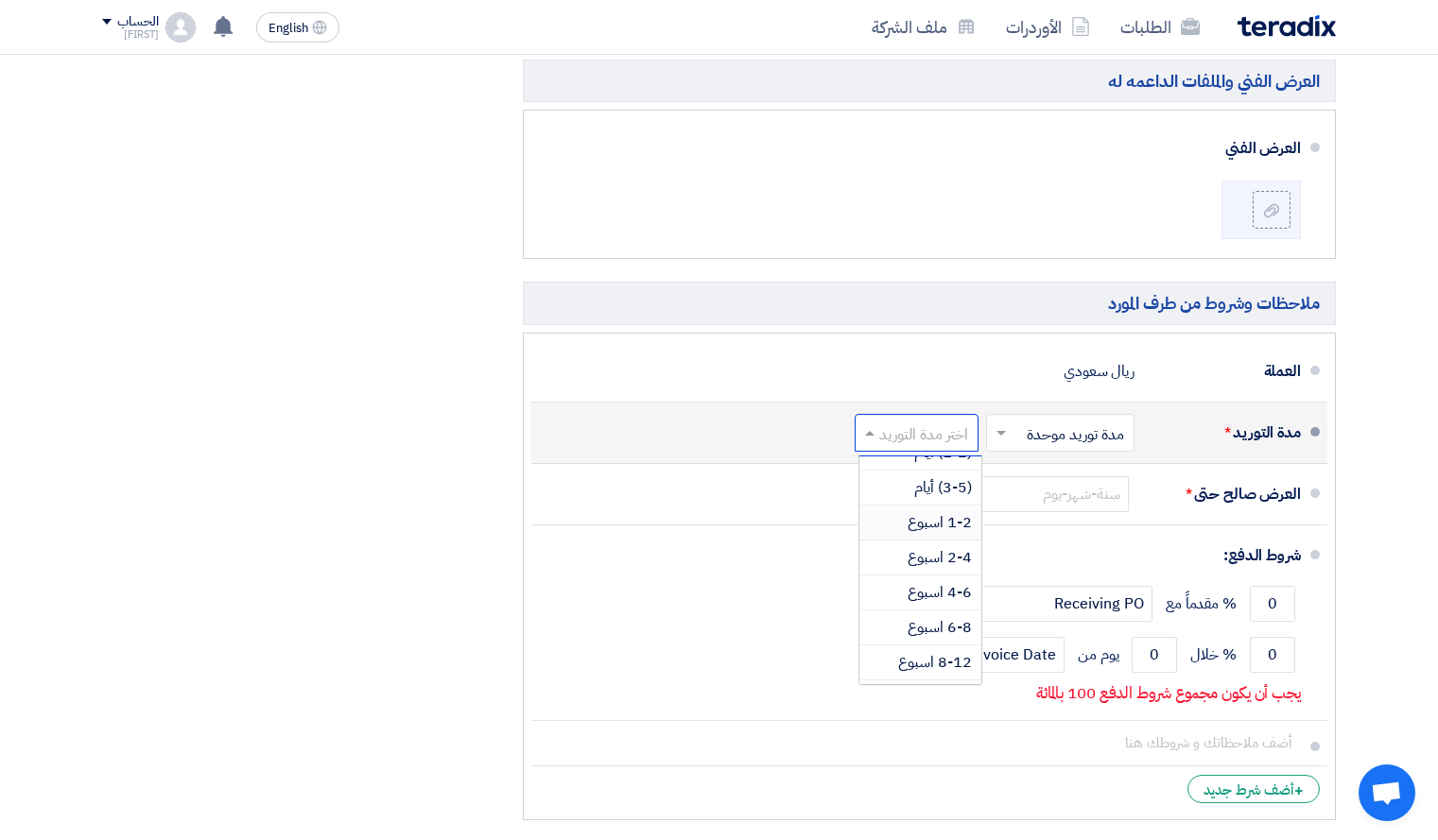 scroll, scrollTop: 0, scrollLeft: 0, axis: both 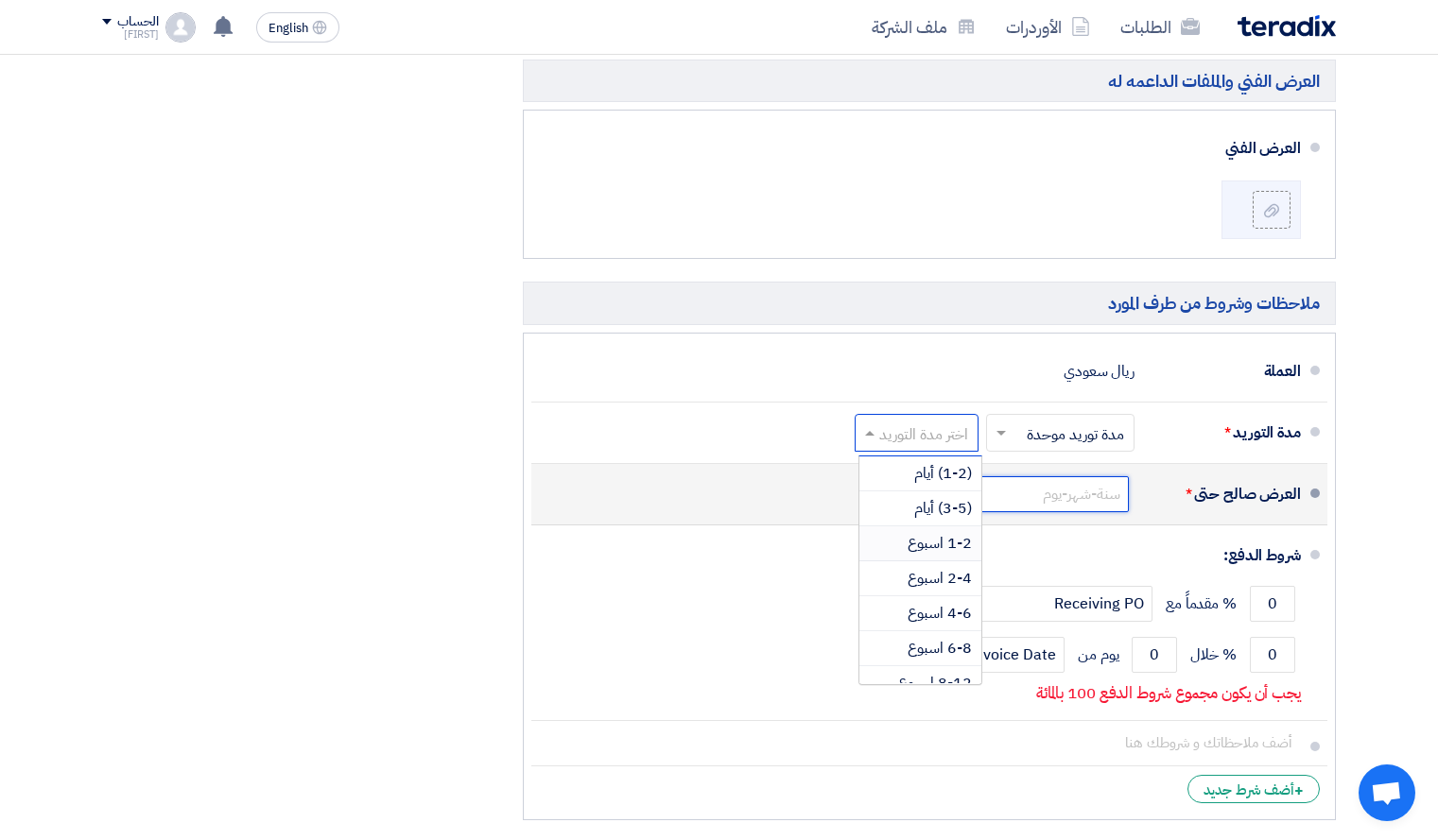 click 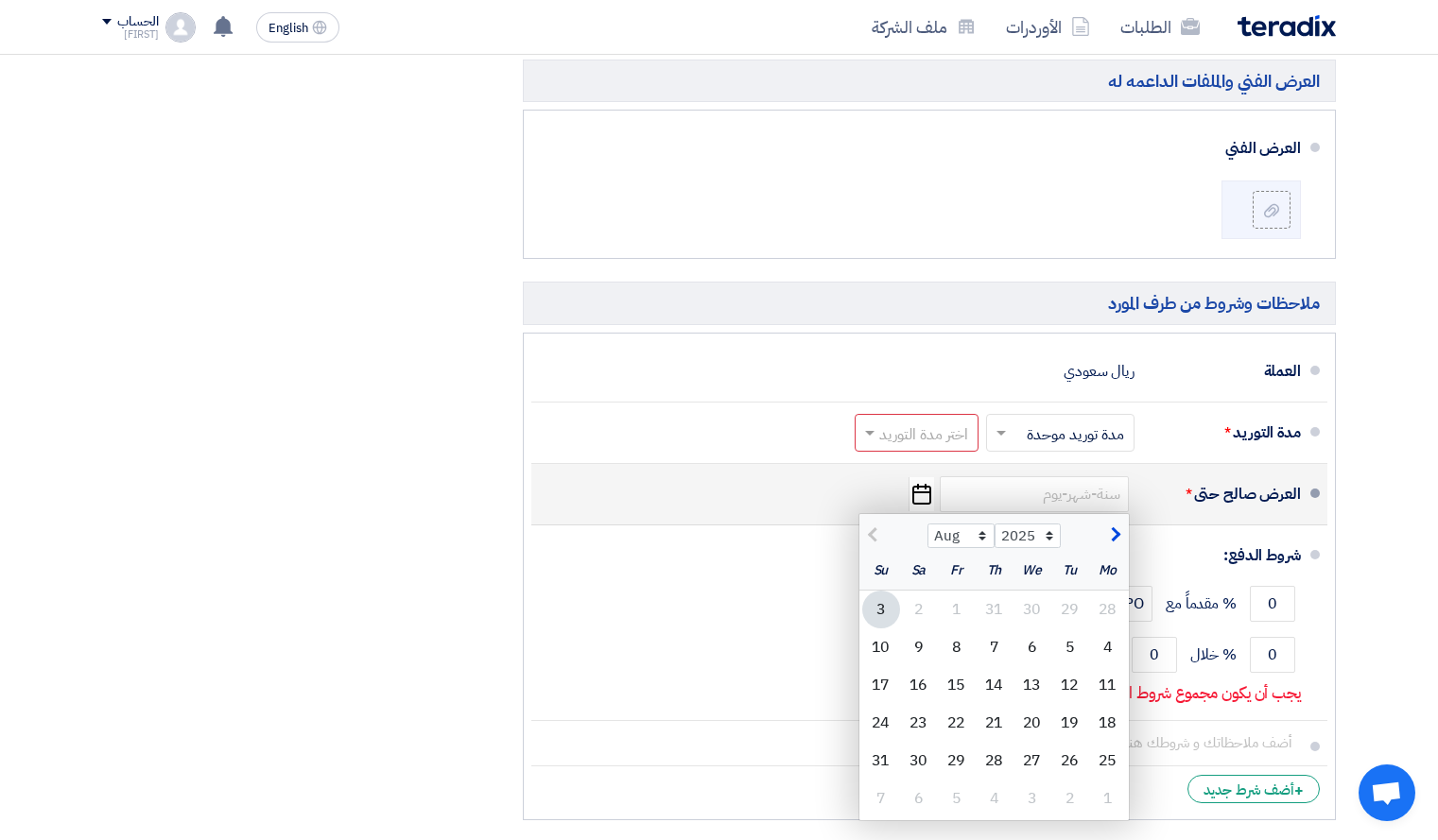click 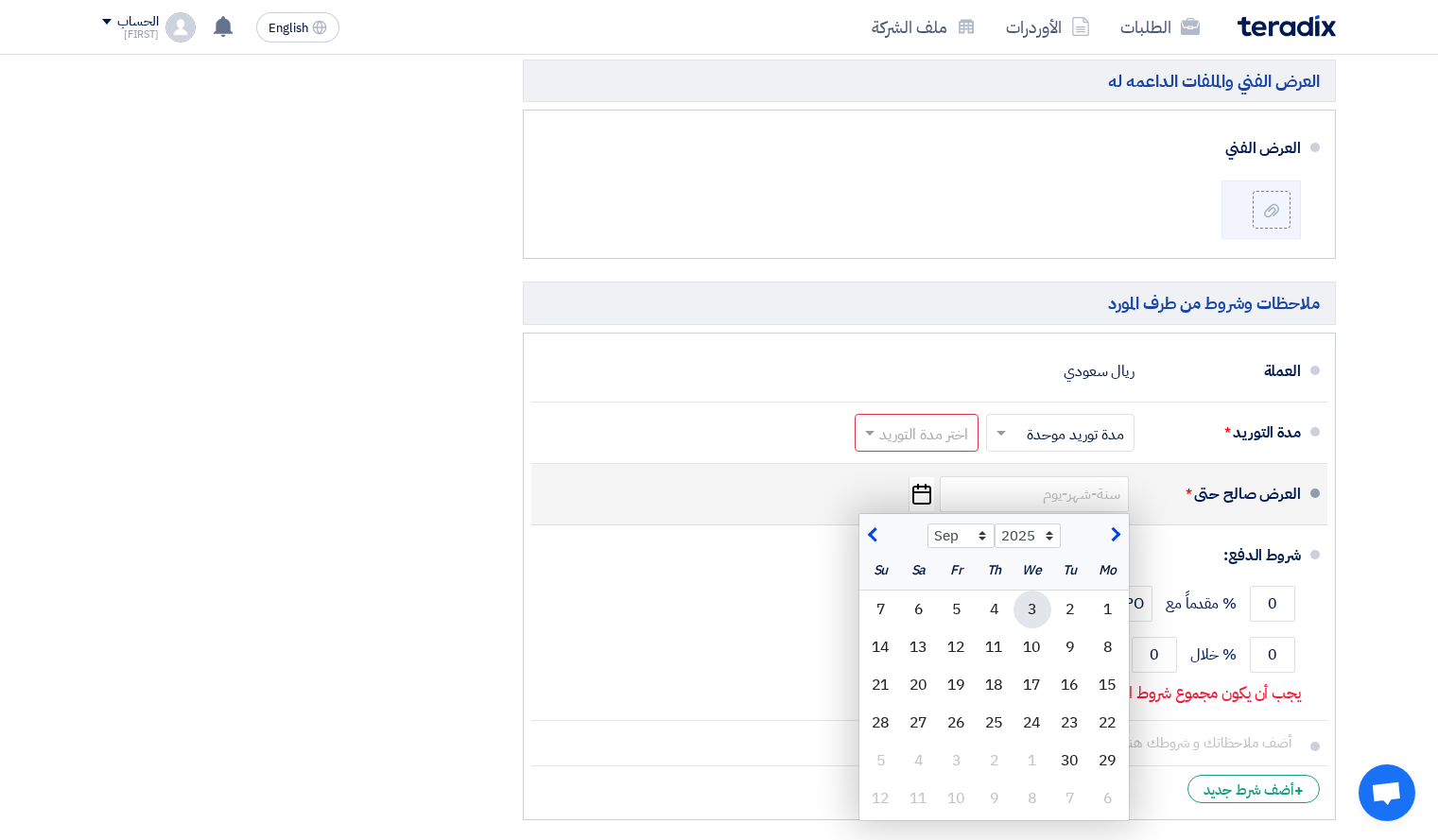 click on "3" 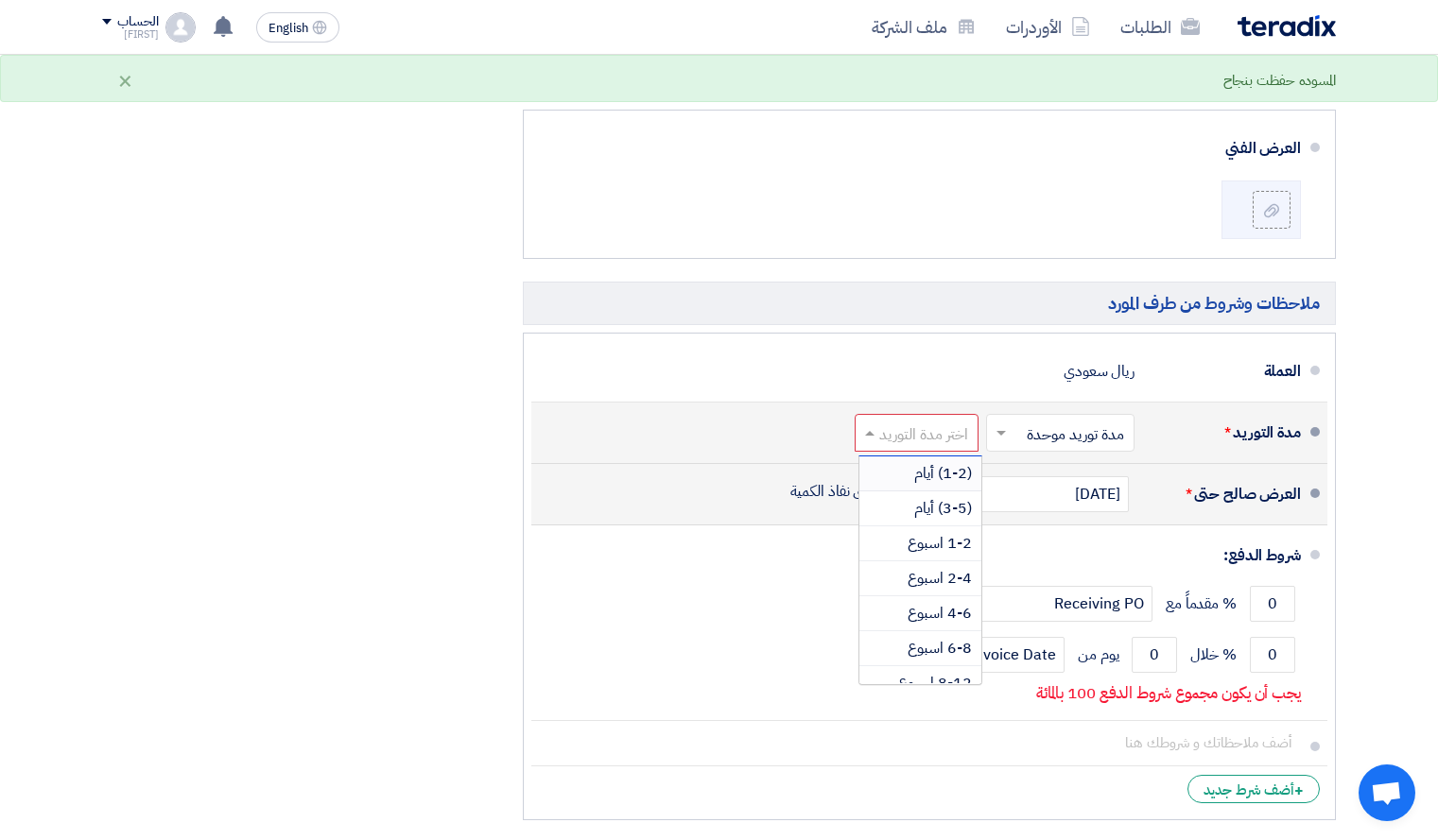 click 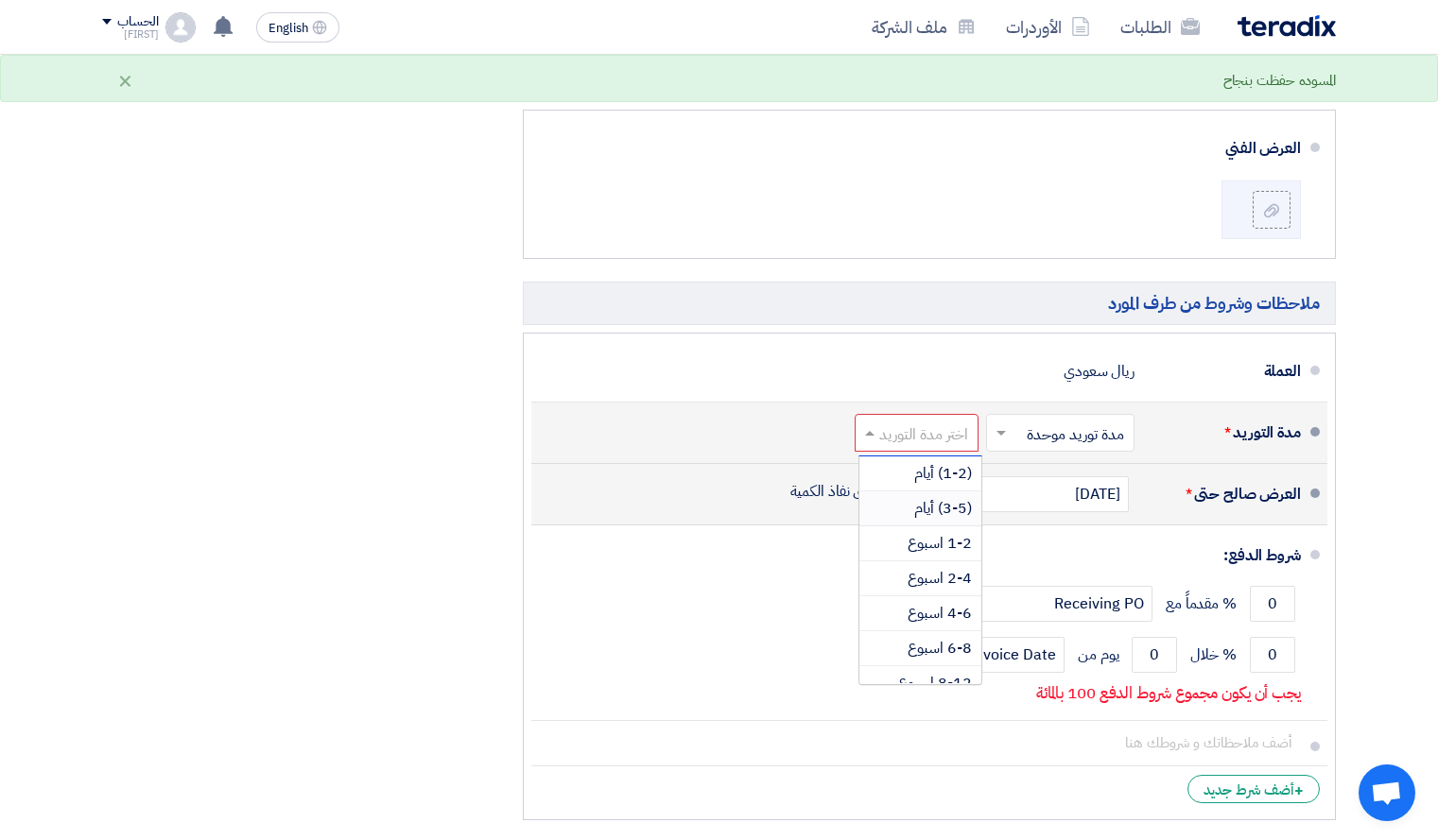 click on "(3-5) أيام" at bounding box center [943, 508] 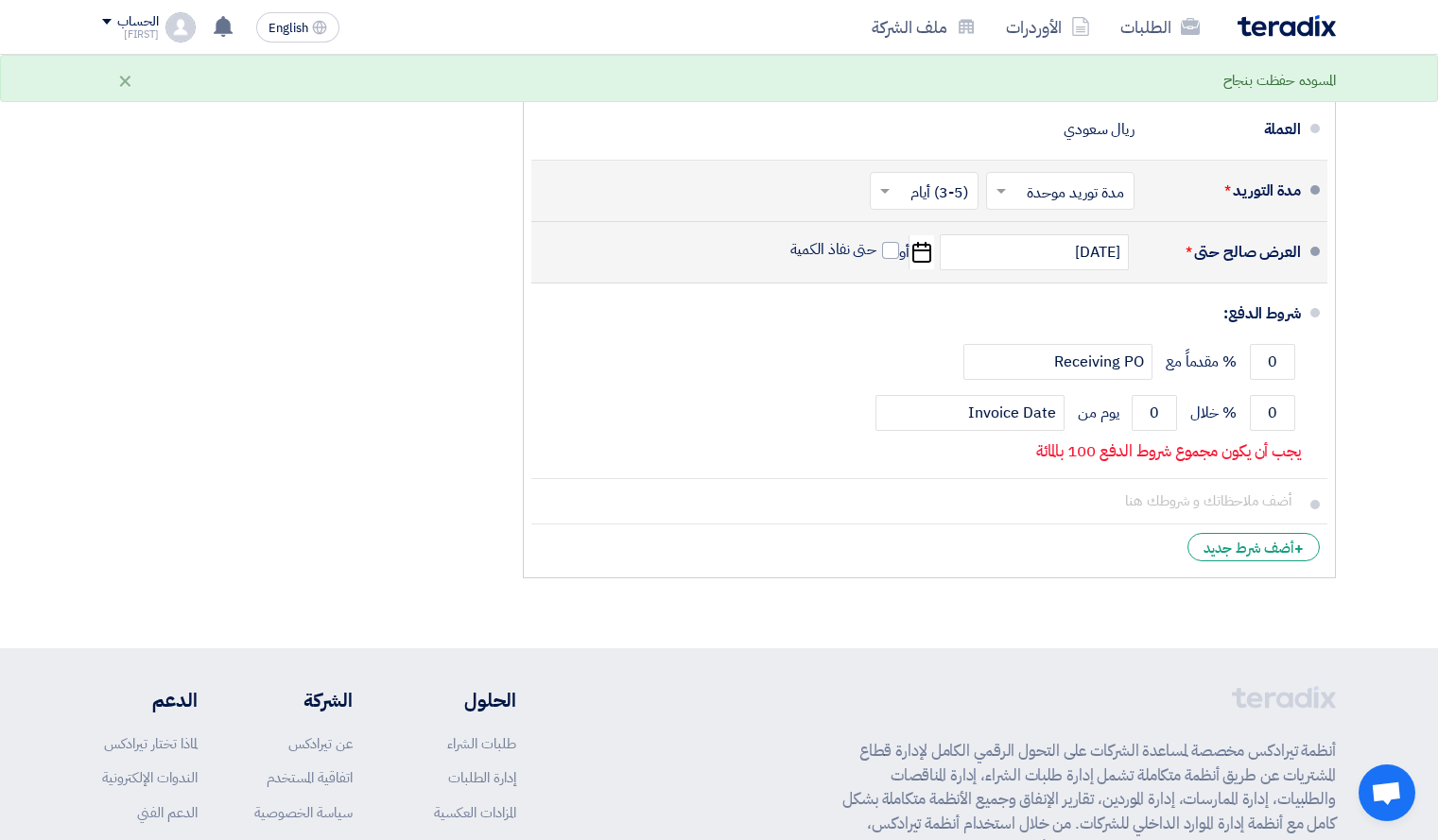 scroll, scrollTop: 1374, scrollLeft: 0, axis: vertical 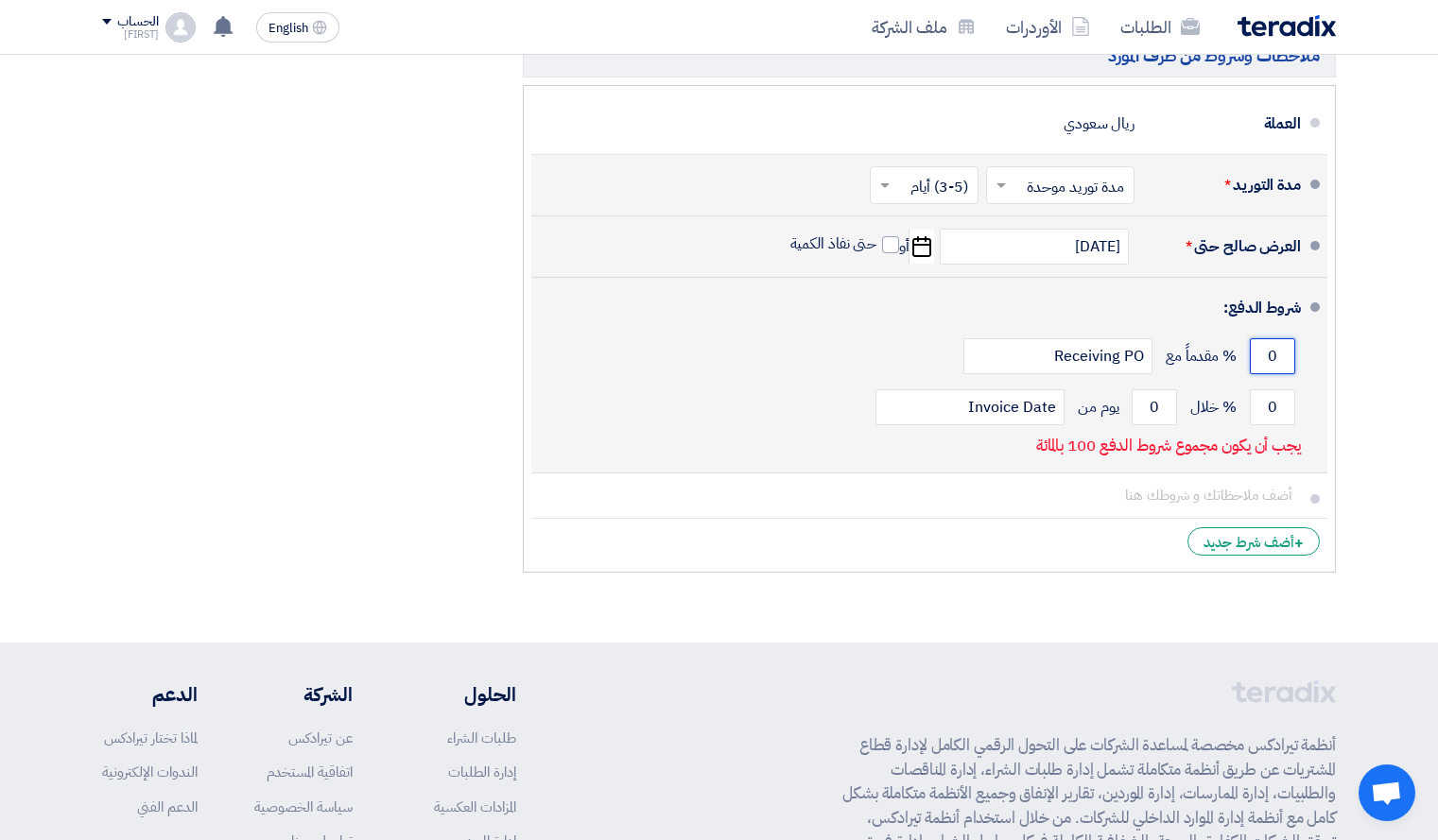 click on "0" 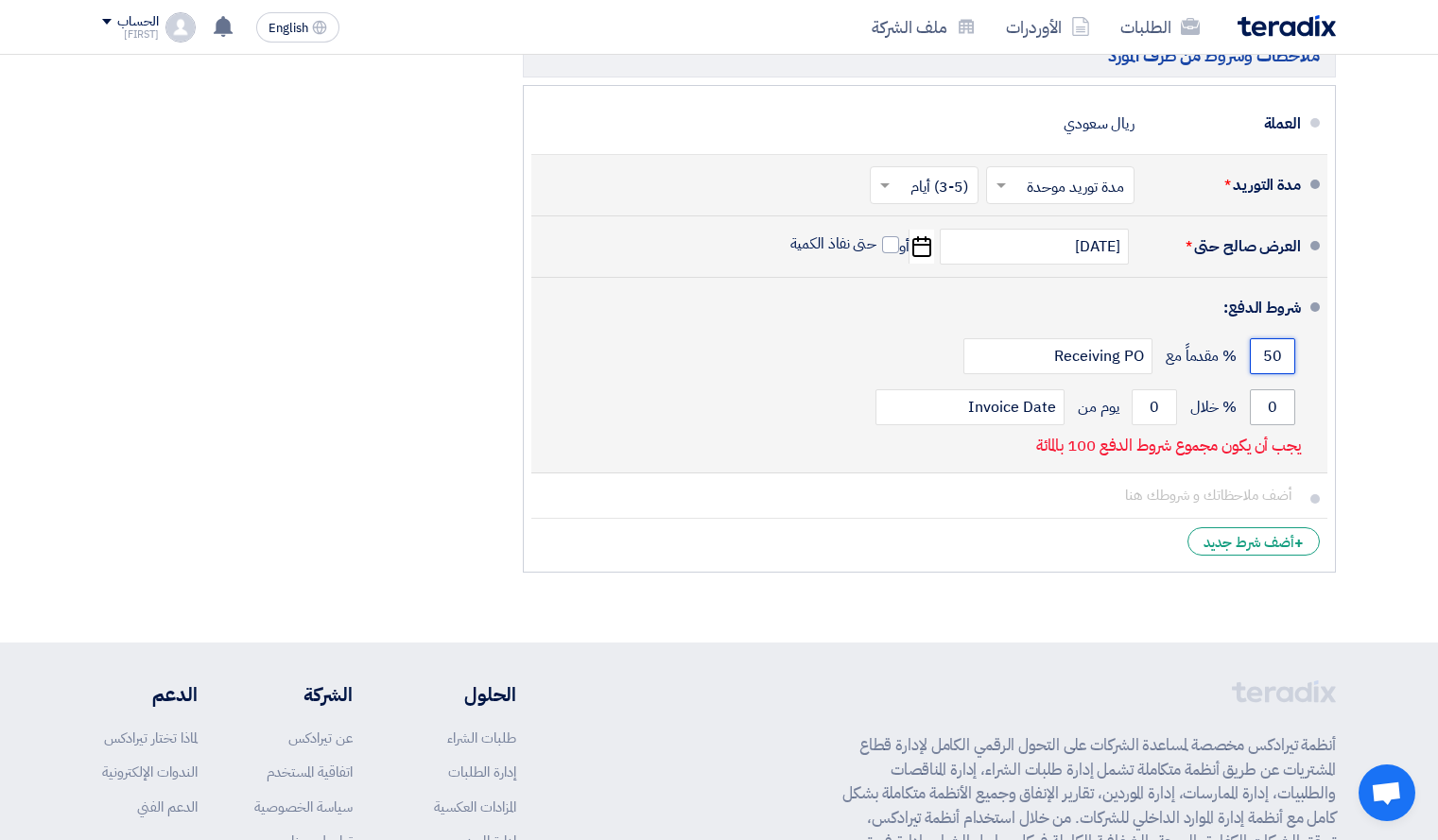 type on "50" 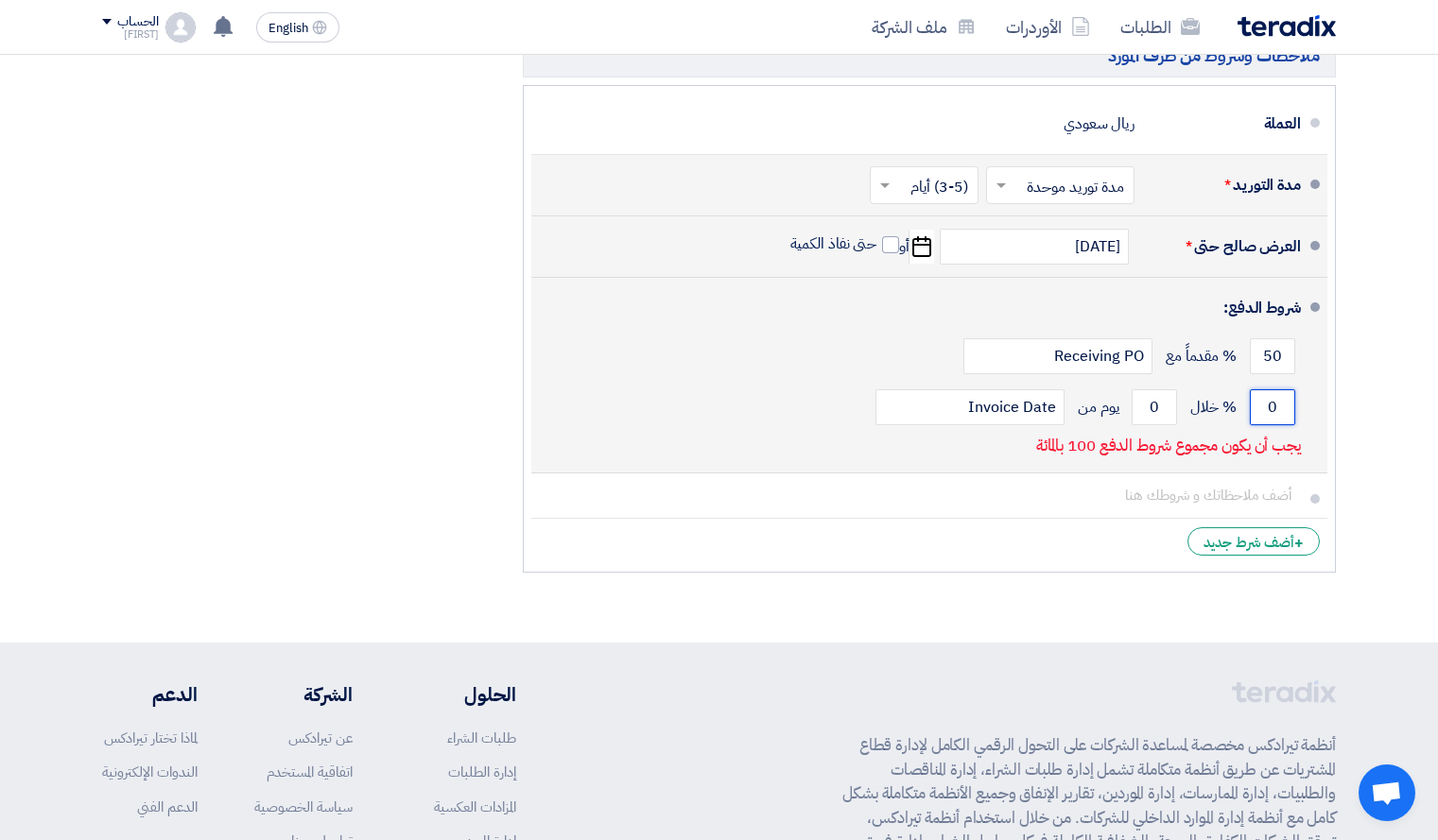 click on "0" 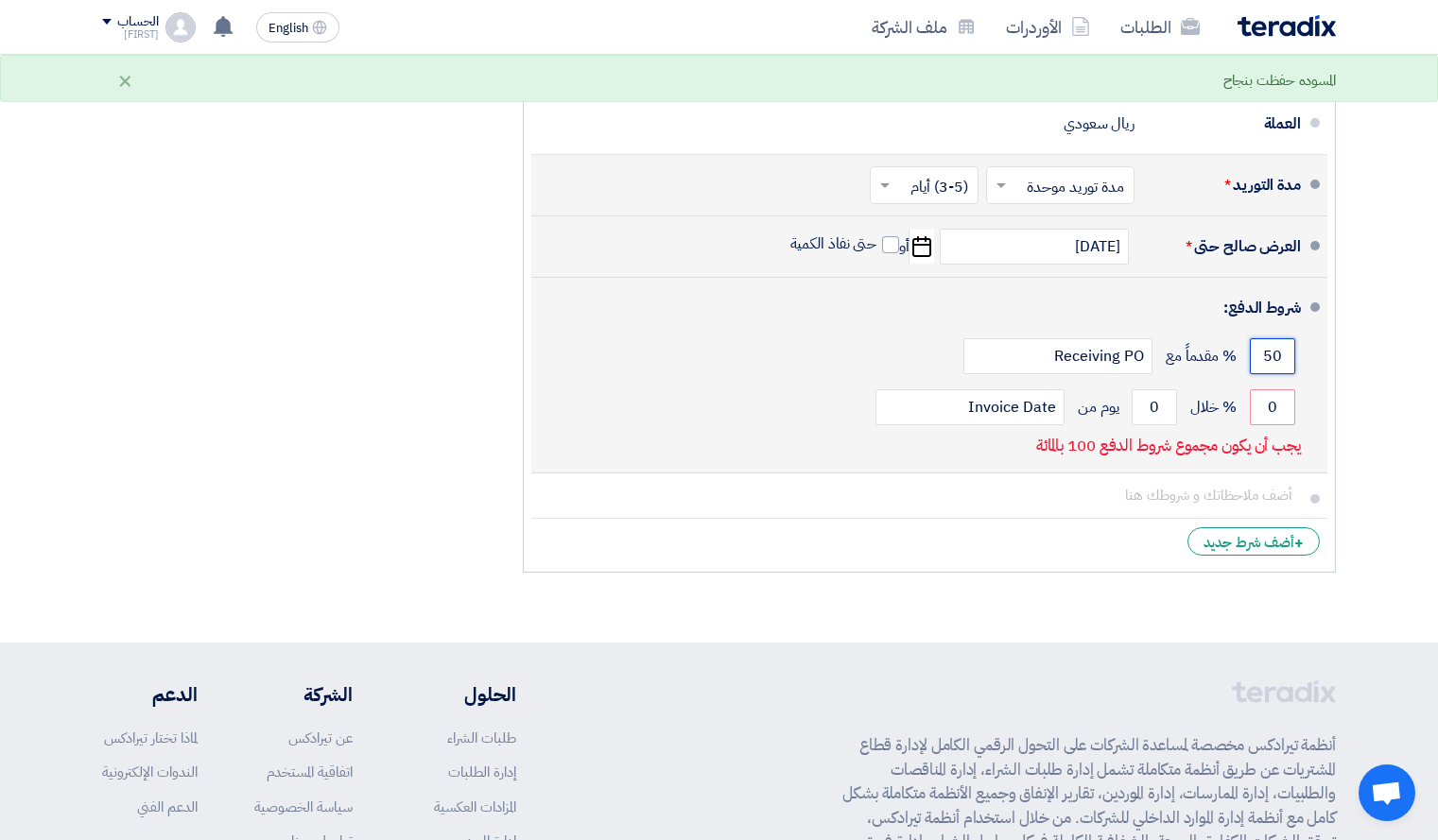 click on "50" 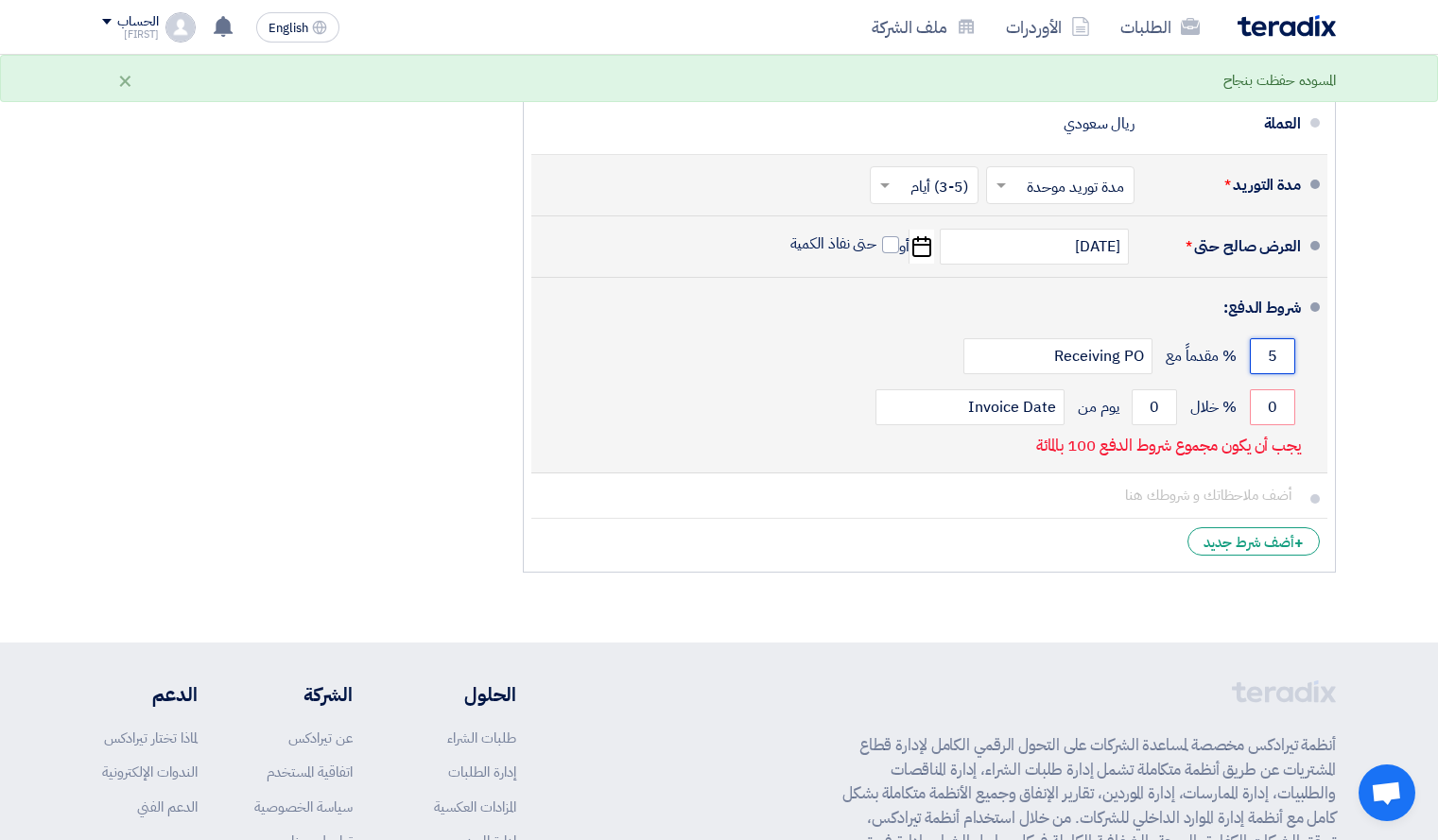type on "50" 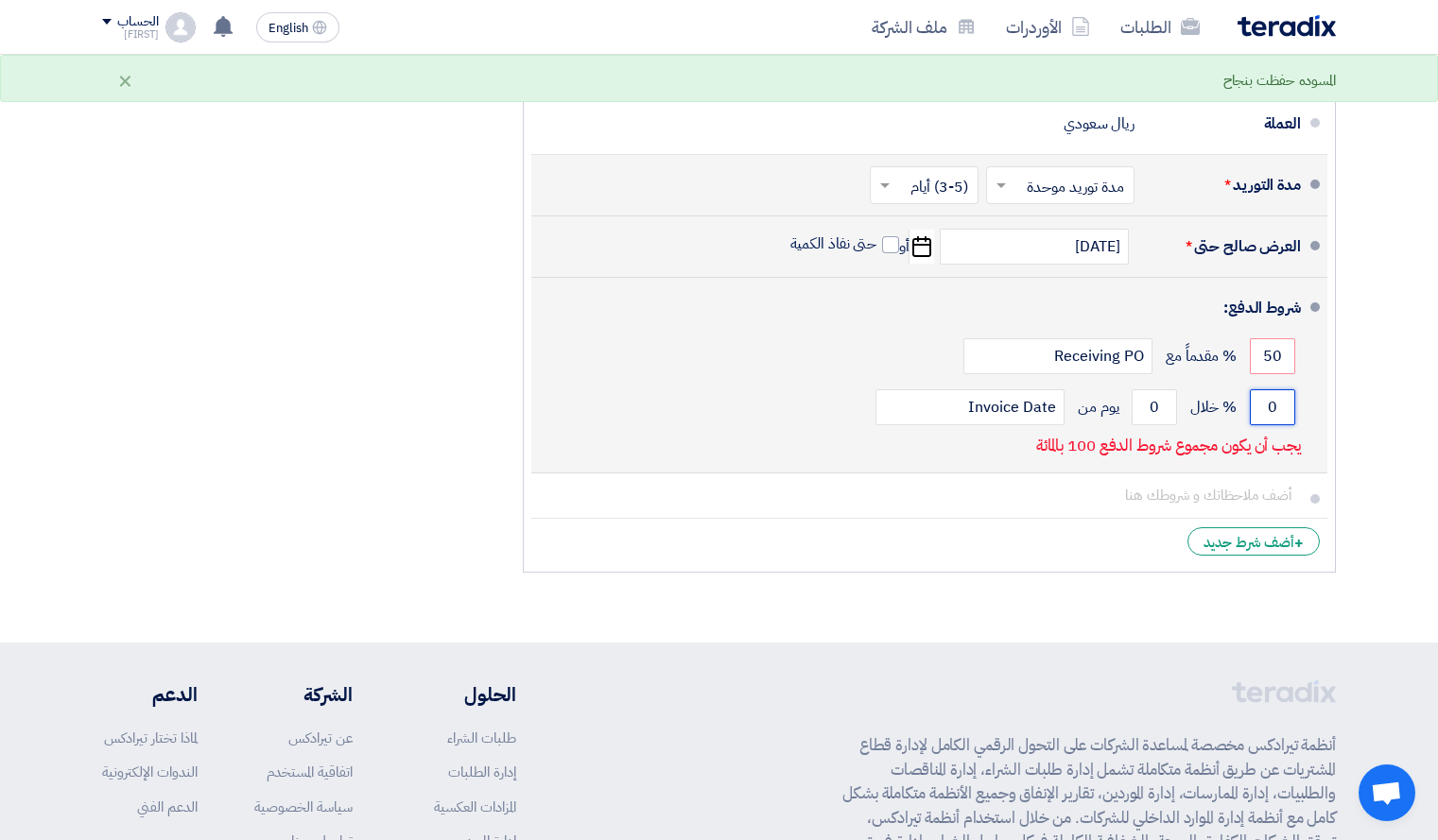 click on "0" 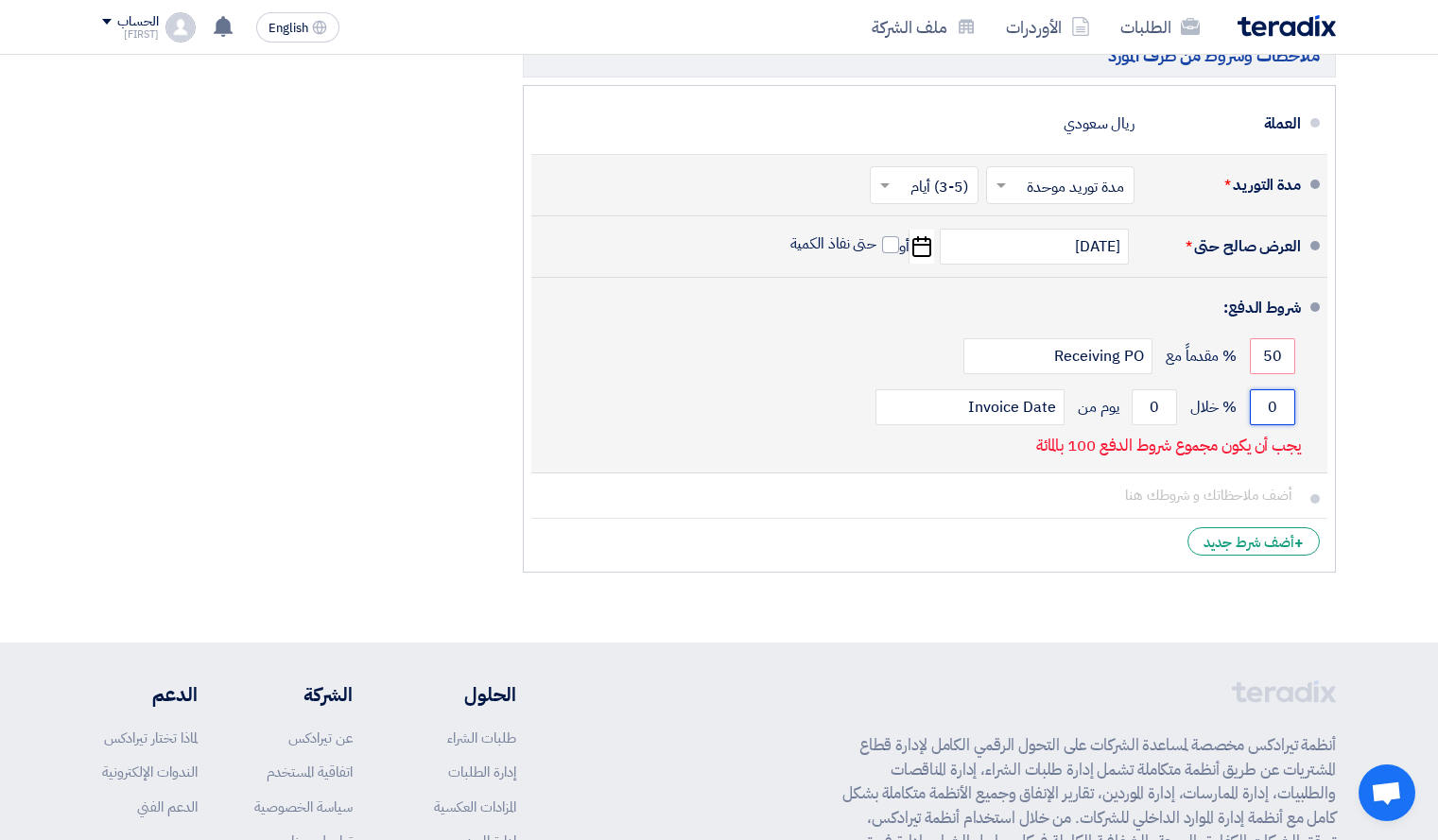 type on "0" 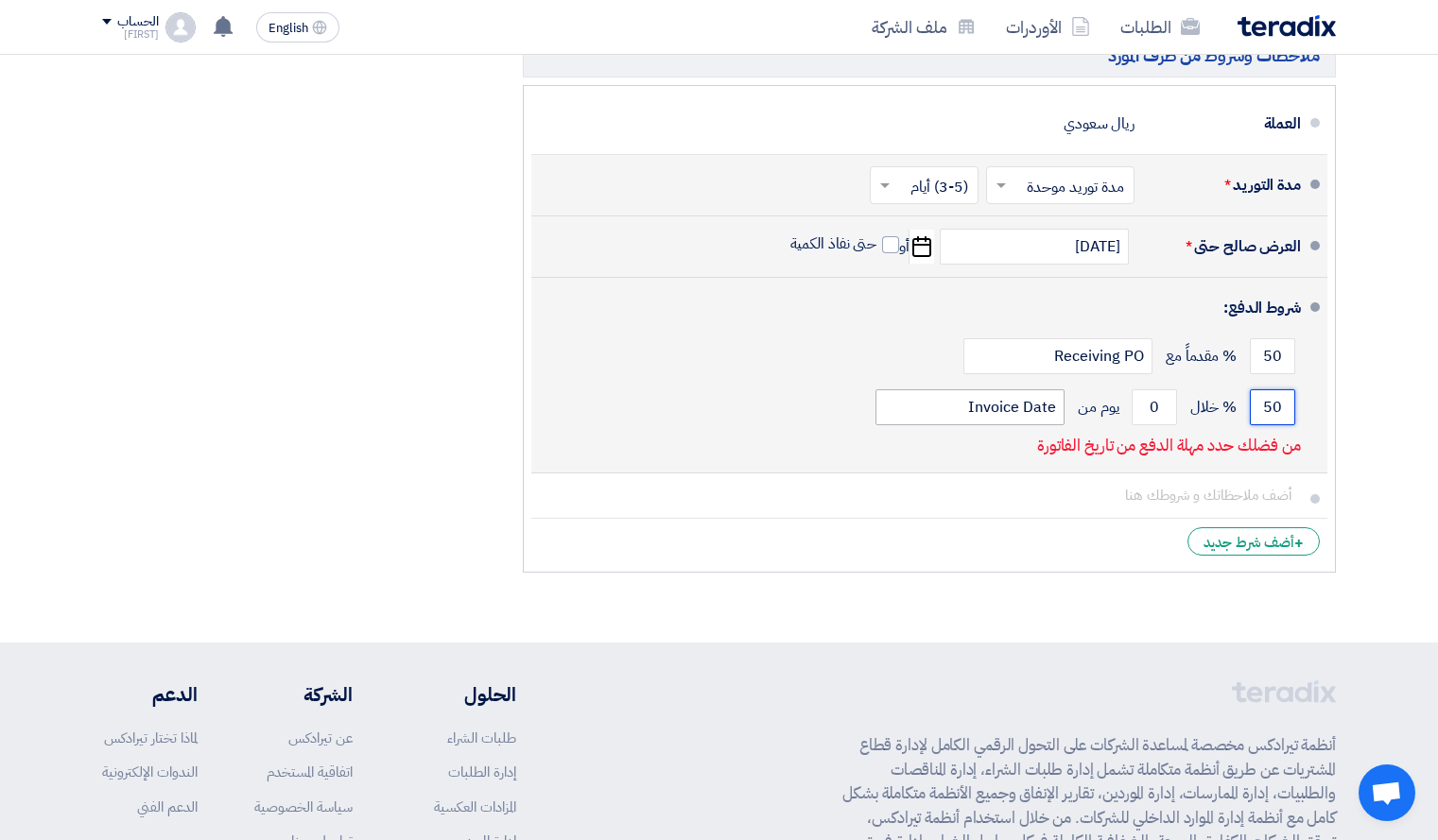 type on "50" 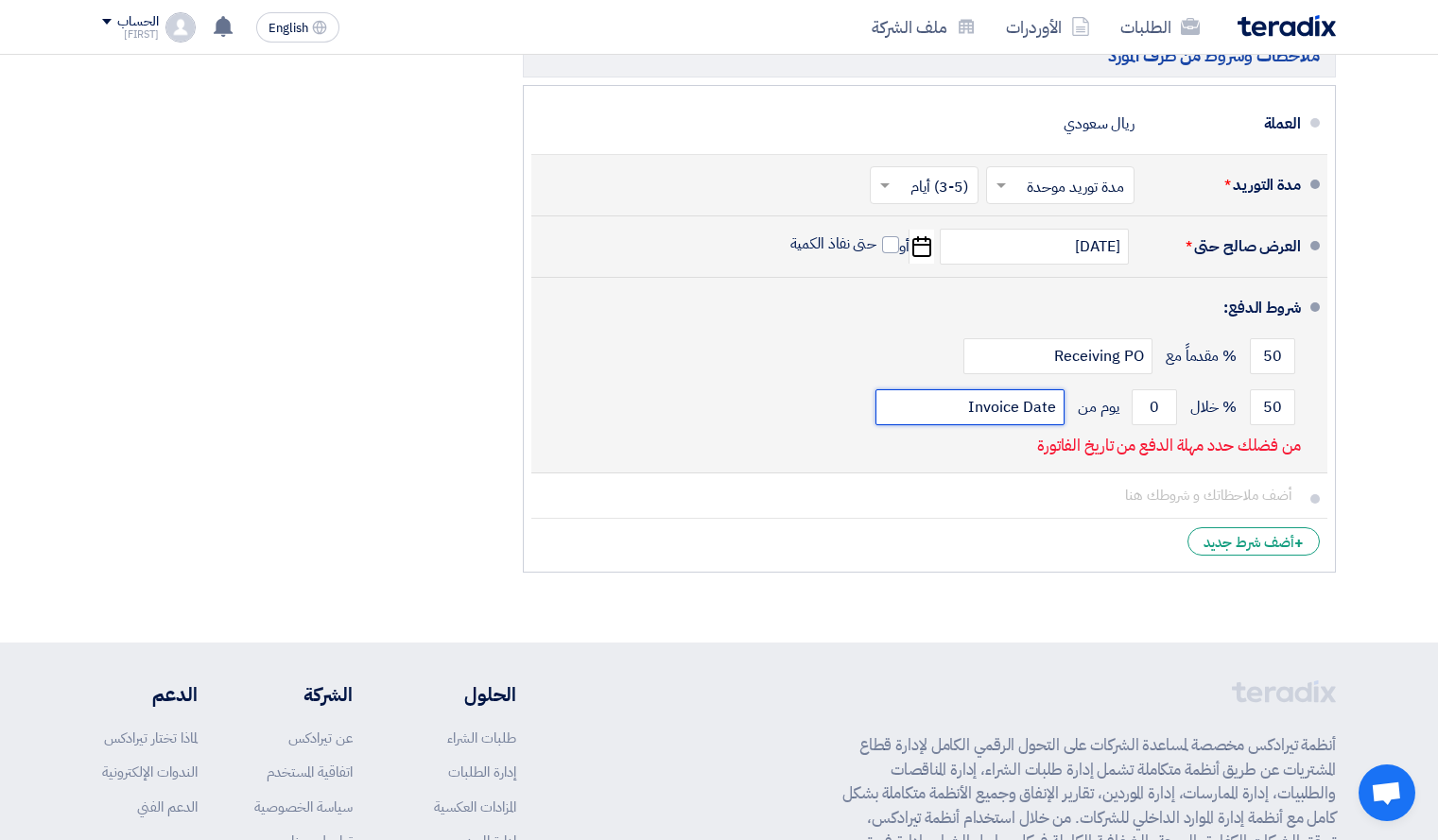 click on "Invoice Date" 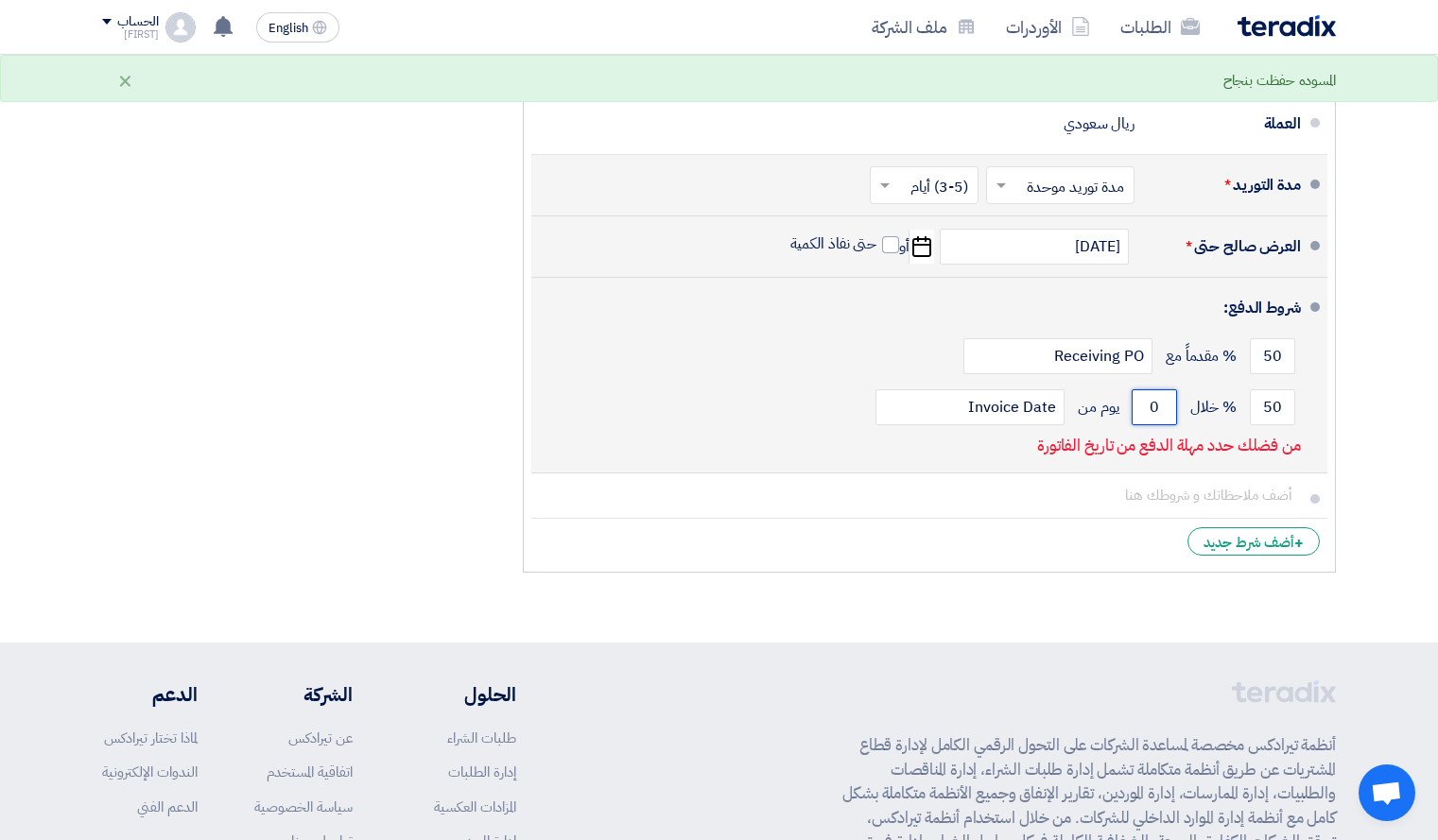 drag, startPoint x: 1162, startPoint y: 403, endPoint x: 1144, endPoint y: 410, distance: 19.313208 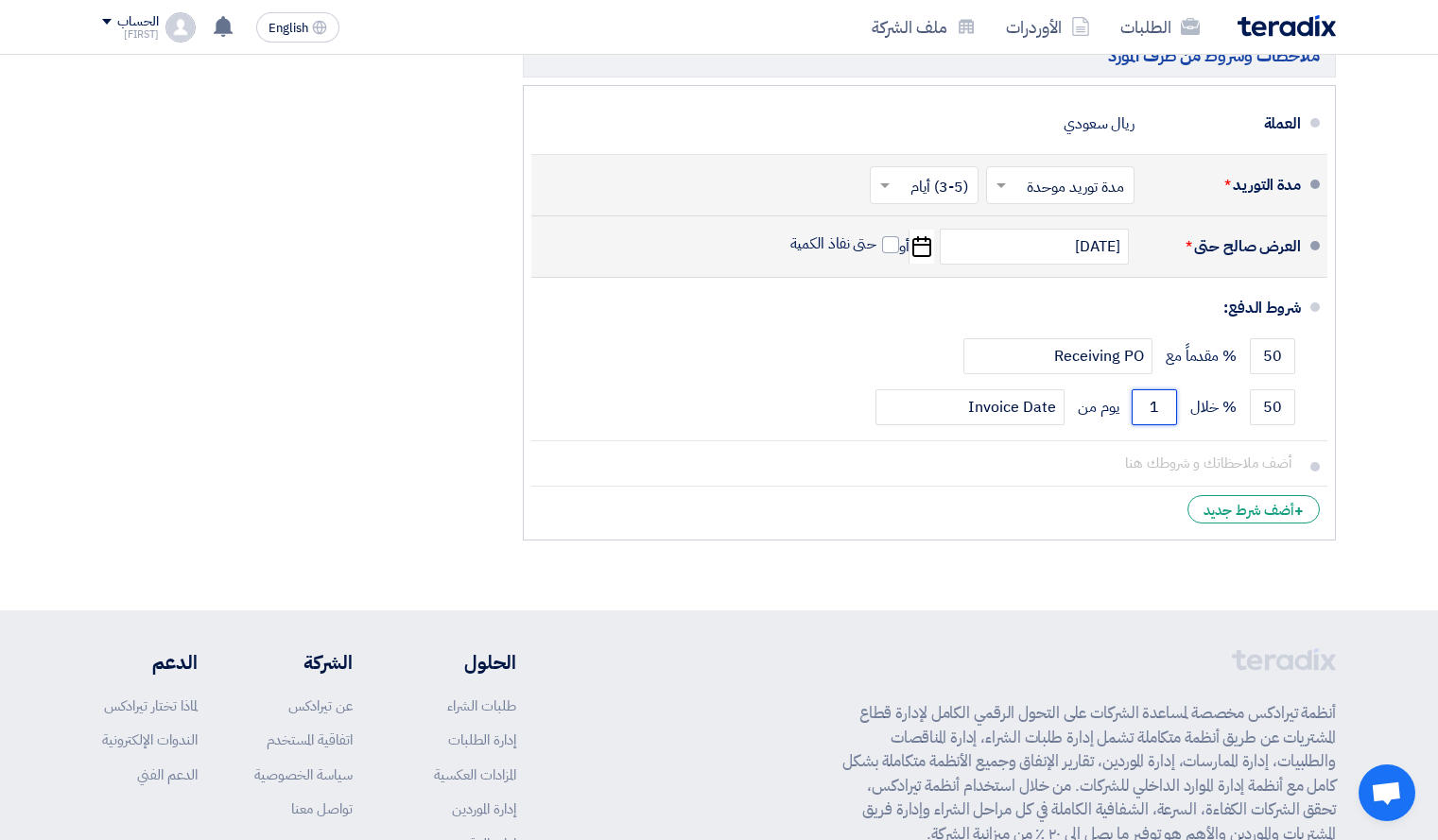 type on "1" 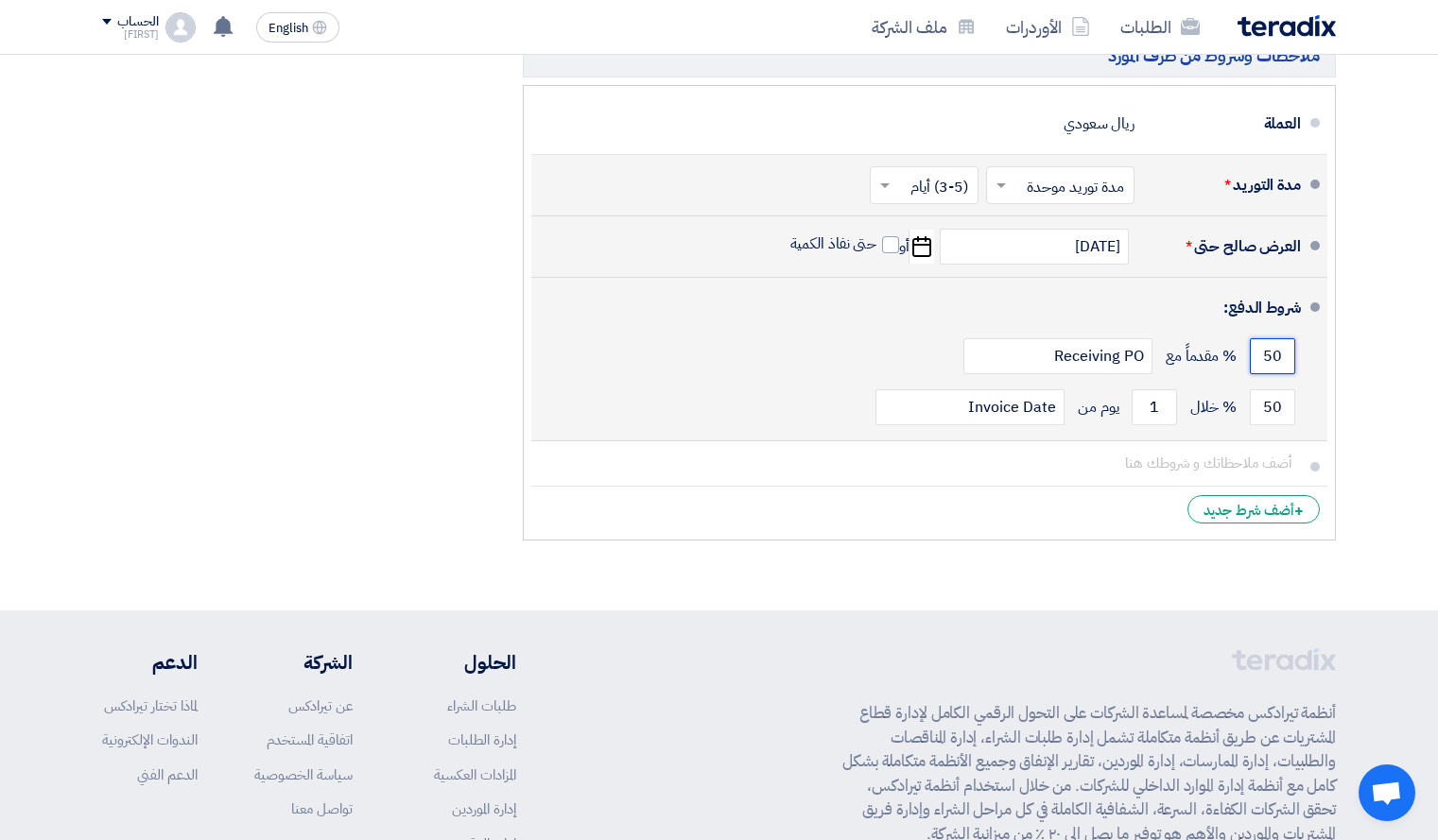 drag, startPoint x: 1285, startPoint y: 348, endPoint x: 1252, endPoint y: 354, distance: 33.54102 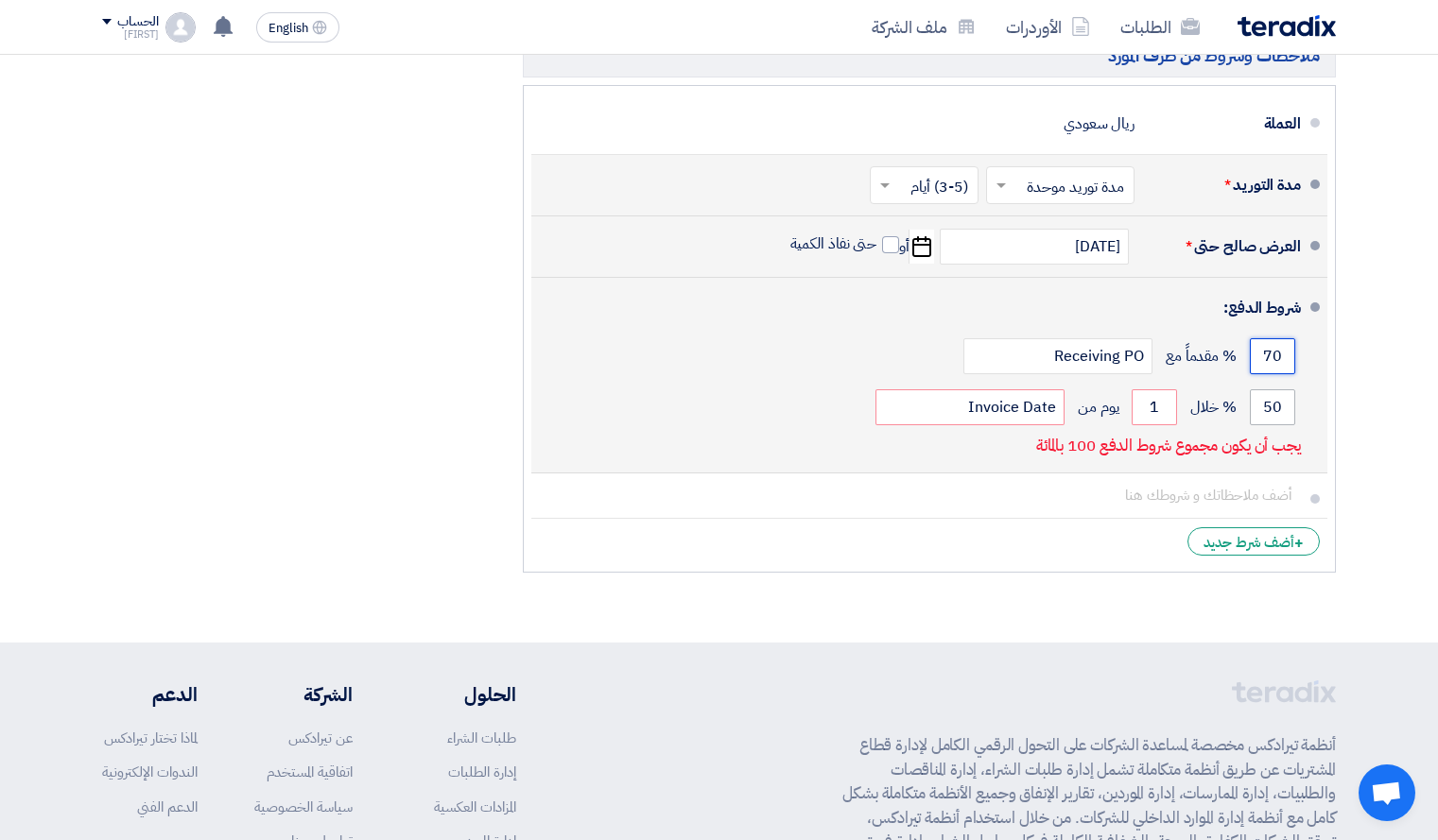 type on "70" 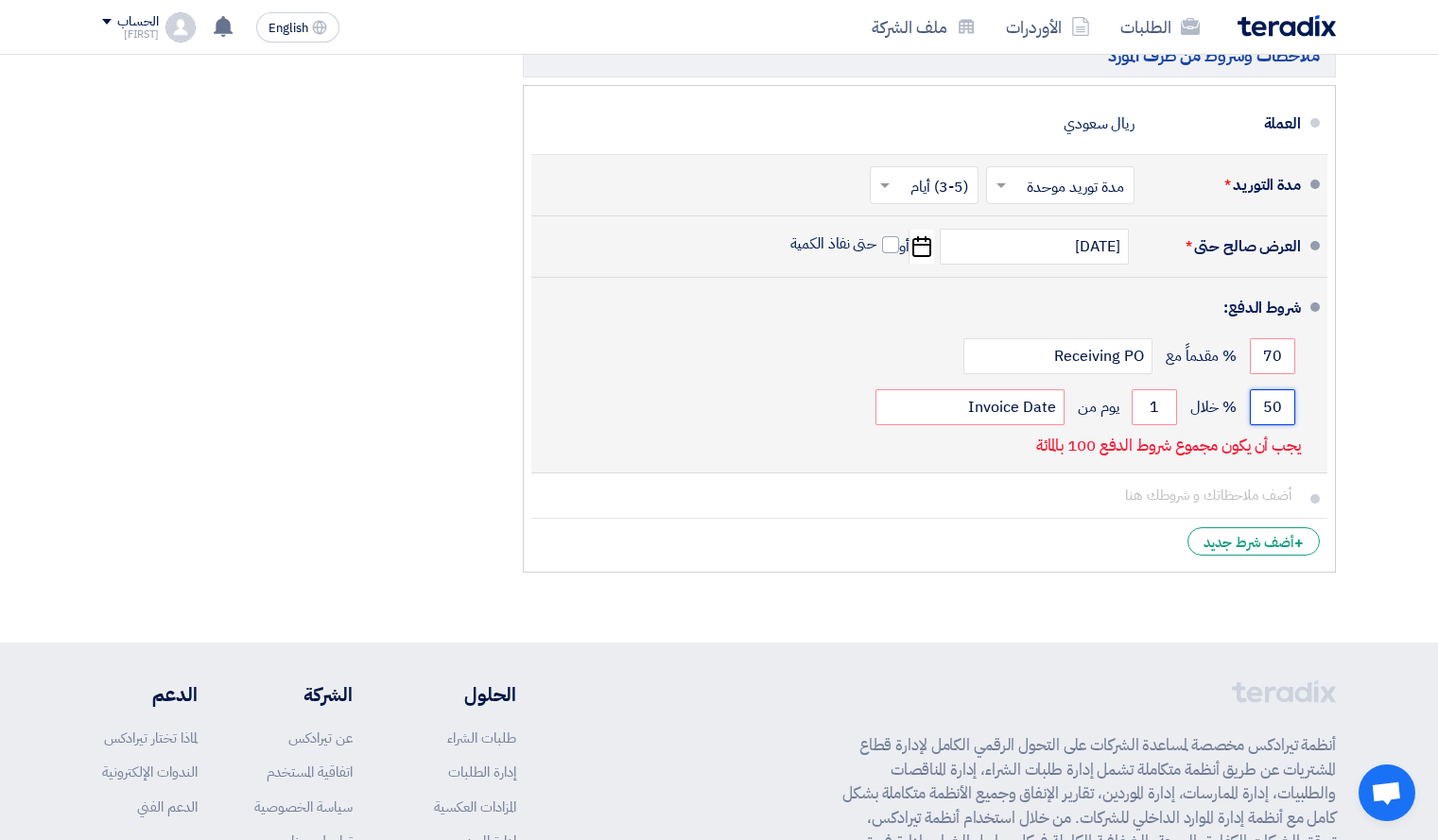 click on "50" 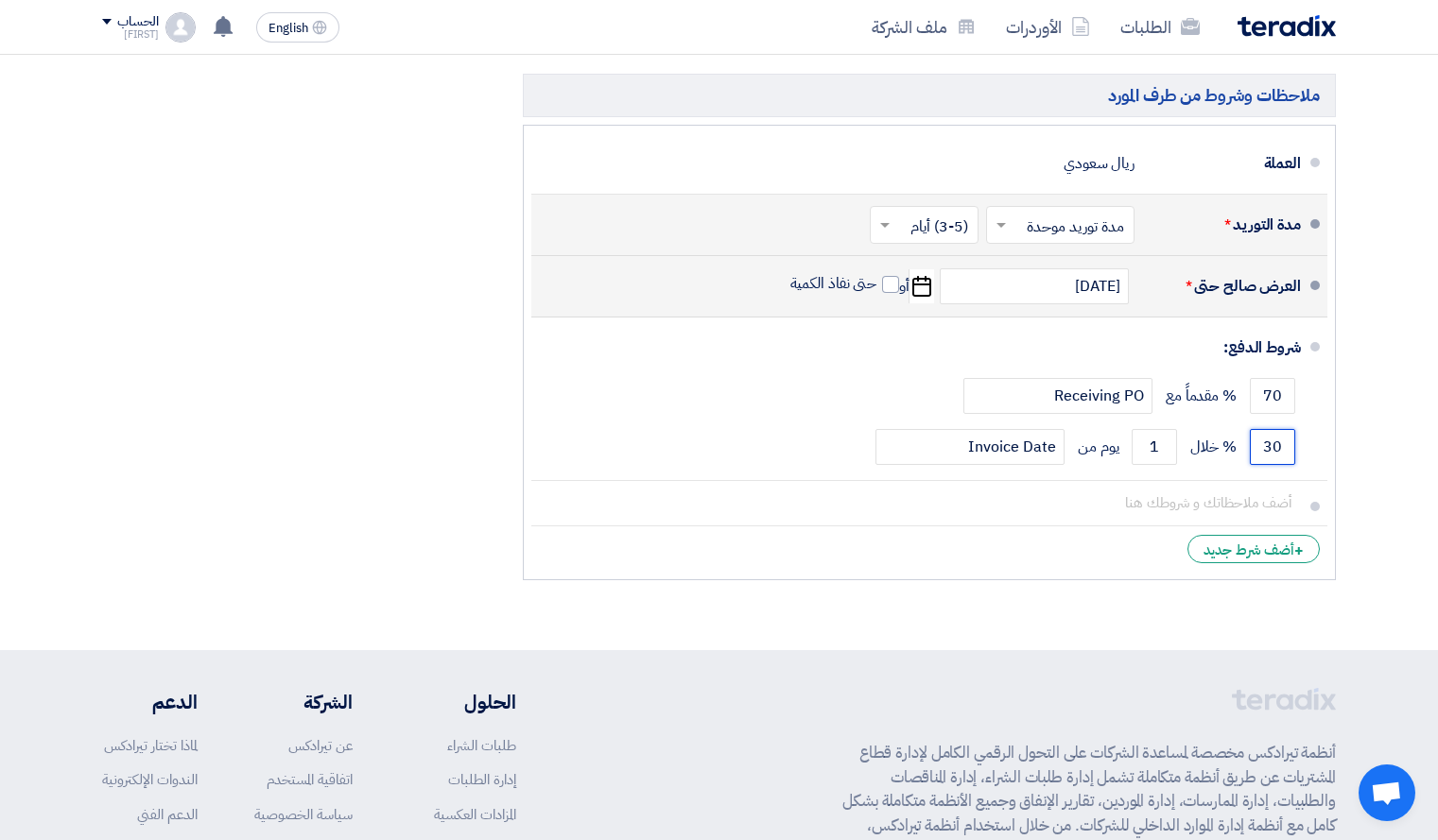scroll, scrollTop: 1408, scrollLeft: 0, axis: vertical 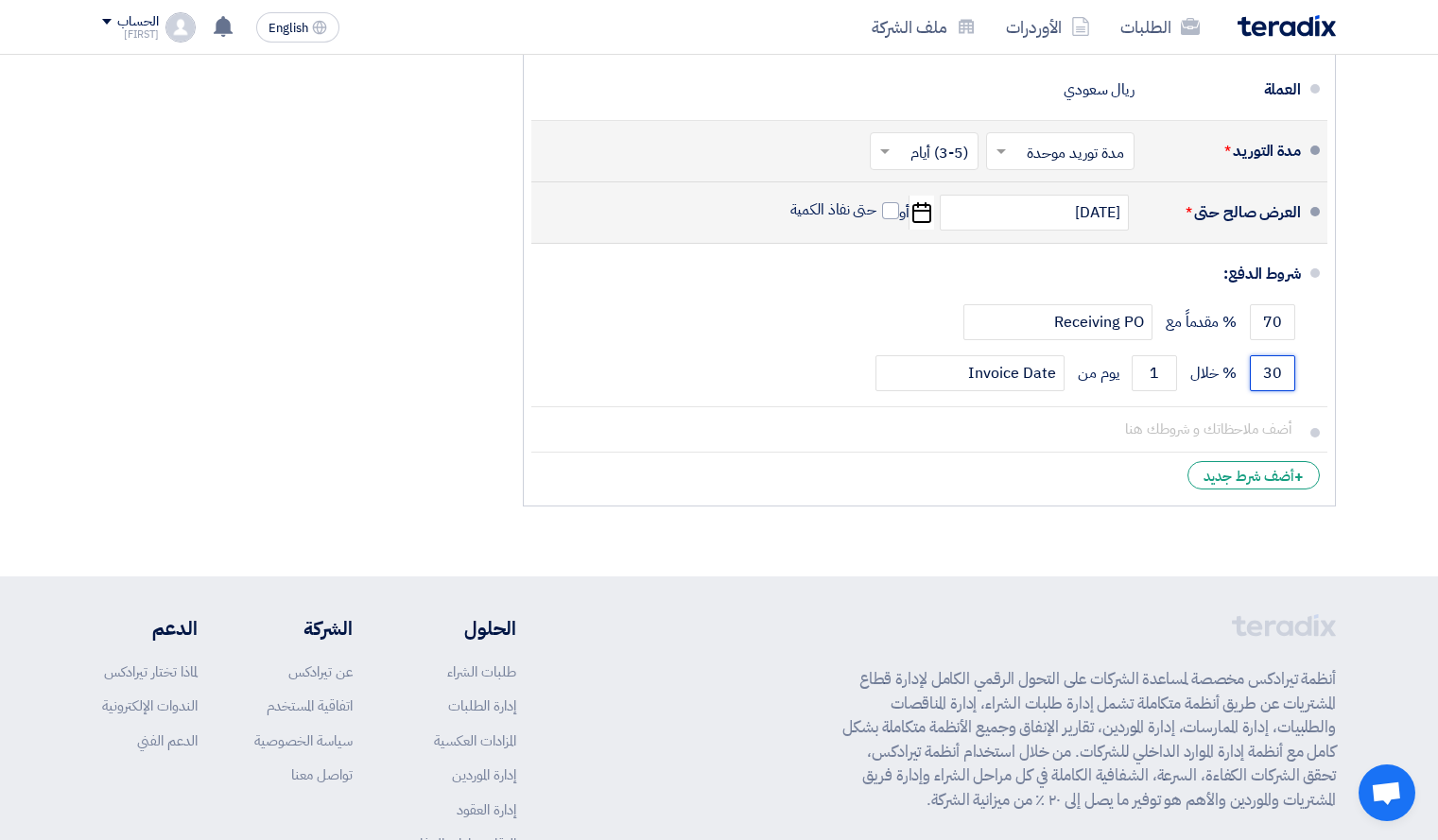 type on "30" 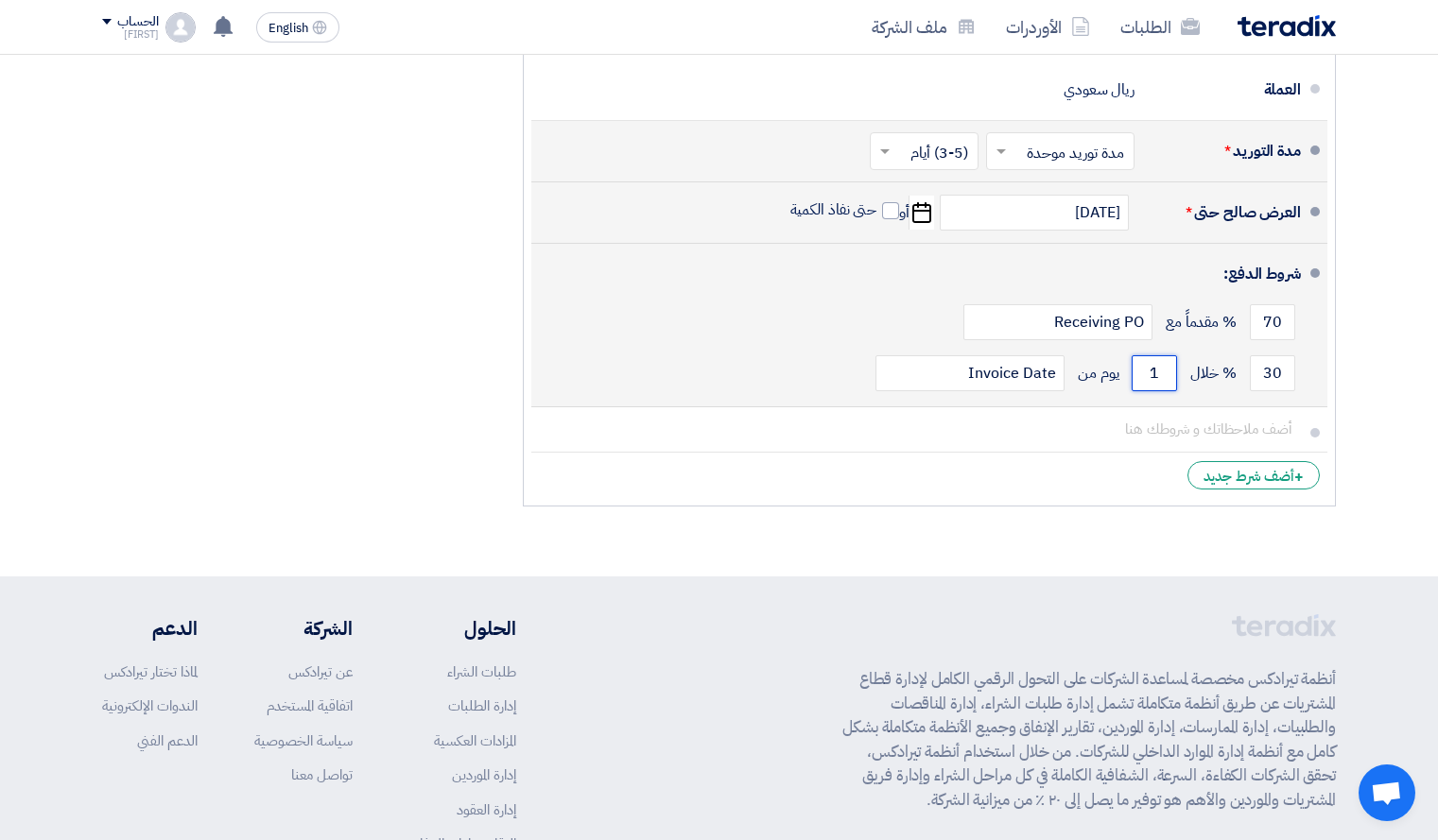 drag, startPoint x: 1159, startPoint y: 376, endPoint x: 1149, endPoint y: 377, distance: 10.049876 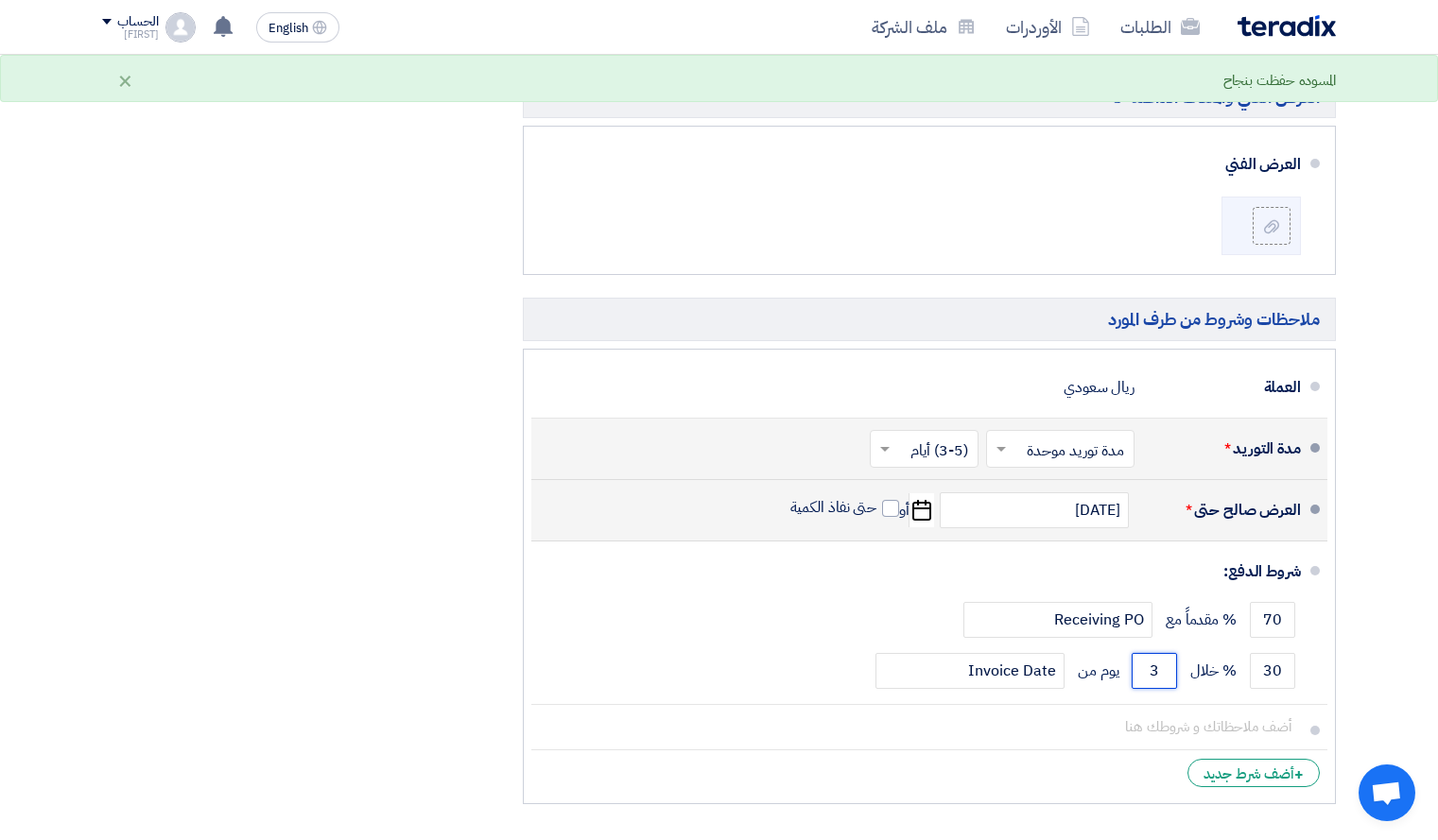 scroll, scrollTop: 1105, scrollLeft: 0, axis: vertical 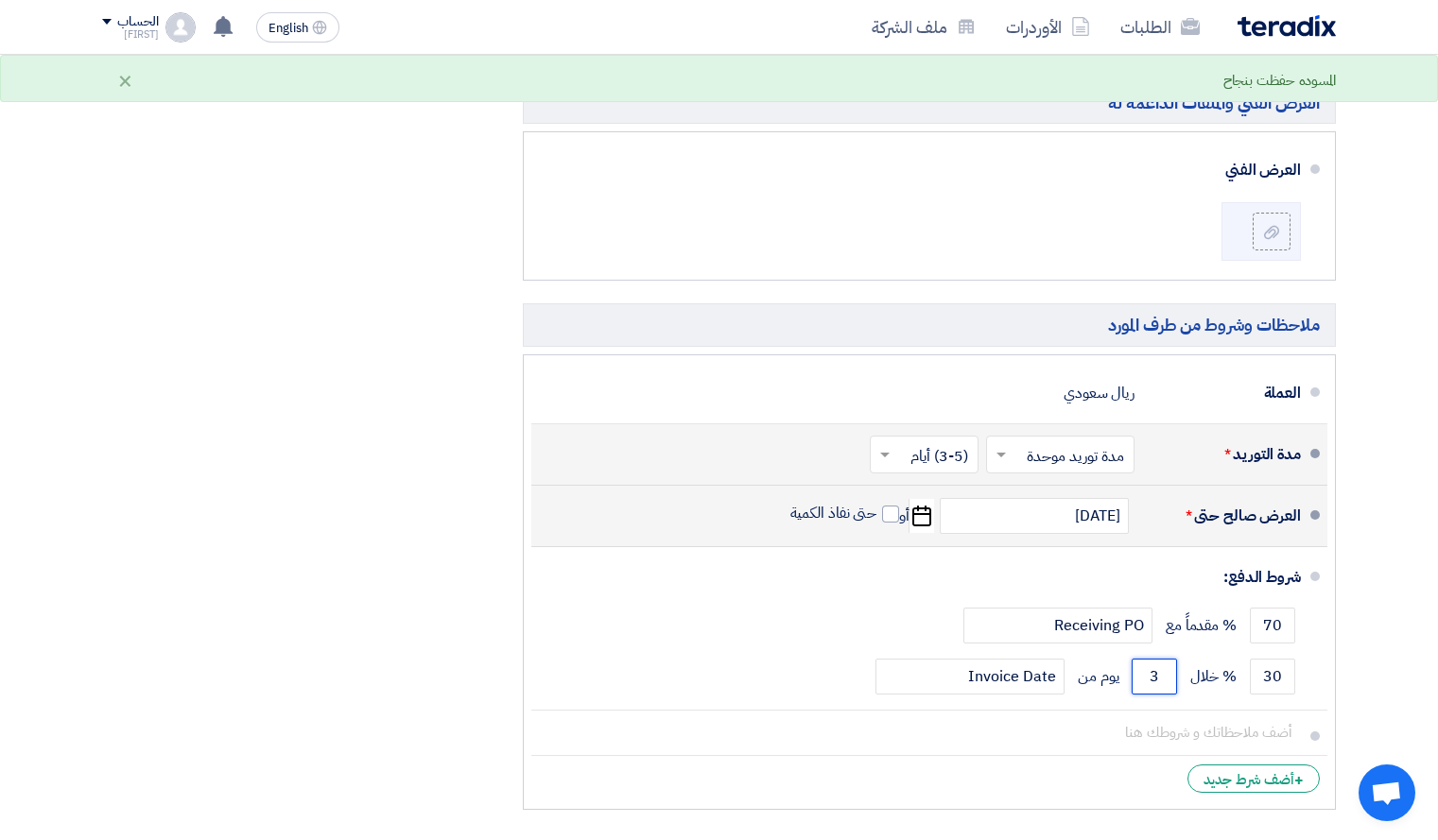 type on "3" 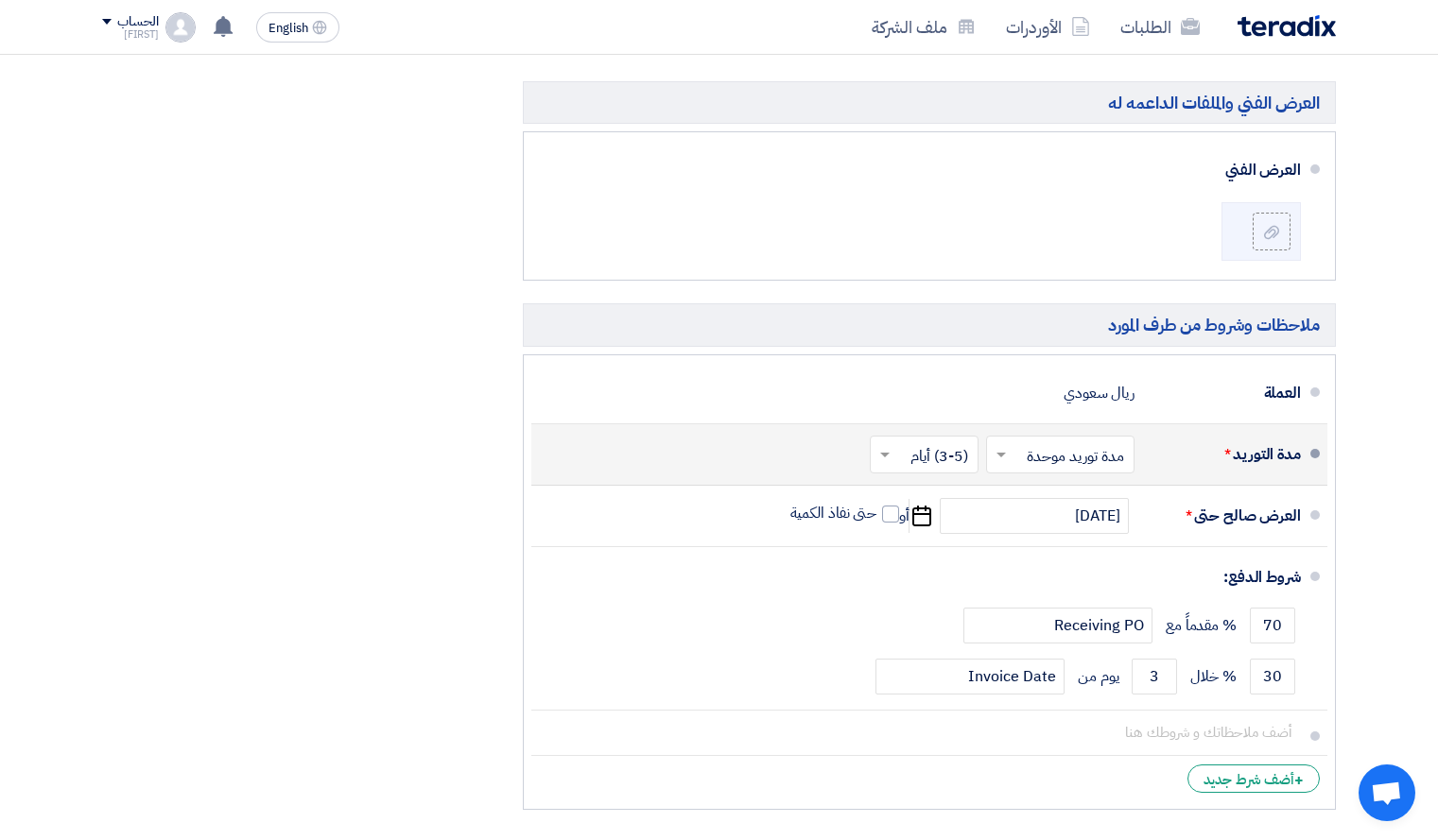 click on "تفاصيل الطلب
#
الكود/الموديل
البيان/الوصف
الكمية/العدد
سعر الوحدة (SAR)
الضرائب
+
'Select taxes...
15% -VAT'" 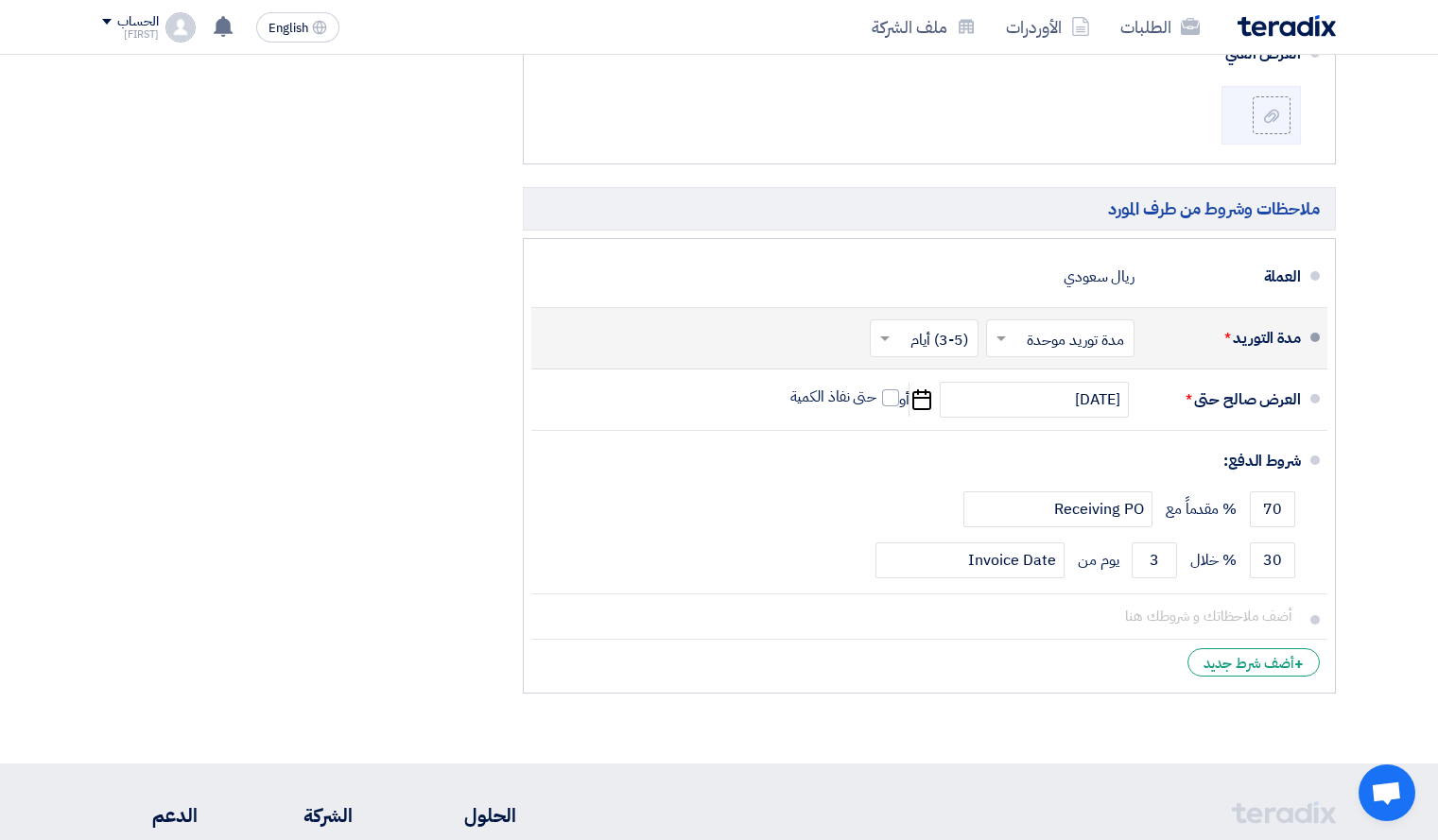 scroll, scrollTop: 1235, scrollLeft: 0, axis: vertical 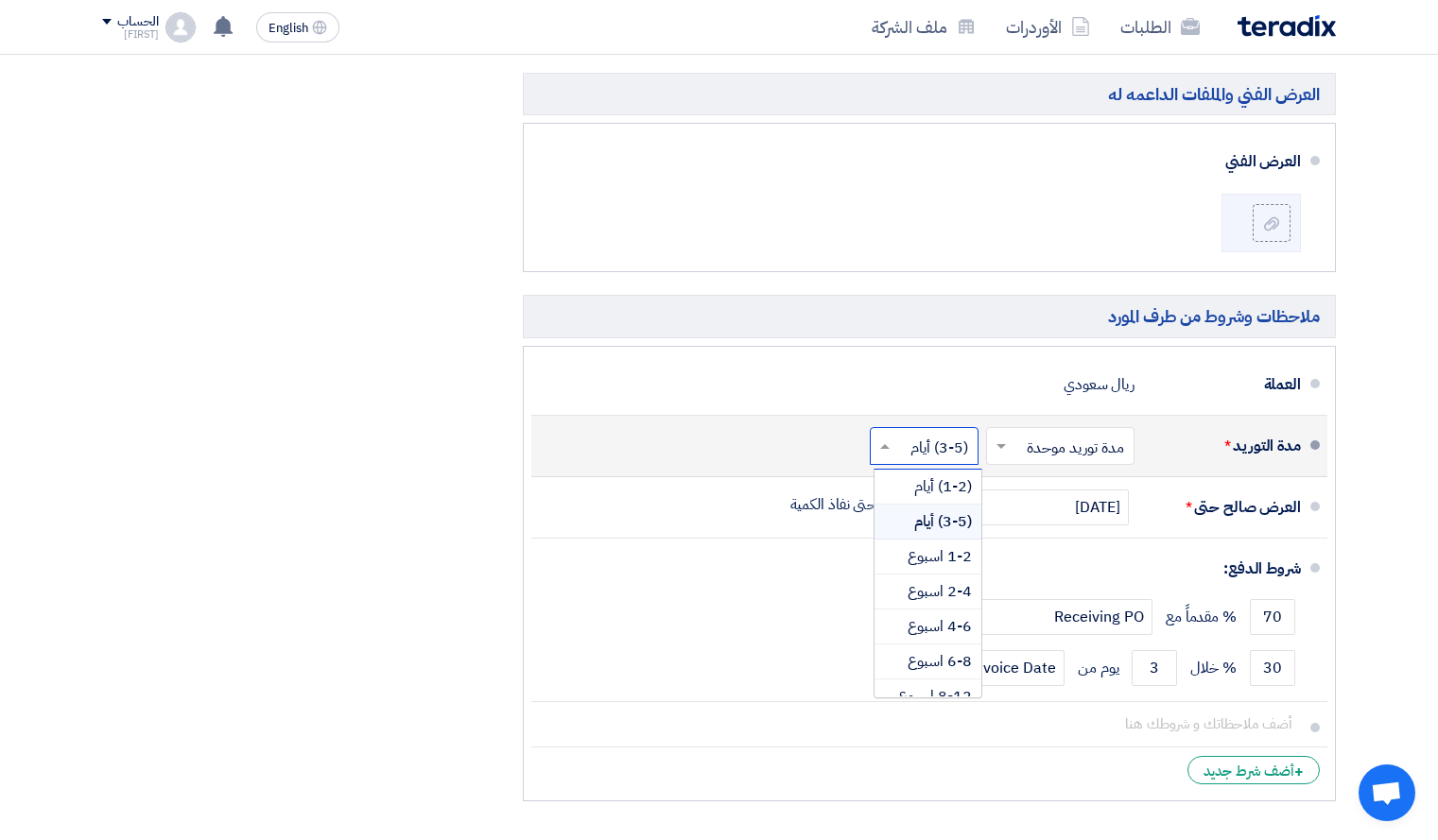 click 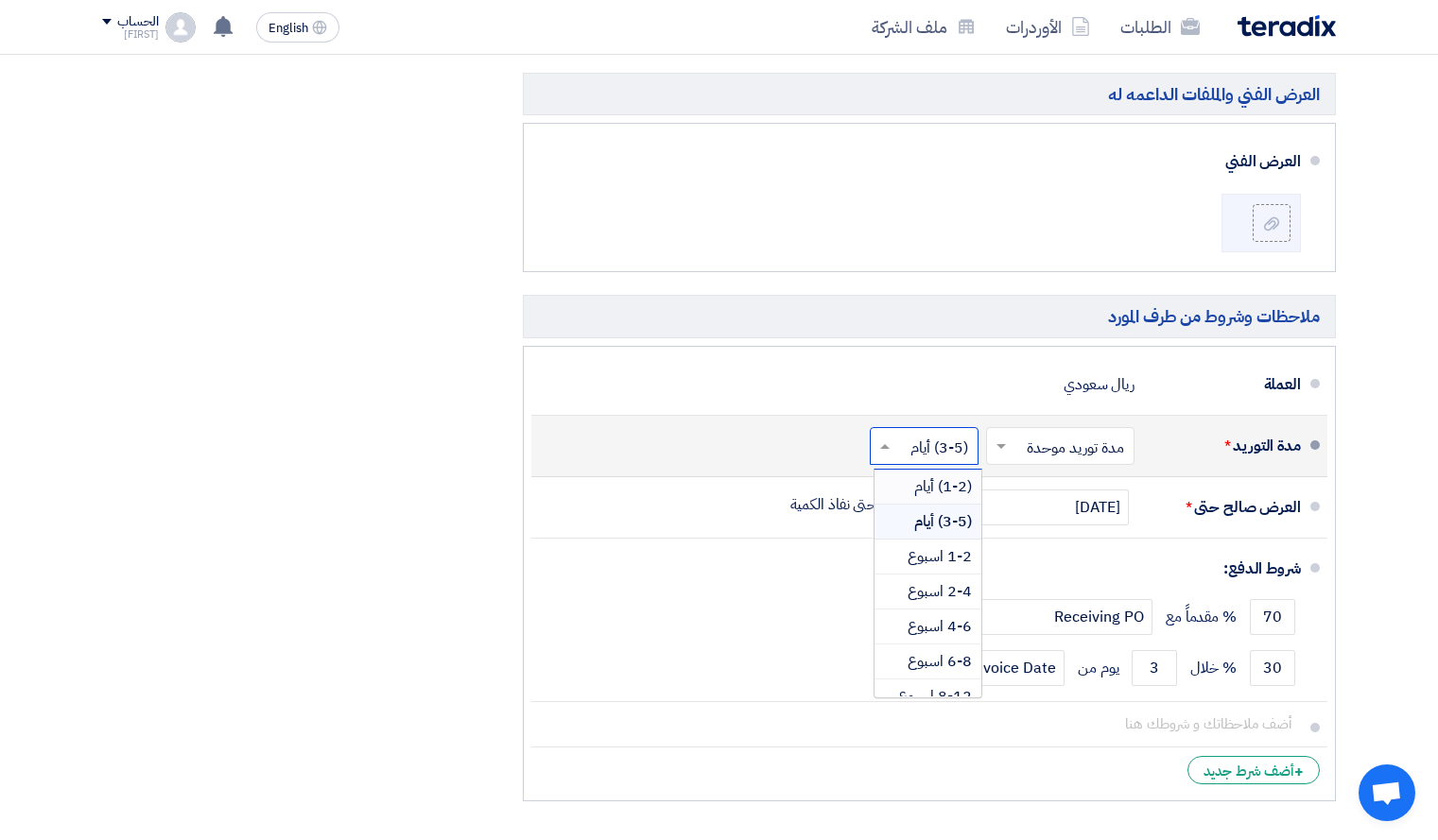 click on "(1-2) أيام" at bounding box center [943, 487] 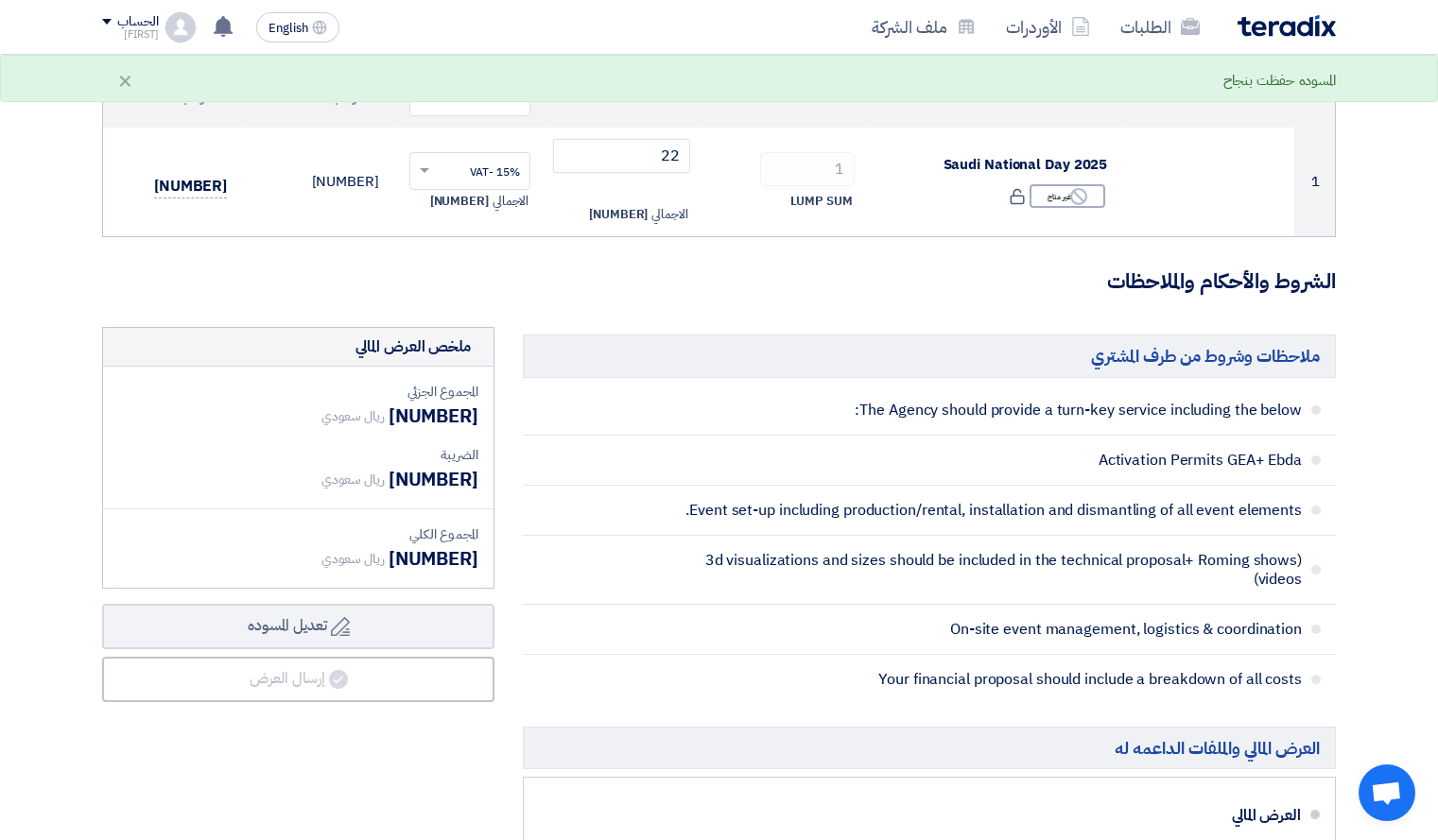 scroll, scrollTop: 224, scrollLeft: 0, axis: vertical 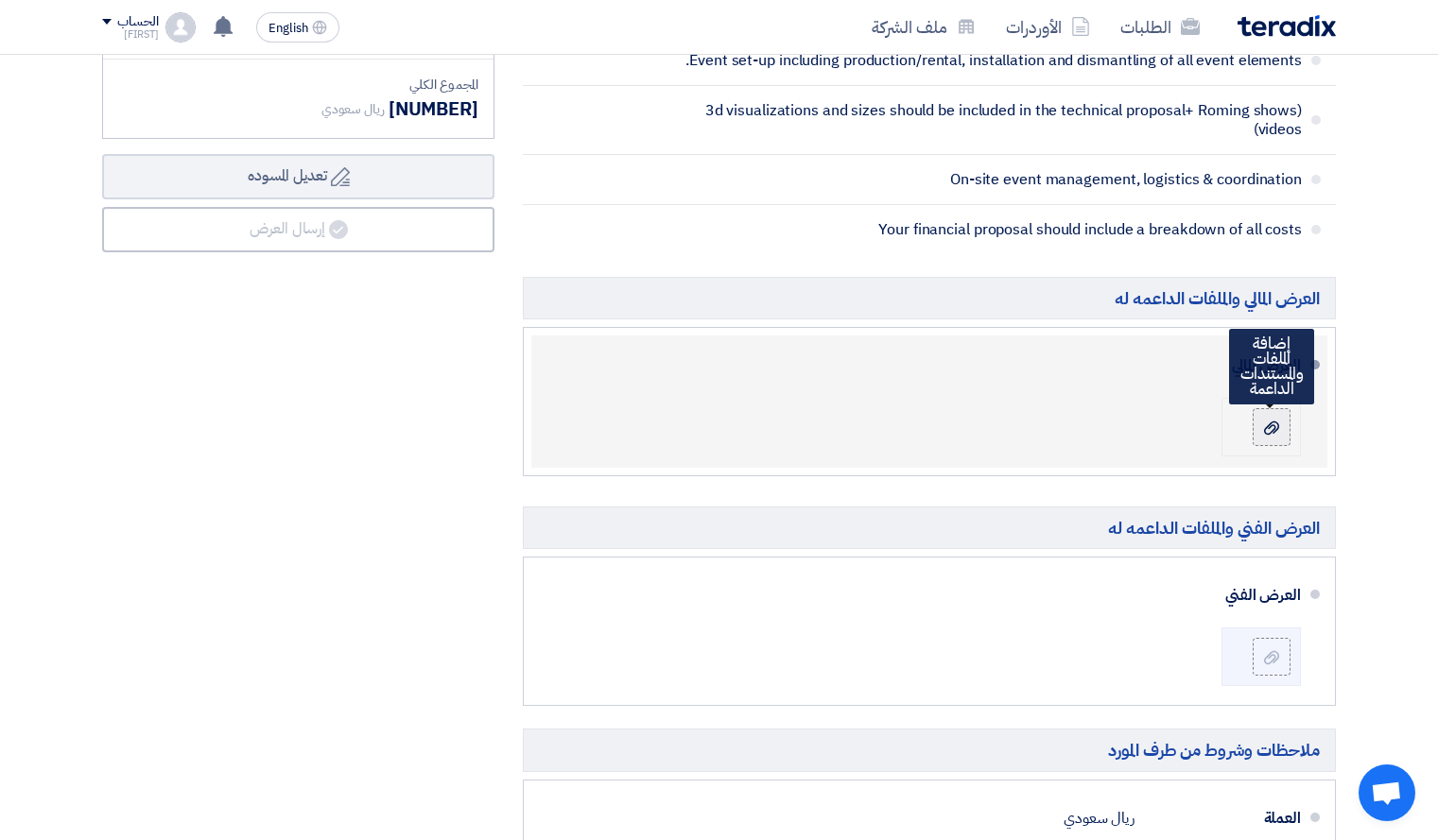 click 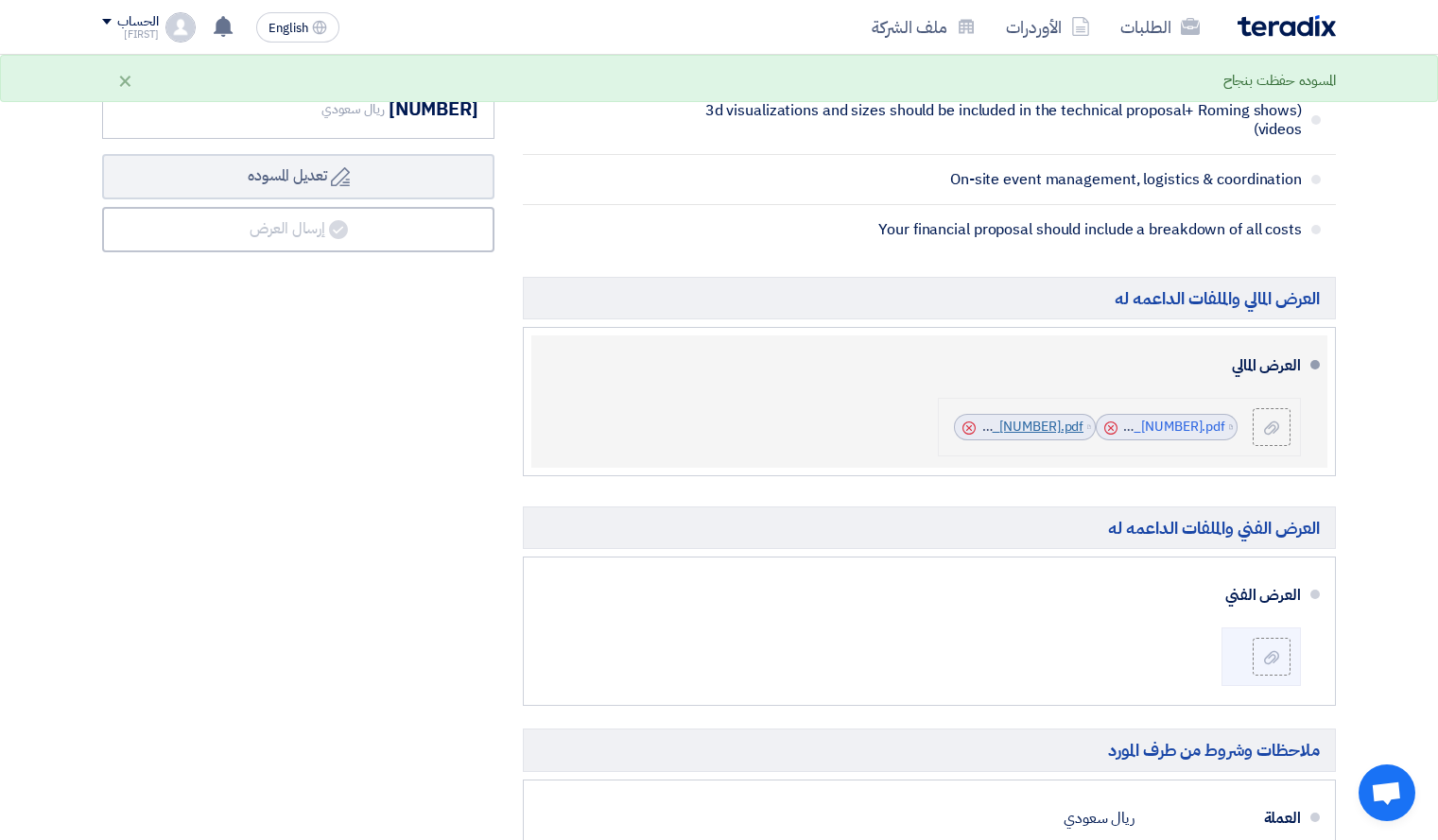 click on "Cenomi_Financial__National_Day__Revised_Scope_[NUMBER].pdf" 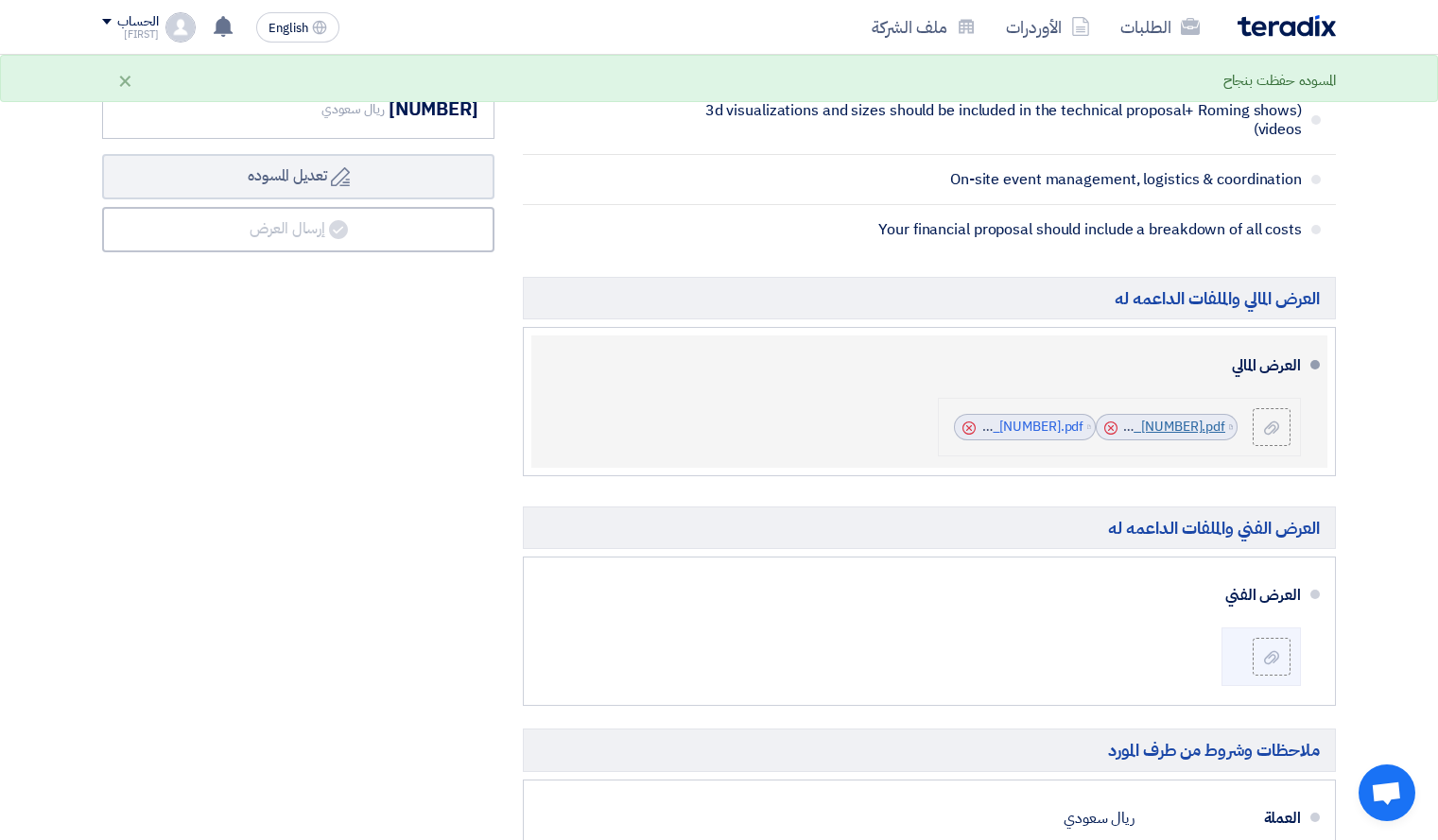 click on "Cenomi_Finanical__National_Day___Full_scope_[NUMBER].pdf" 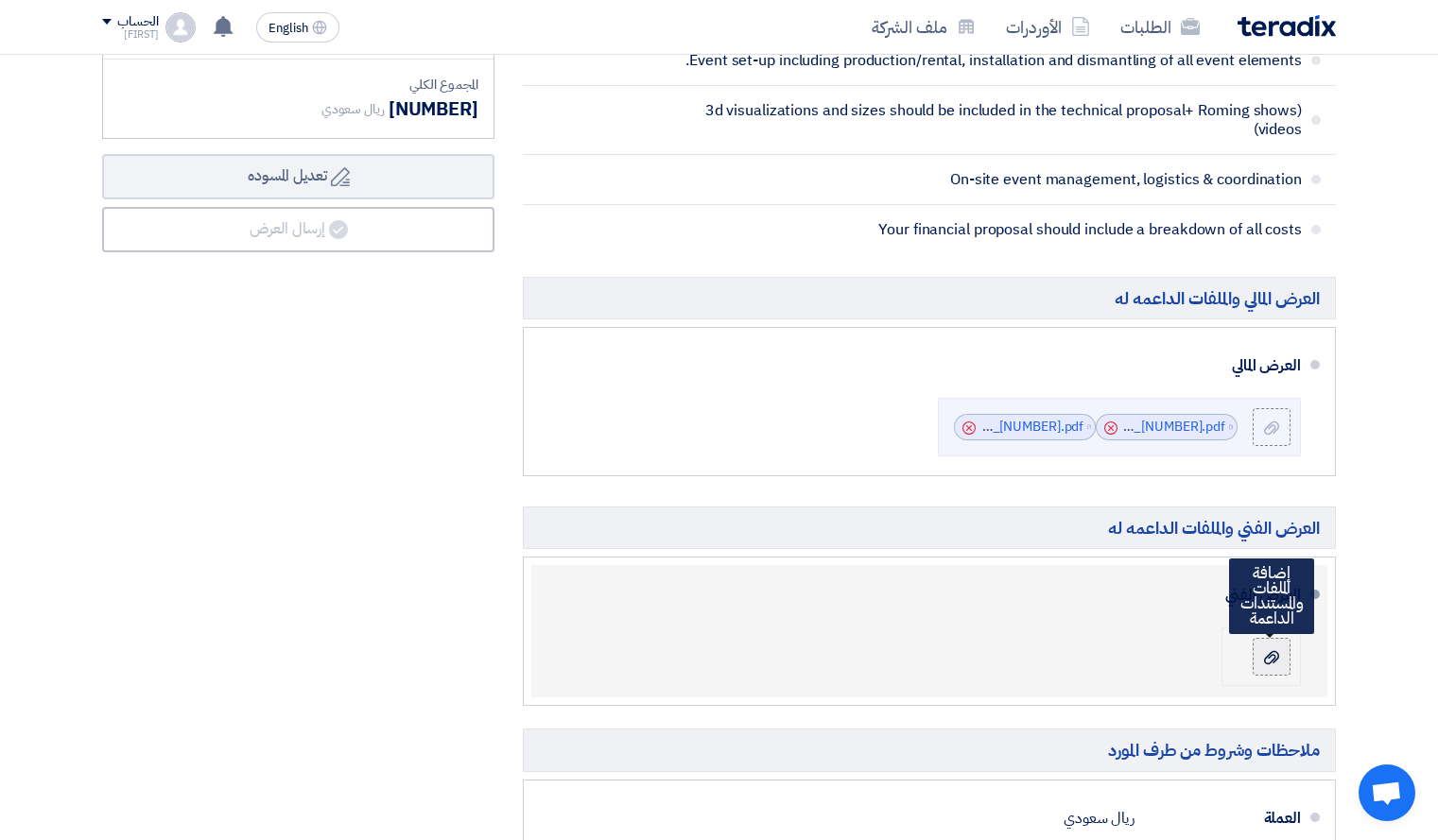 click 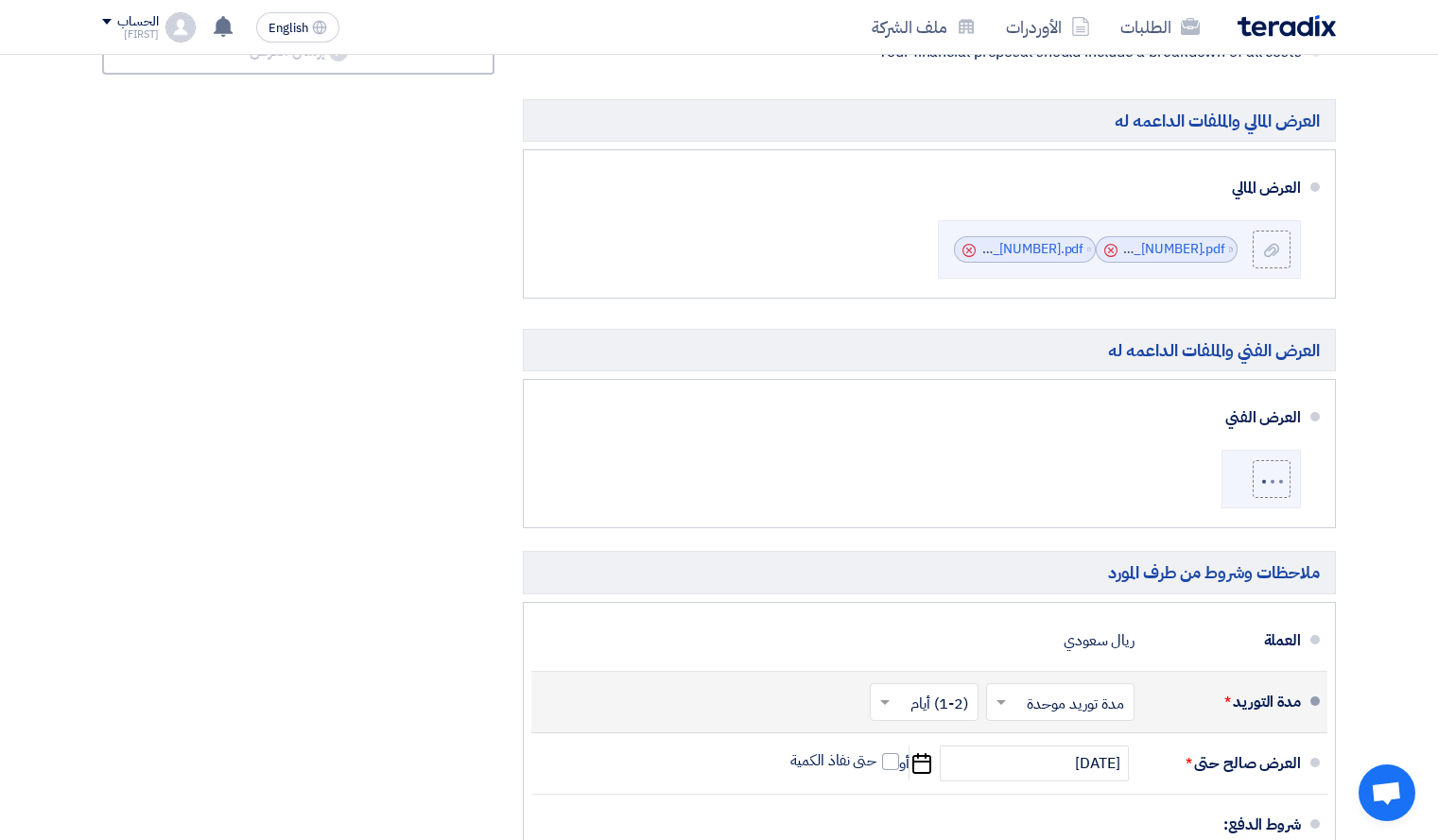 scroll, scrollTop: 860, scrollLeft: 0, axis: vertical 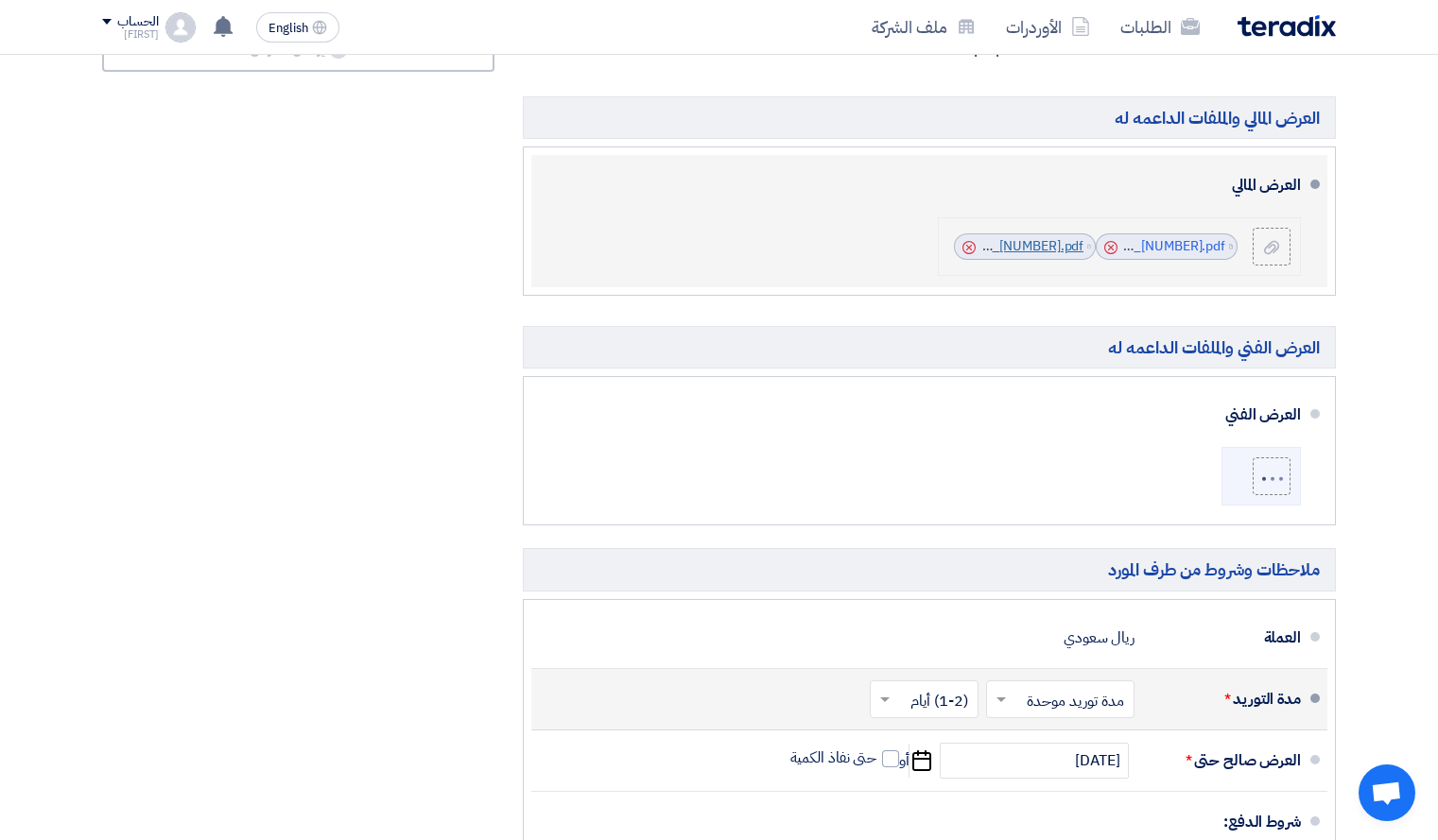 click on "Cenomi_Financial__National_Day__Revised_Scope_[NUMBER].pdf" 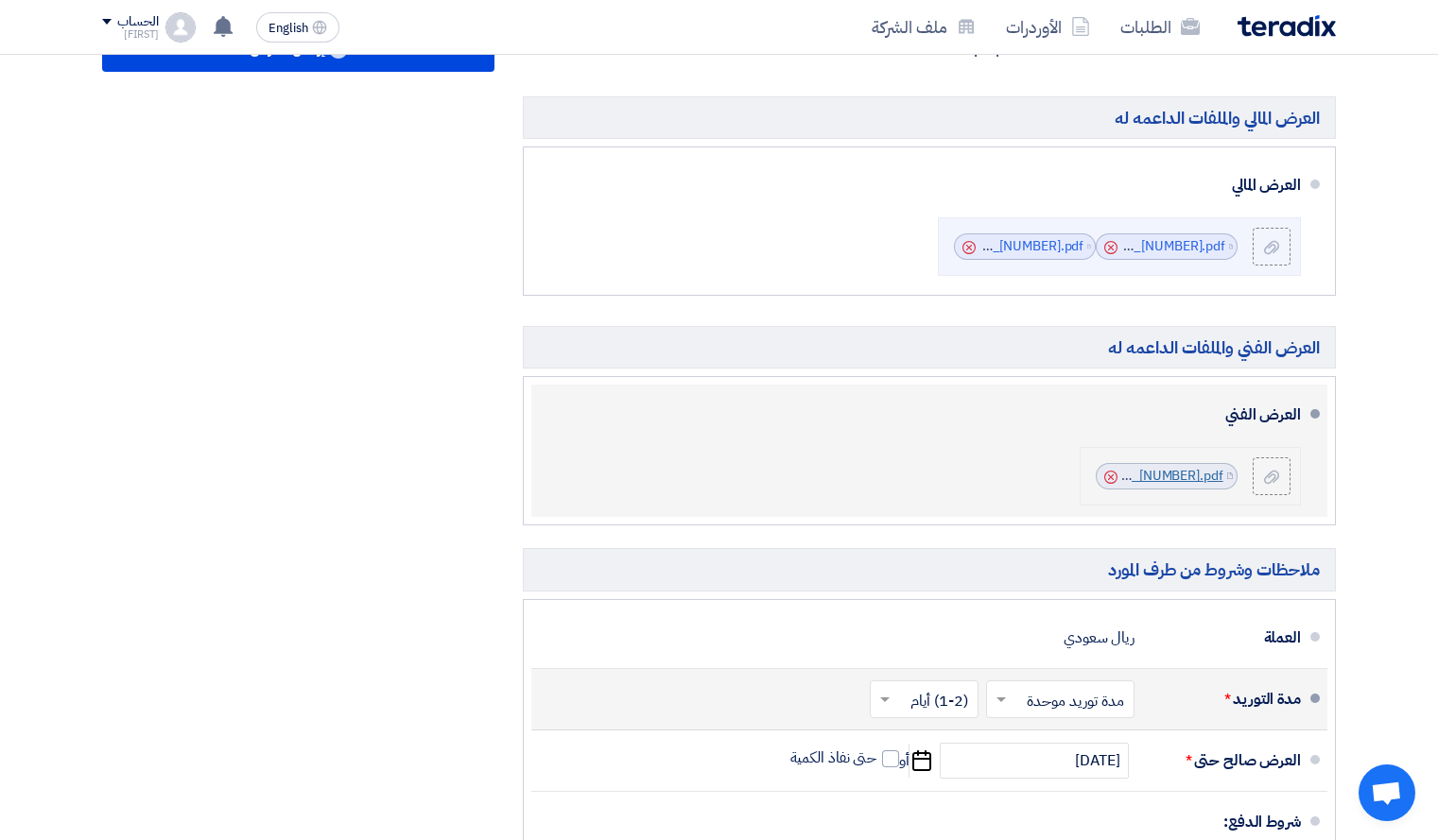 click on "Cenomi_National_Day__[NUMBER].pdf" 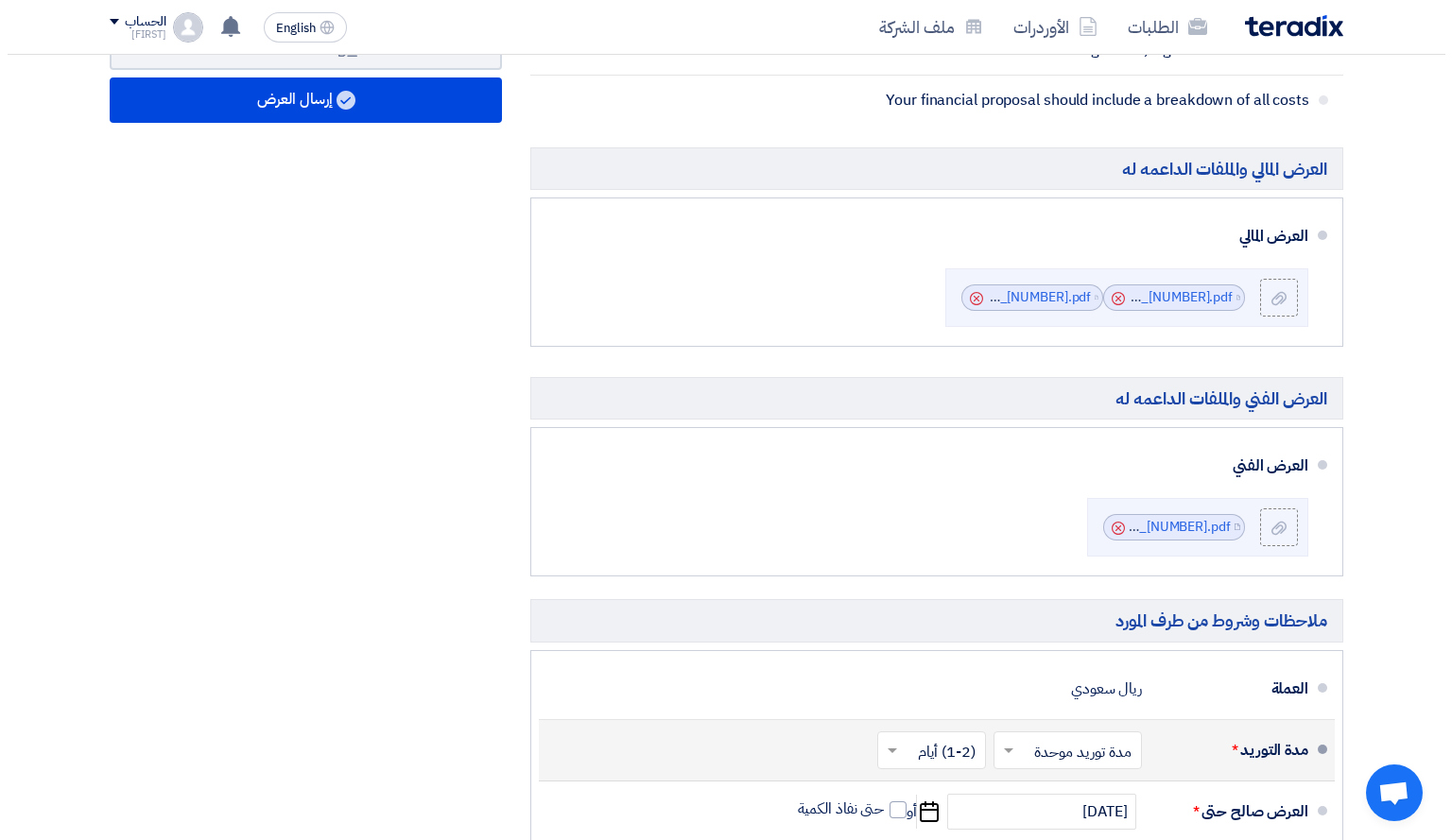 scroll, scrollTop: 475, scrollLeft: 0, axis: vertical 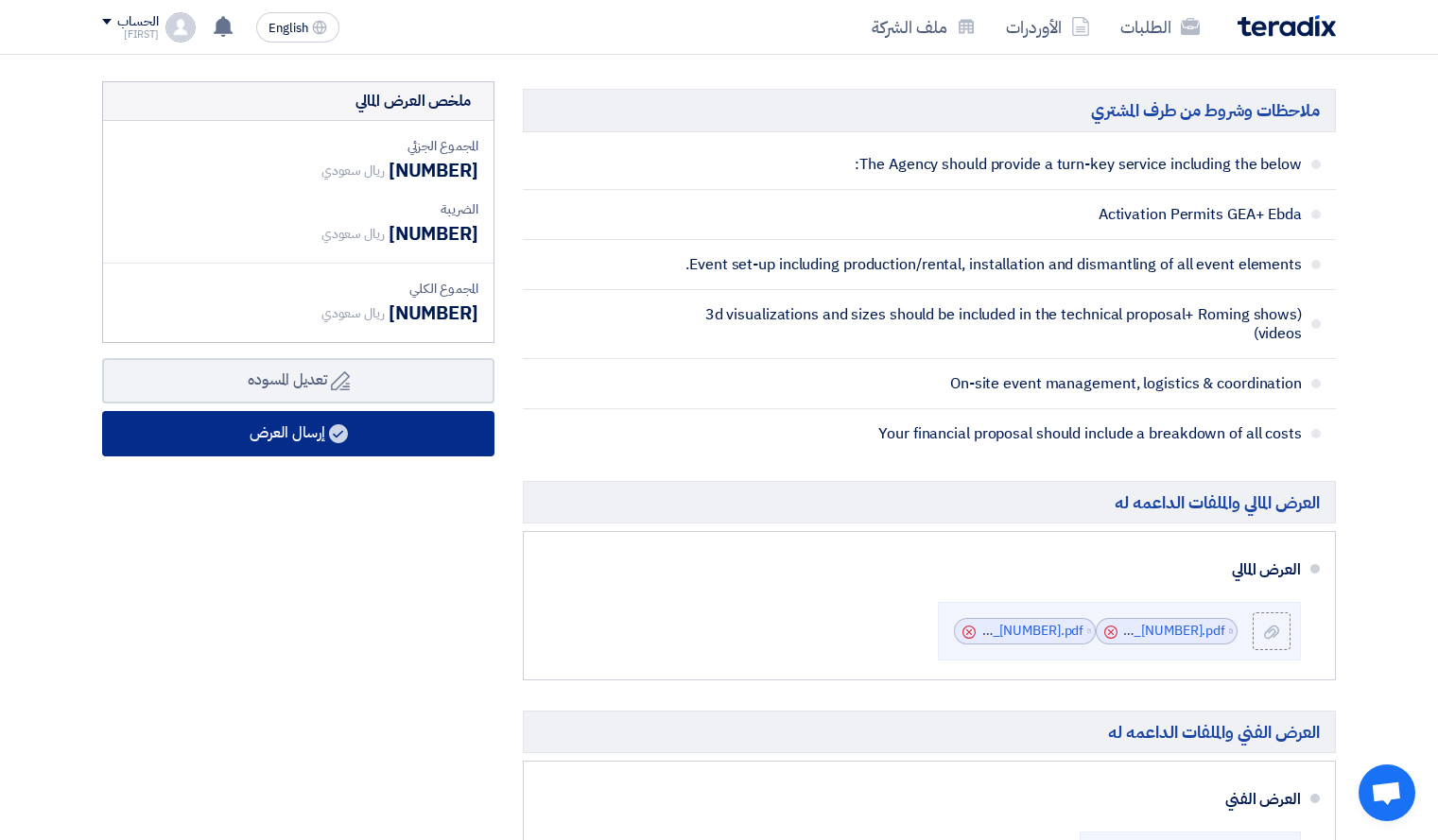 click on "إرسال العرض" 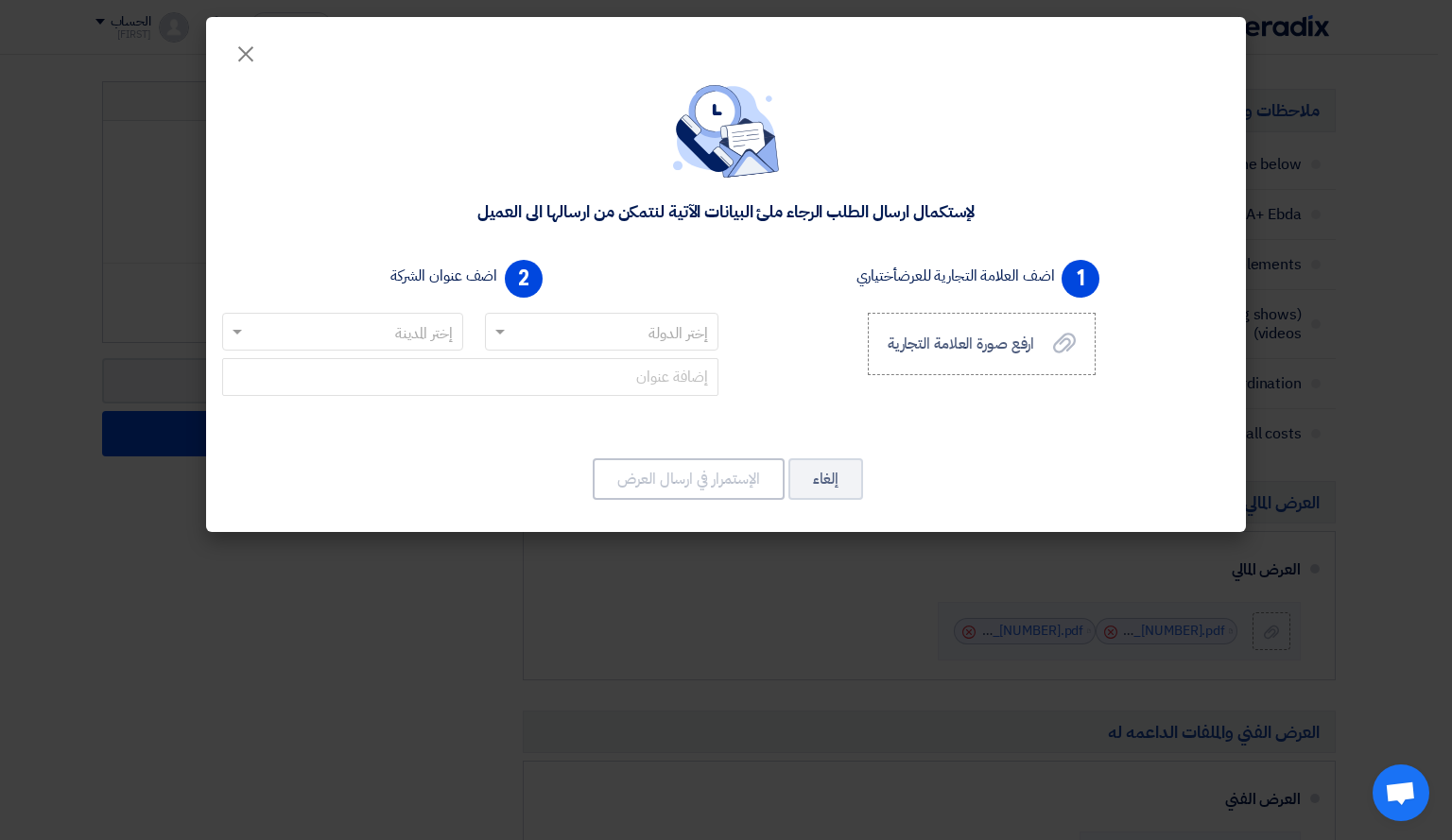 click 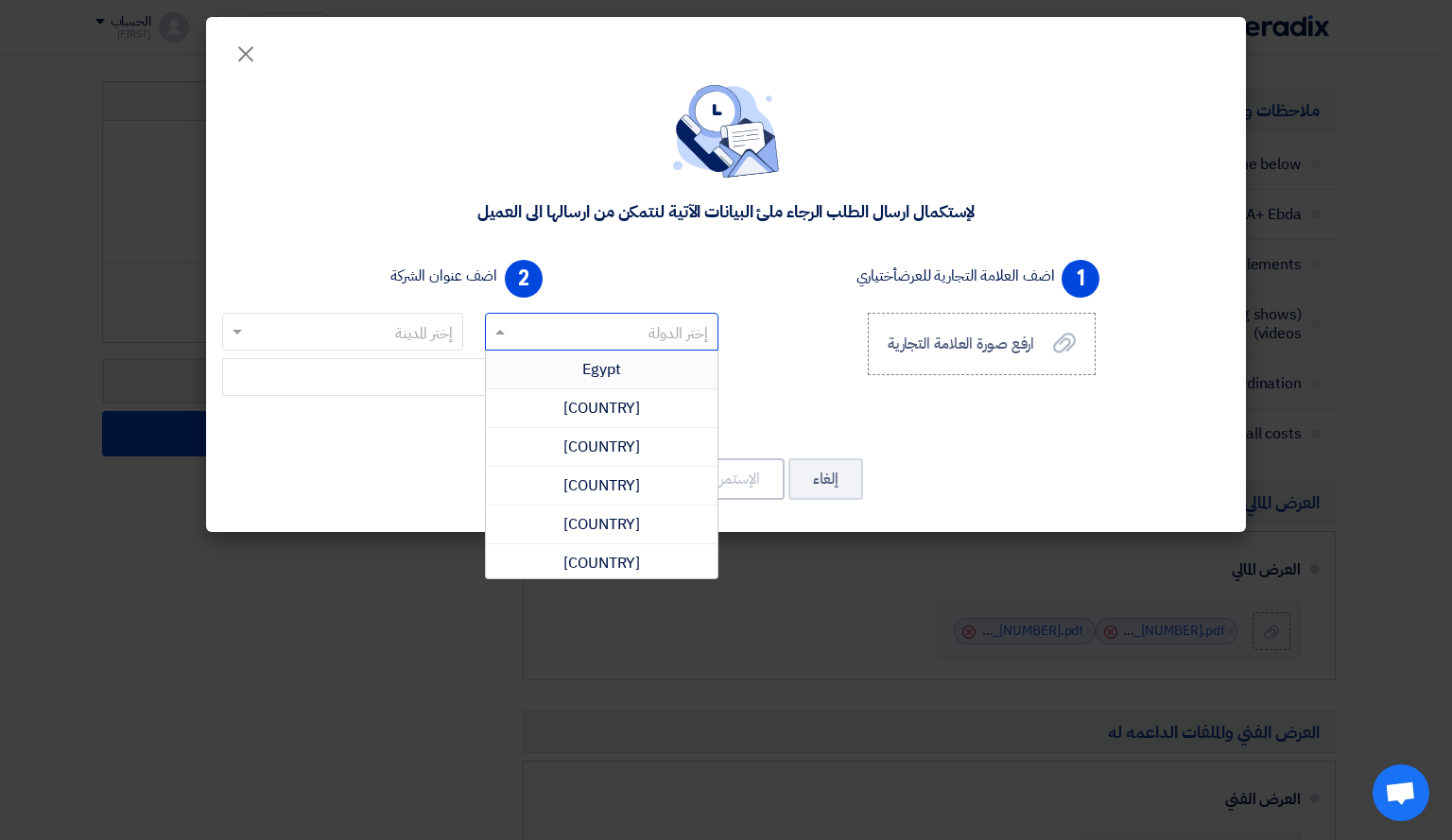 type on "س" 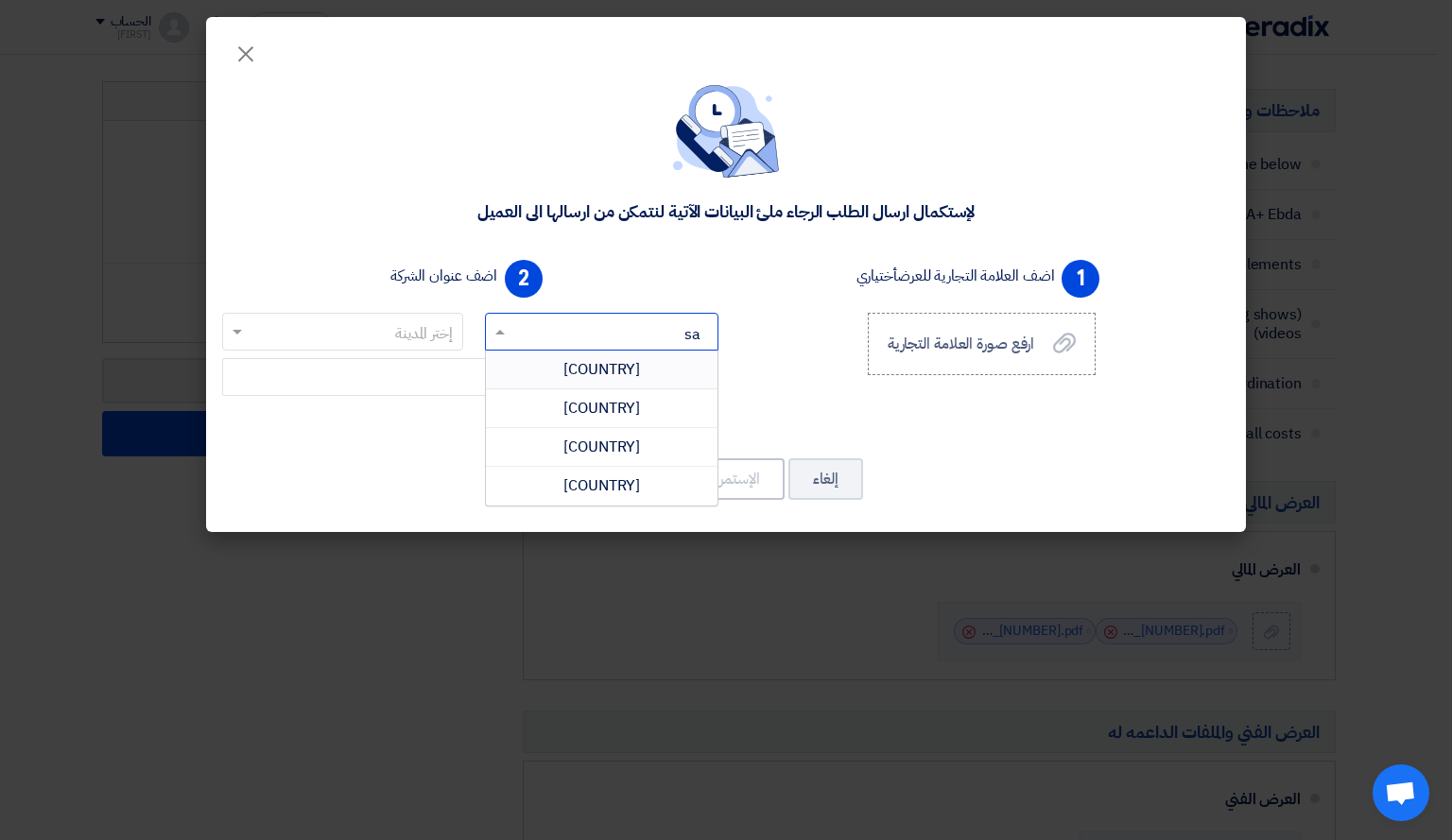 type on "sau" 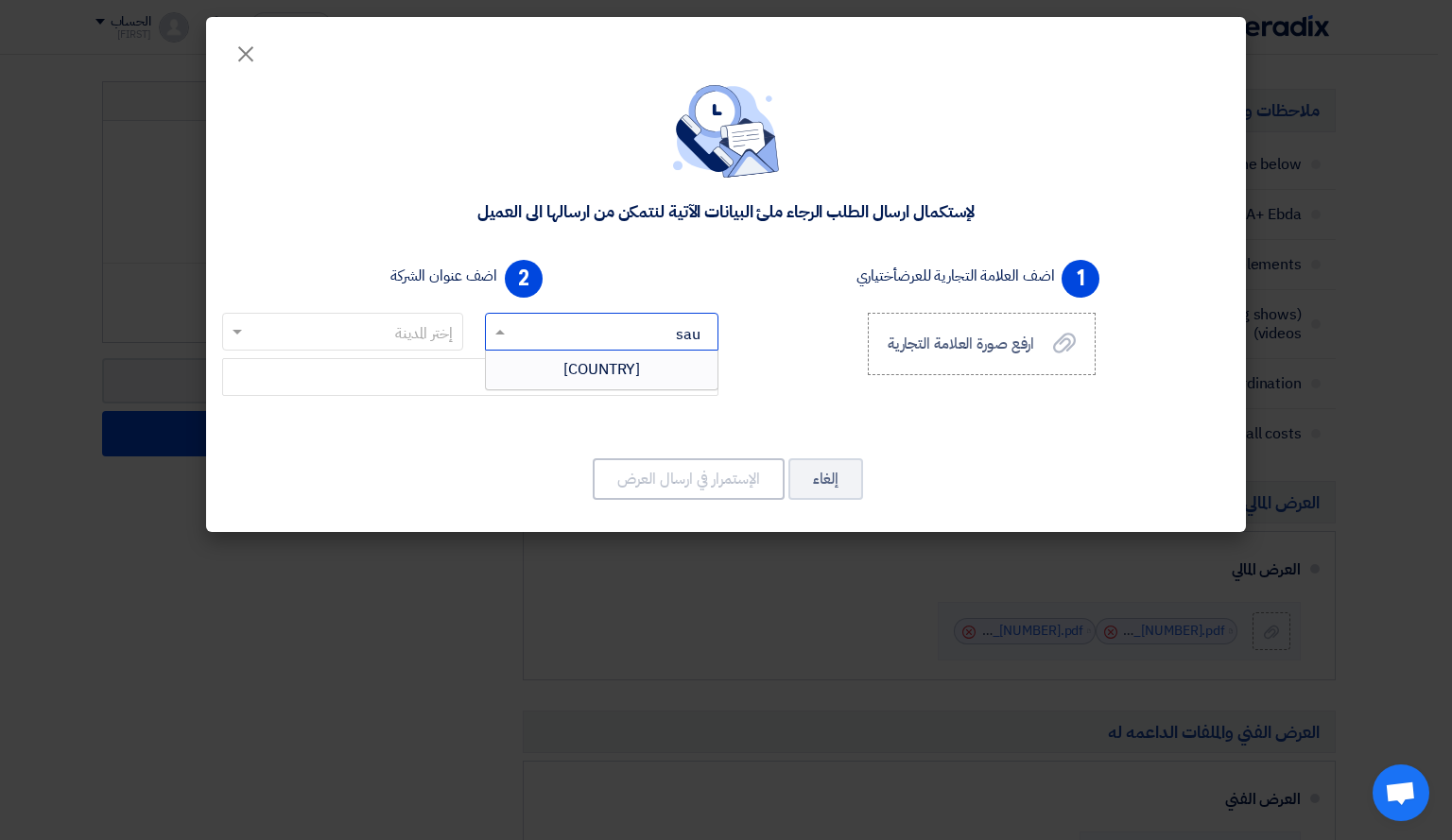 click on "[COUNTRY]" at bounding box center (601, 369) 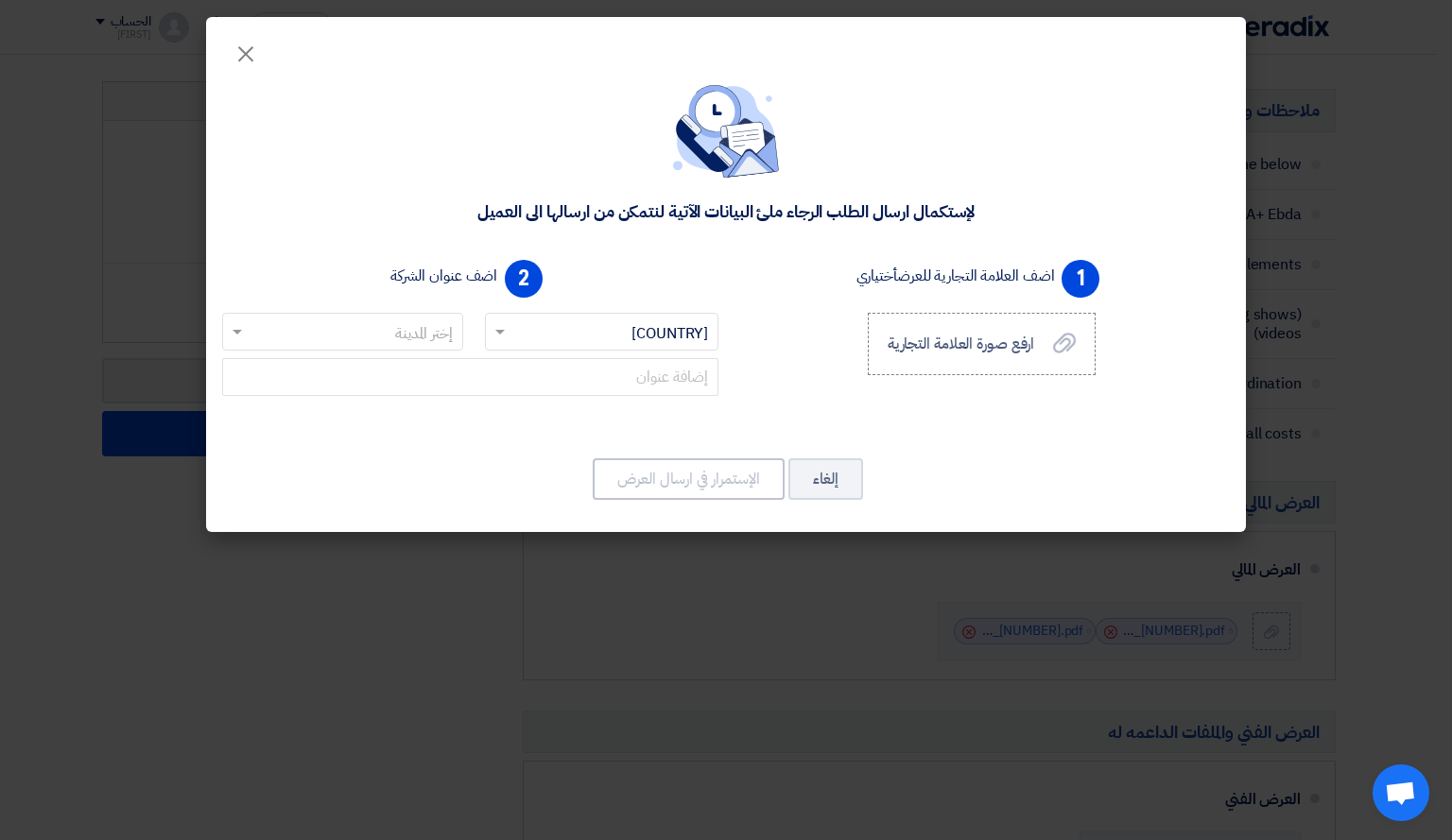 click 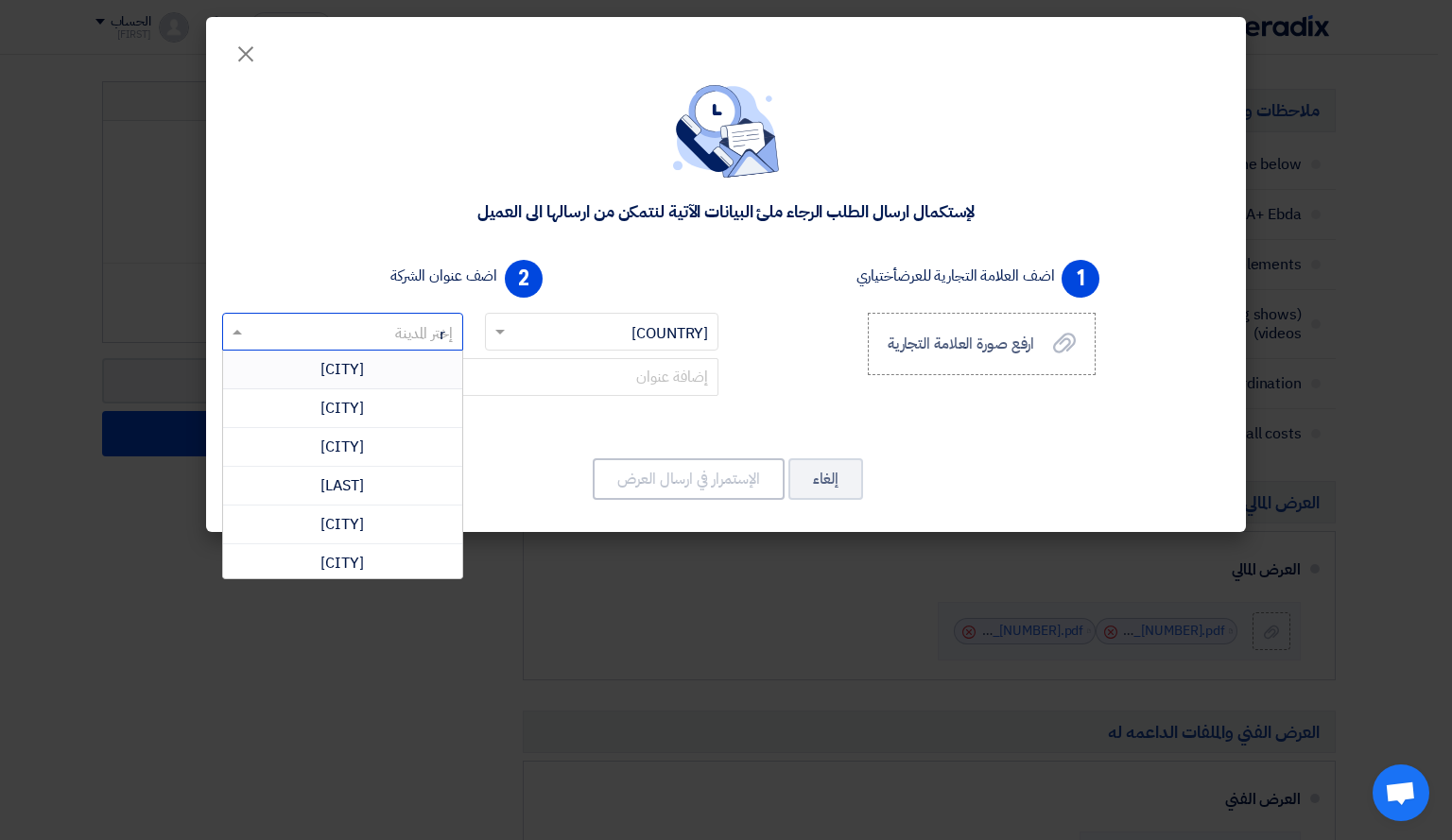 type on "ri" 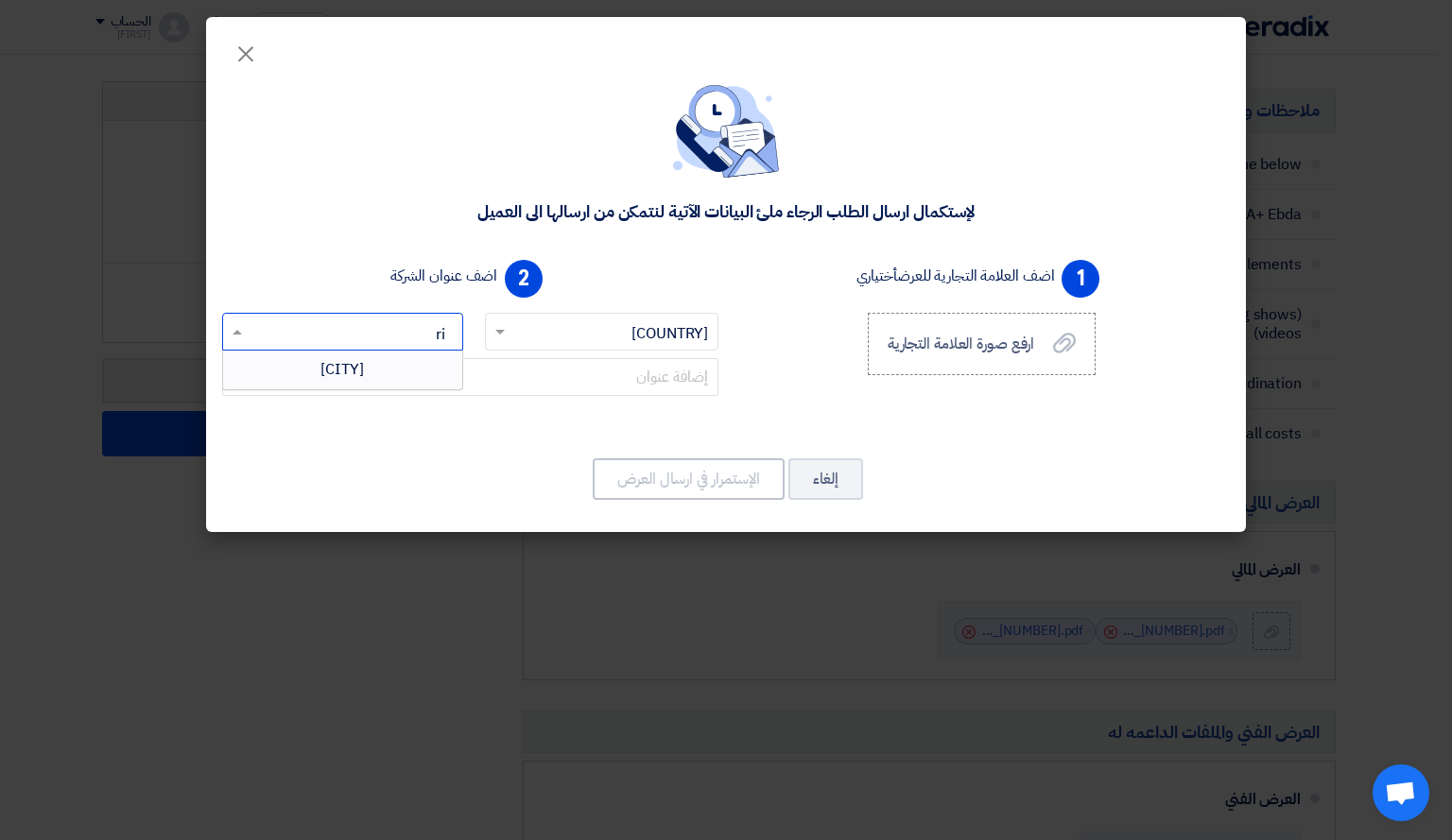 click on "[CITY]" at bounding box center [342, 369] 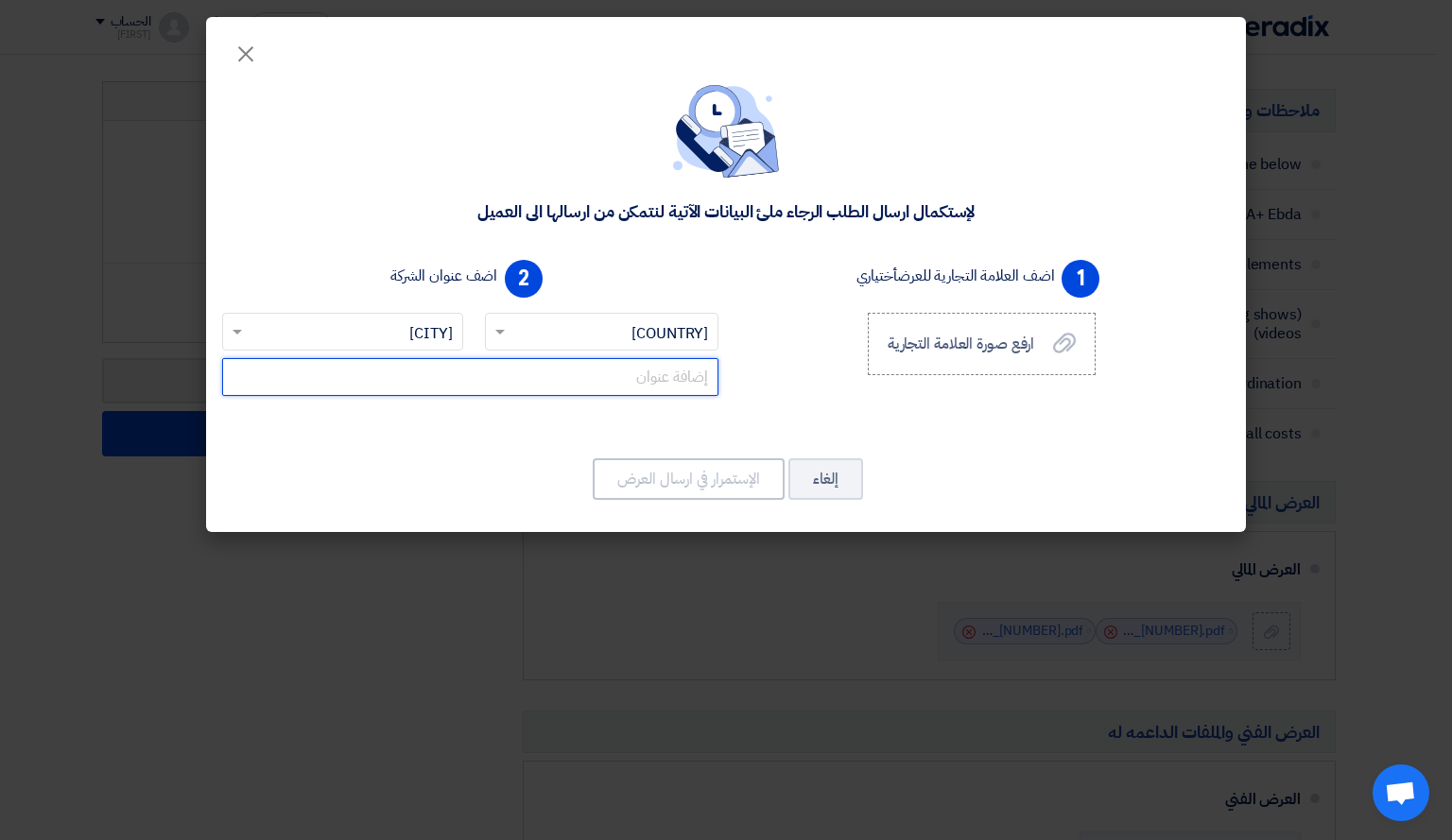 click 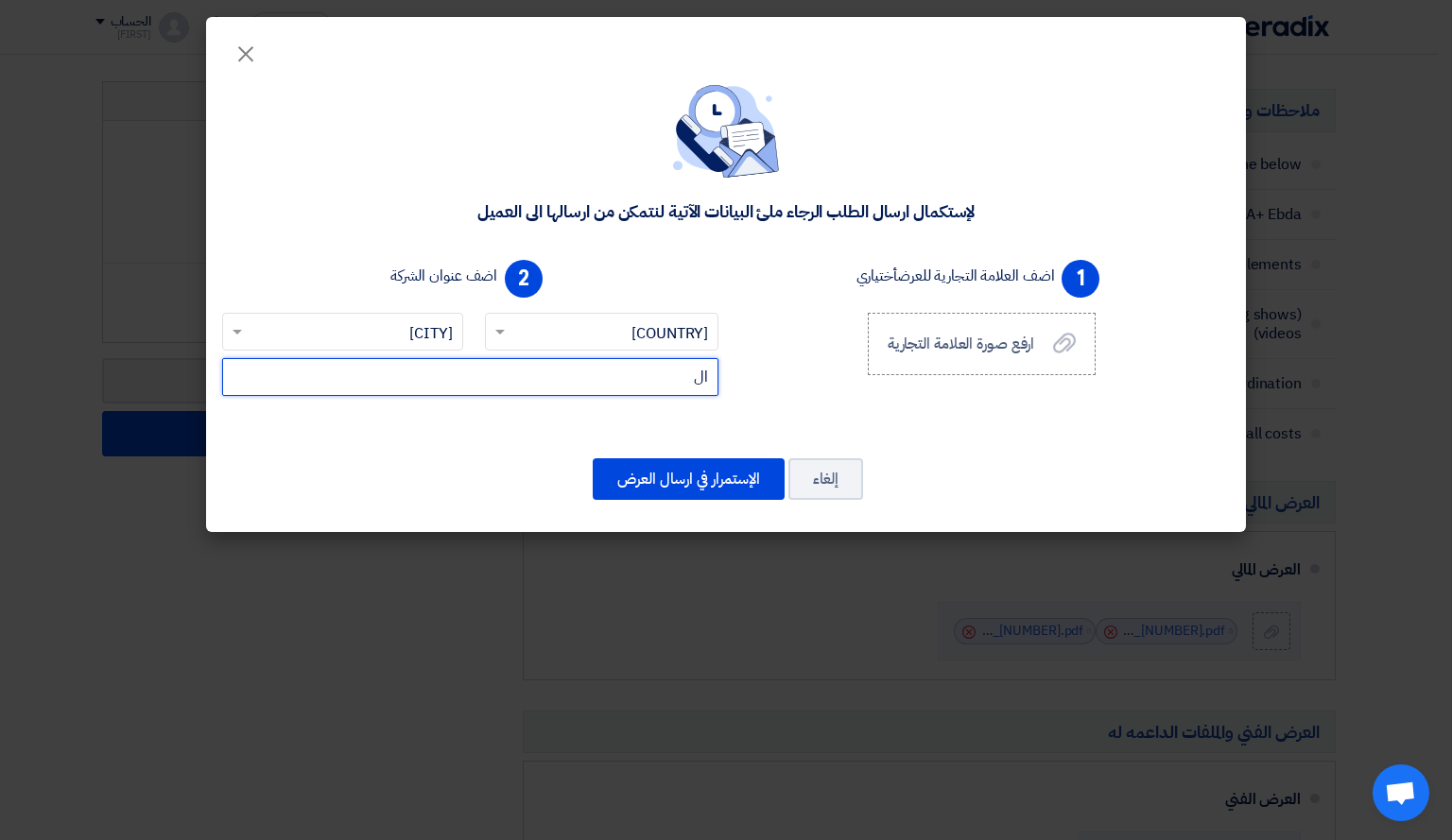 type on "ا" 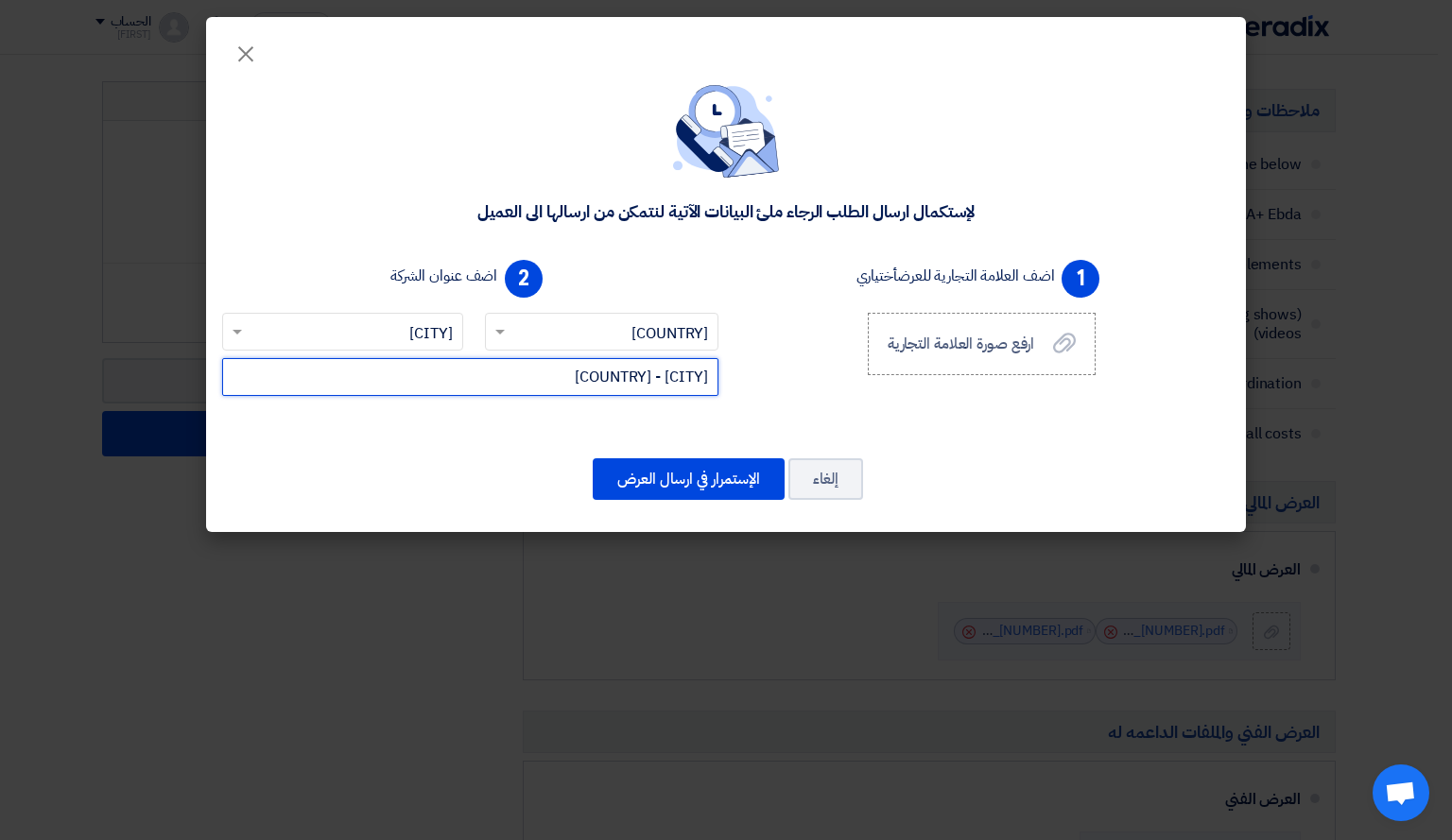 click on "[CITY] - [COUNTRY]" 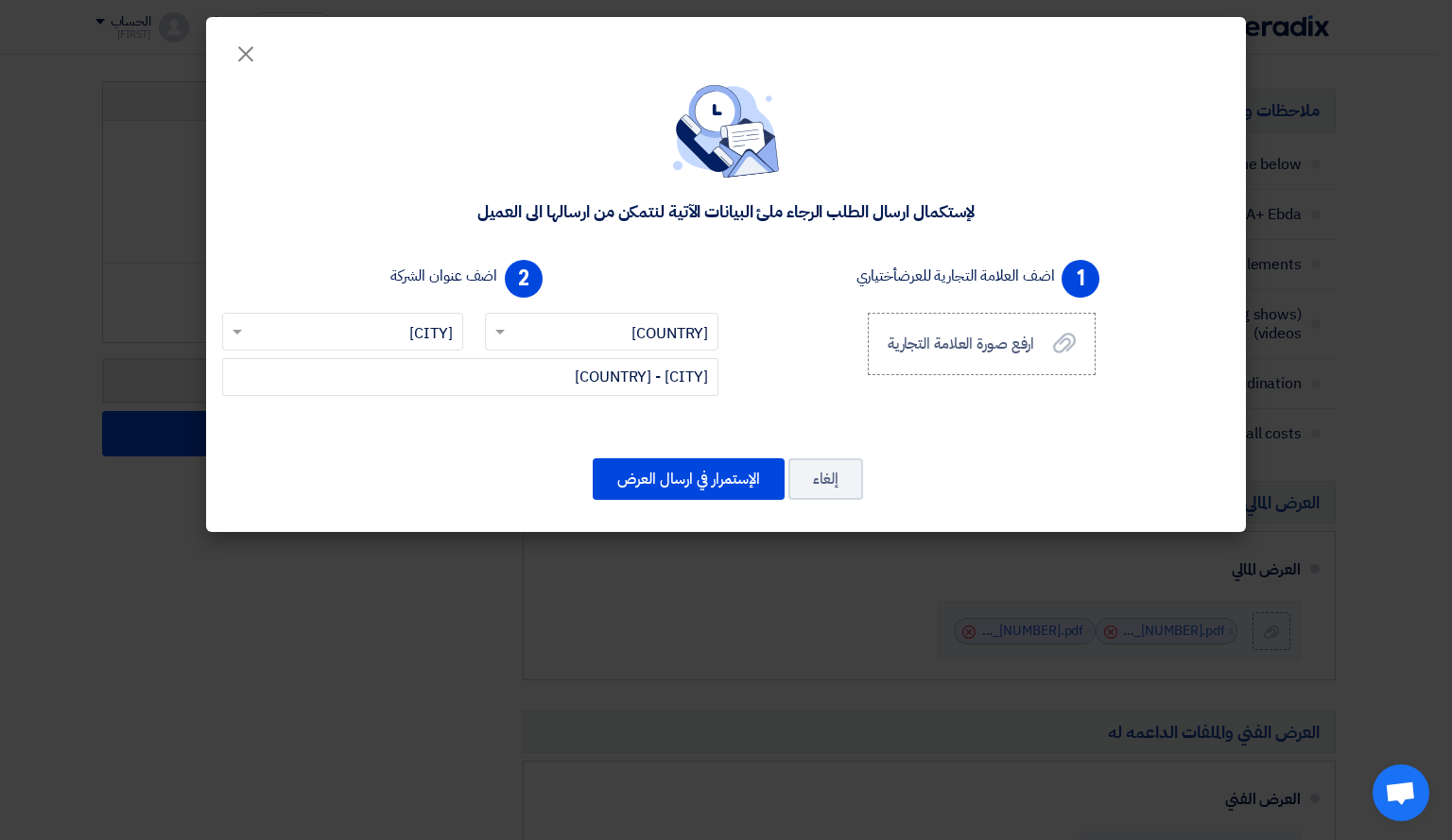 drag, startPoint x: 663, startPoint y: 384, endPoint x: 557, endPoint y: 445, distance: 122.29881 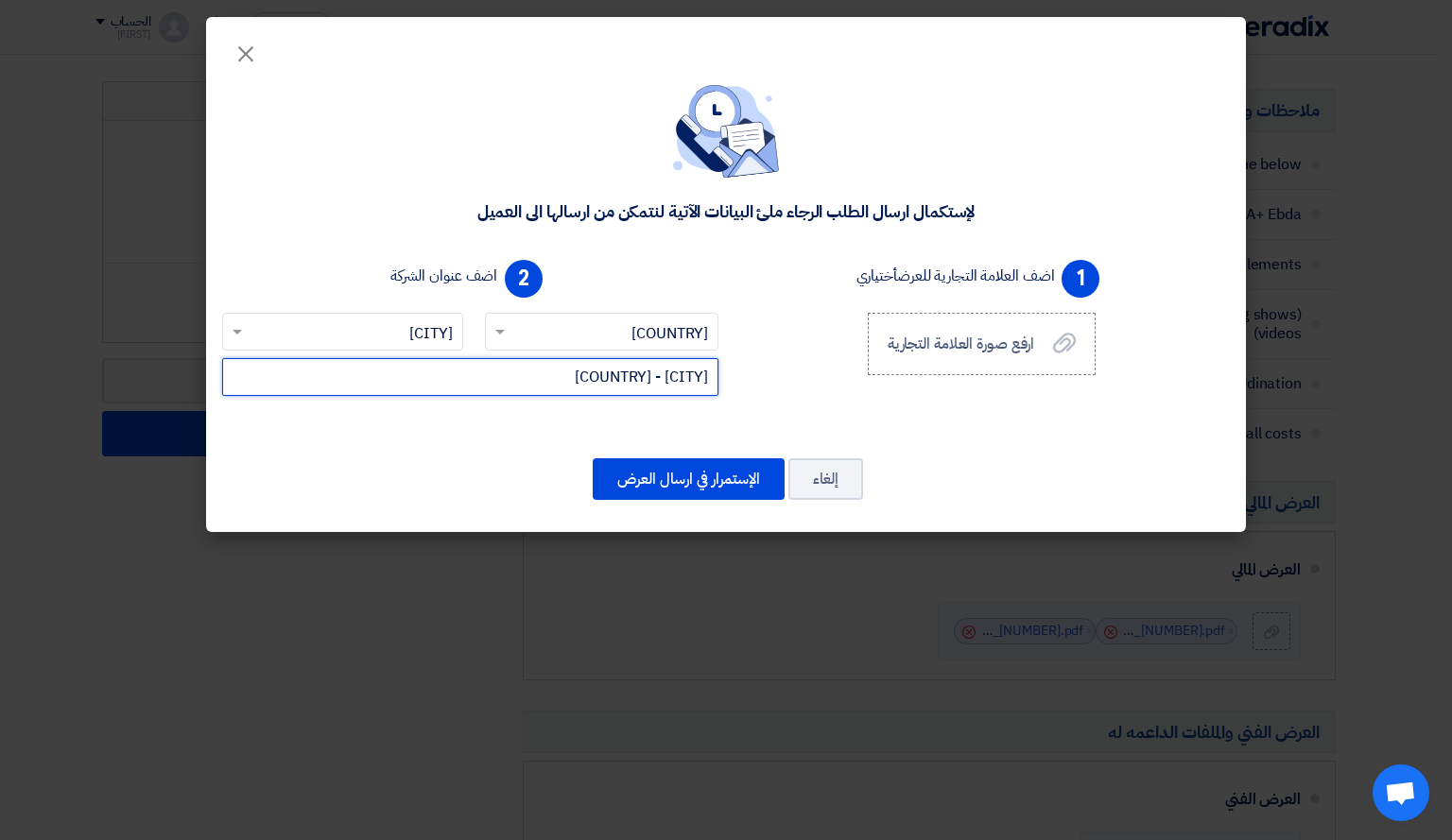click on "[CITY] - [COUNTRY]" 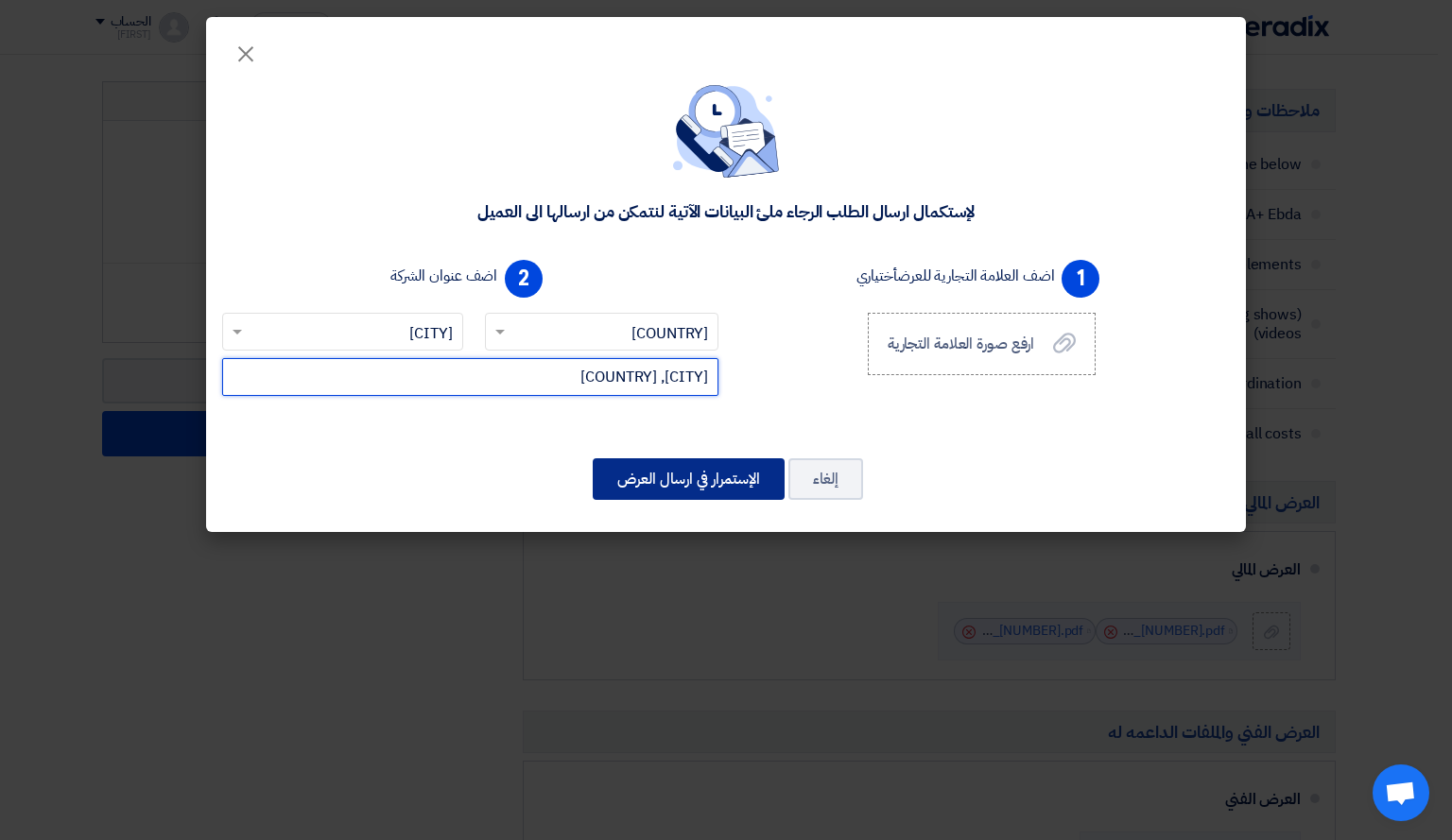 type on "[CITY], [COUNTRY]" 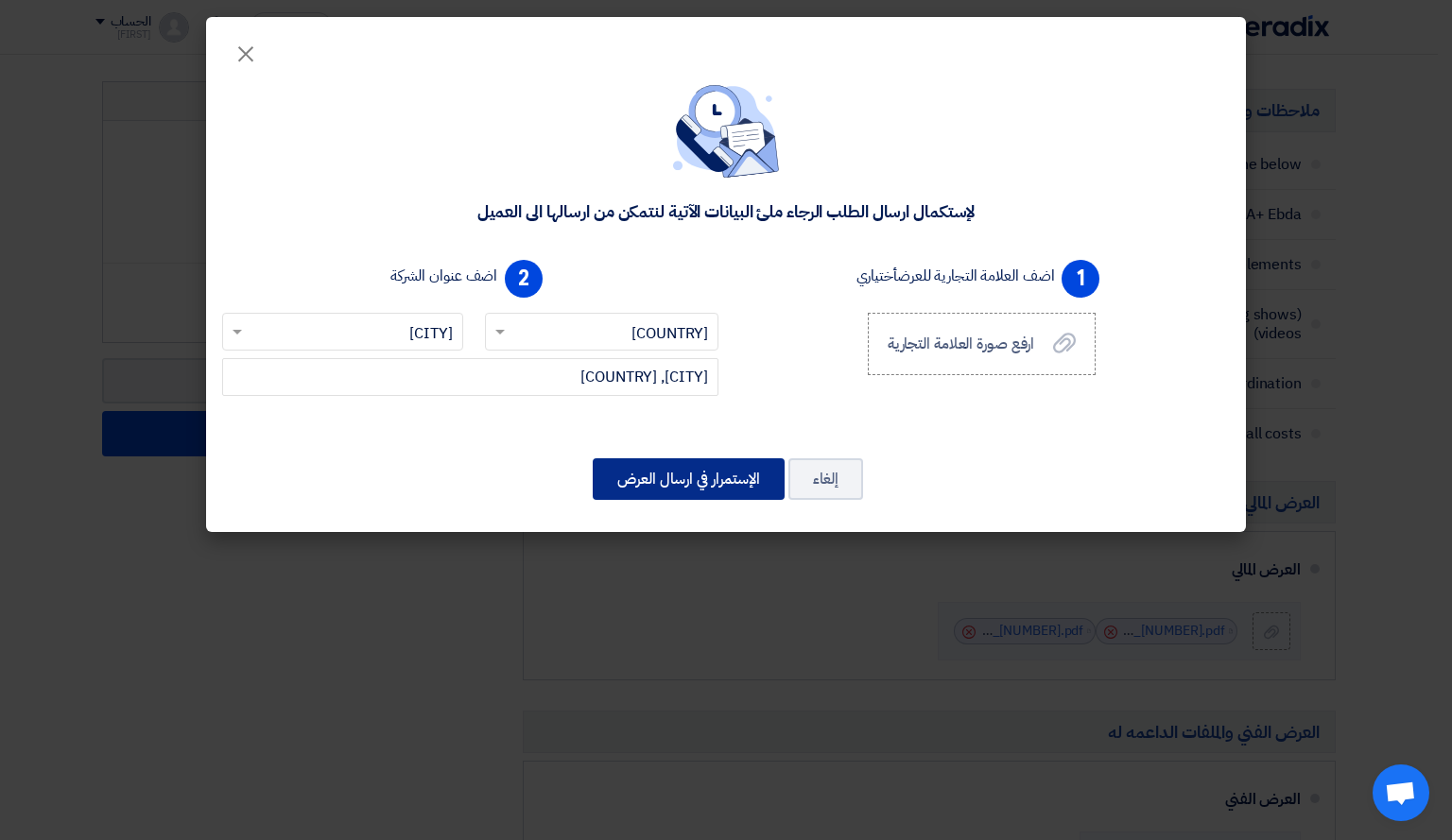 click on "الإستمرار في ارسال العرض" 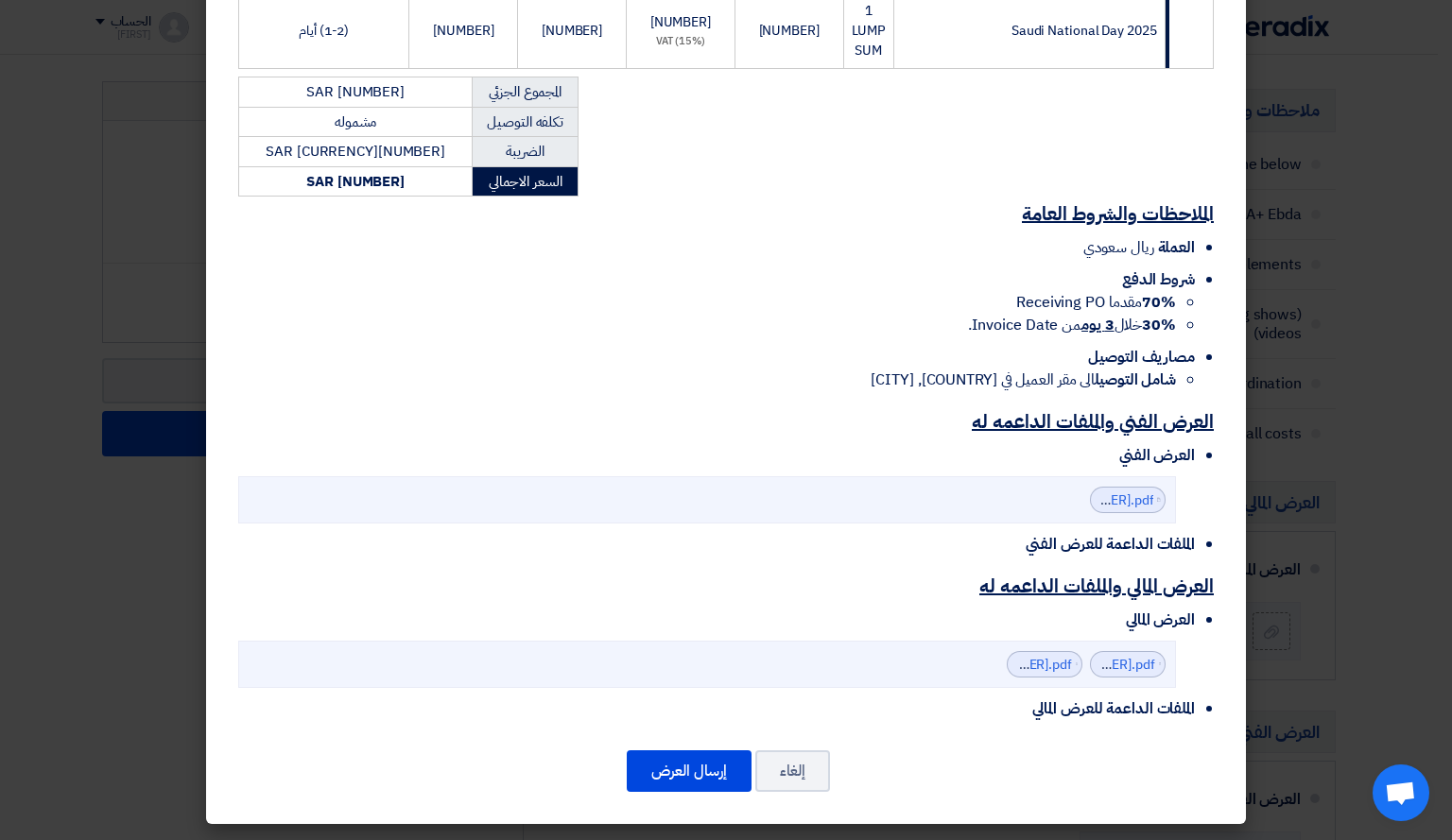 scroll, scrollTop: 367, scrollLeft: 0, axis: vertical 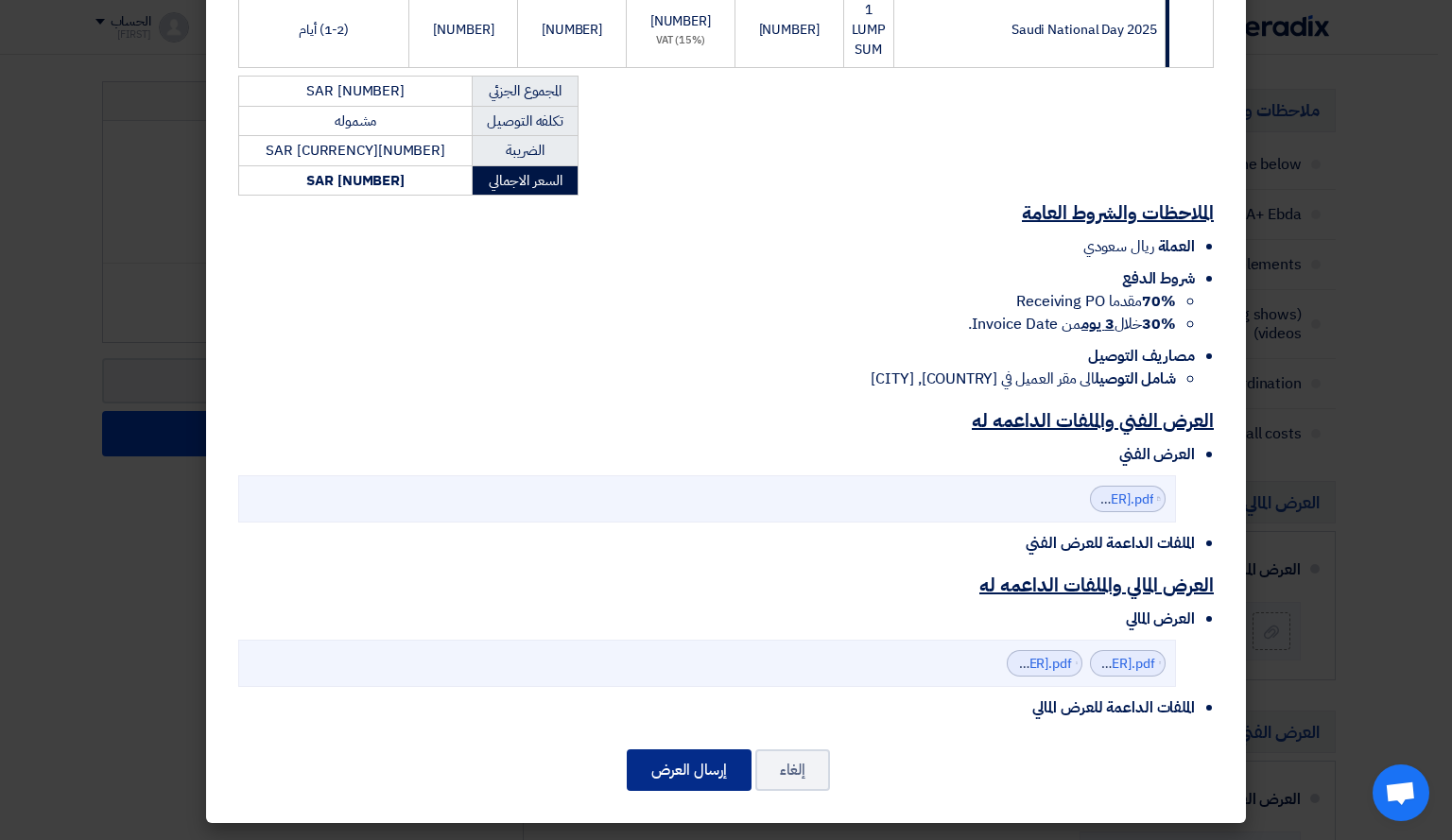 click on "إرسال العرض" 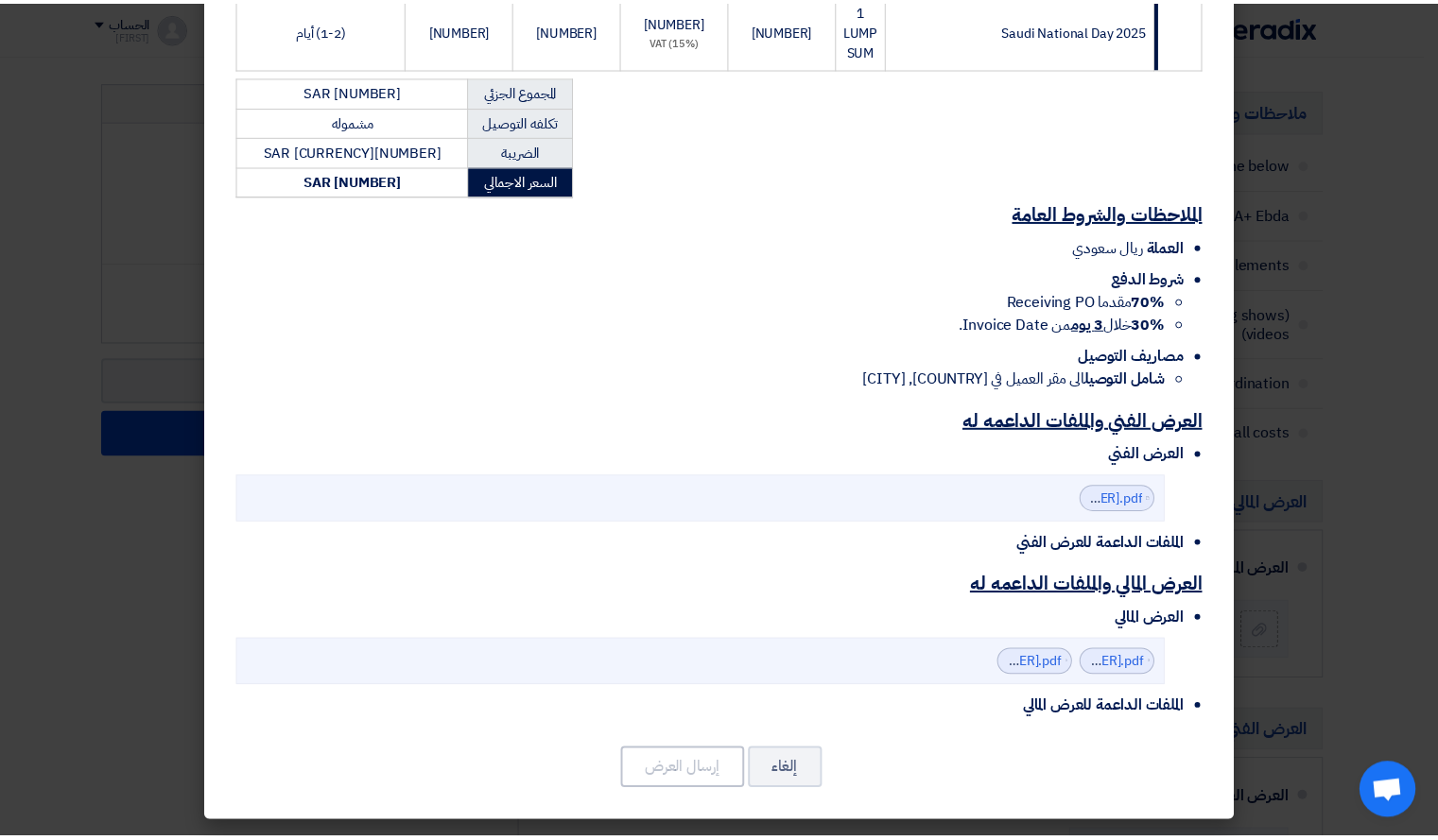 scroll, scrollTop: 0, scrollLeft: 0, axis: both 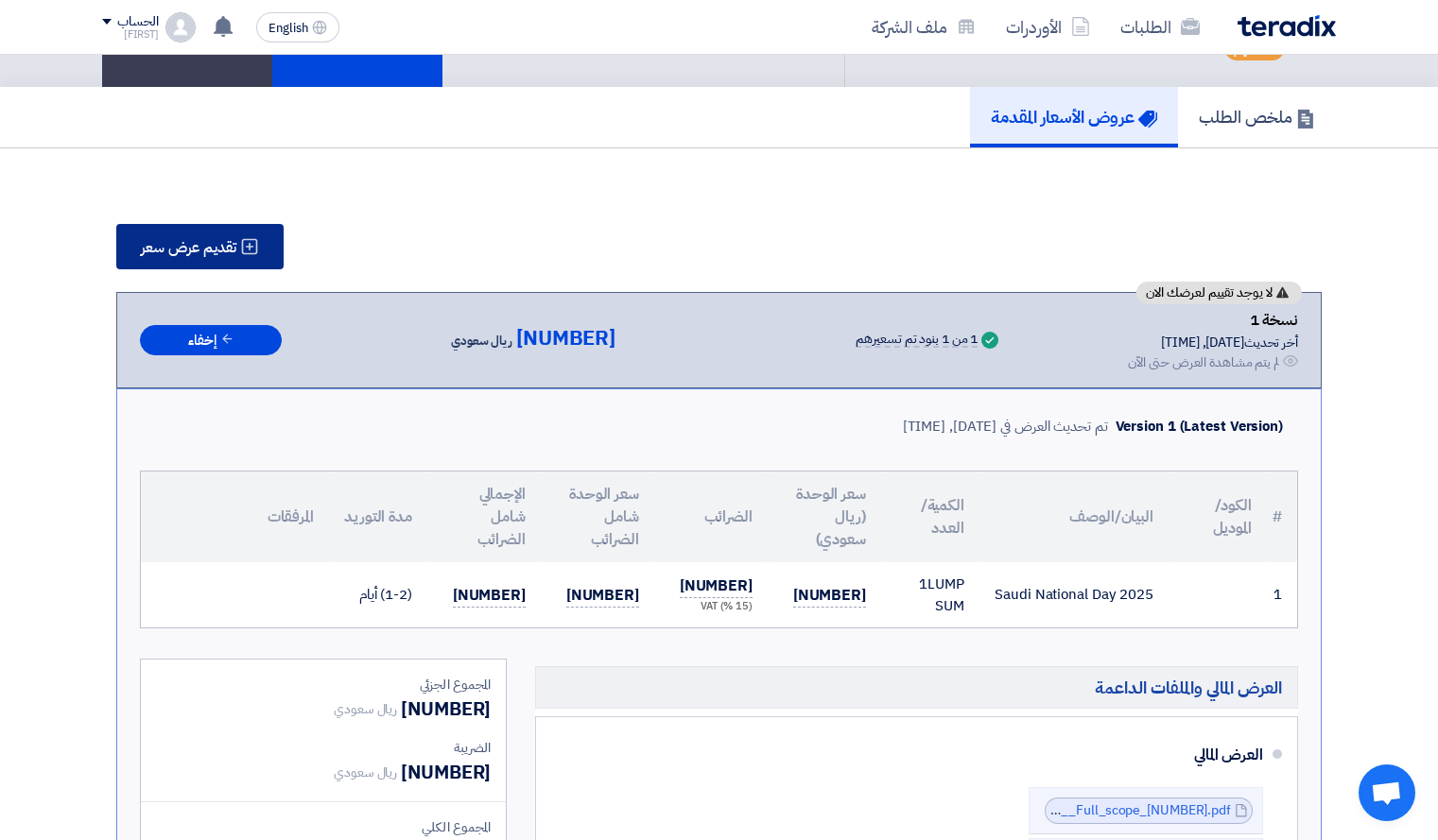 click on "تقديم عرض سعر" 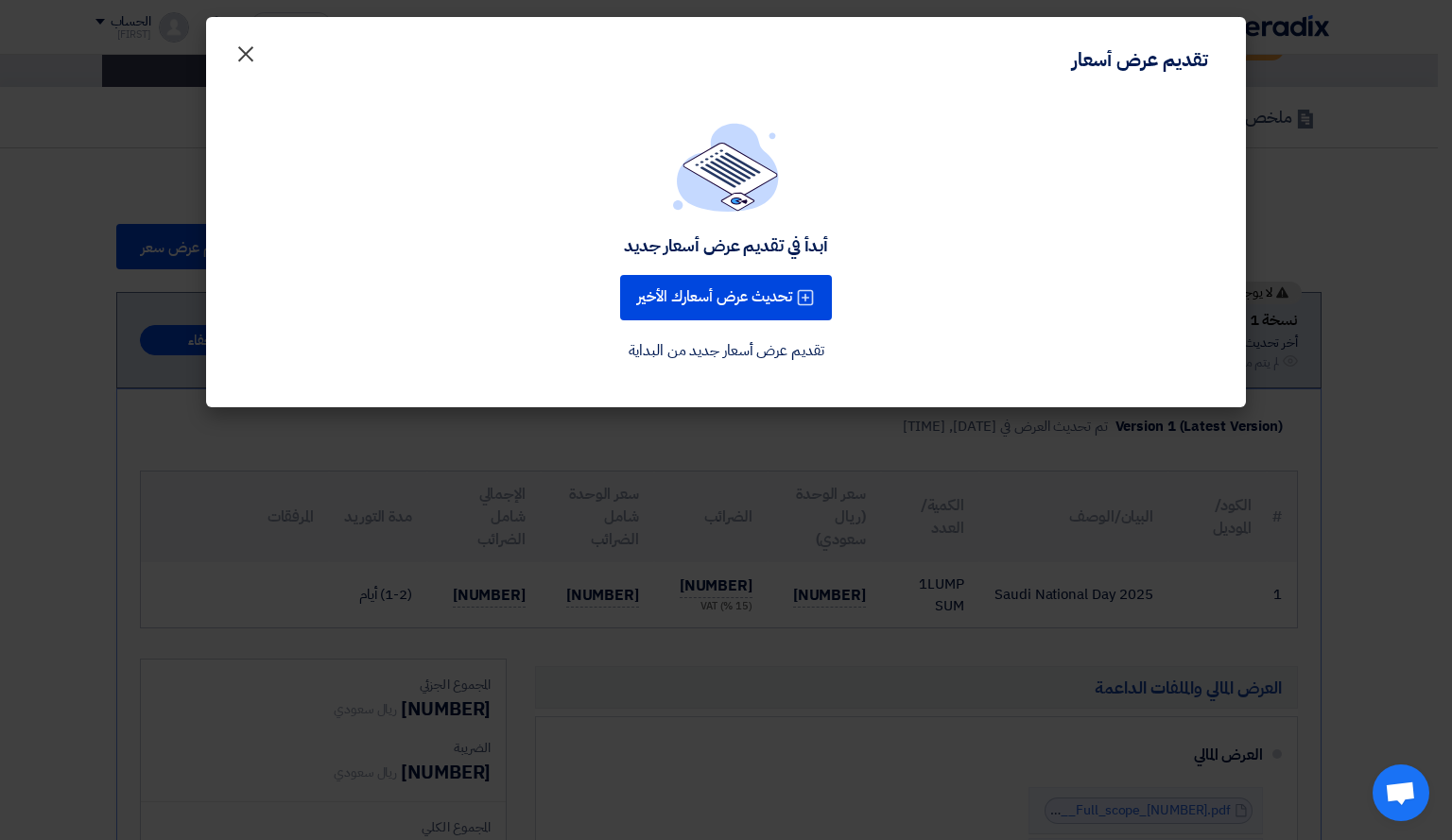click on "×" 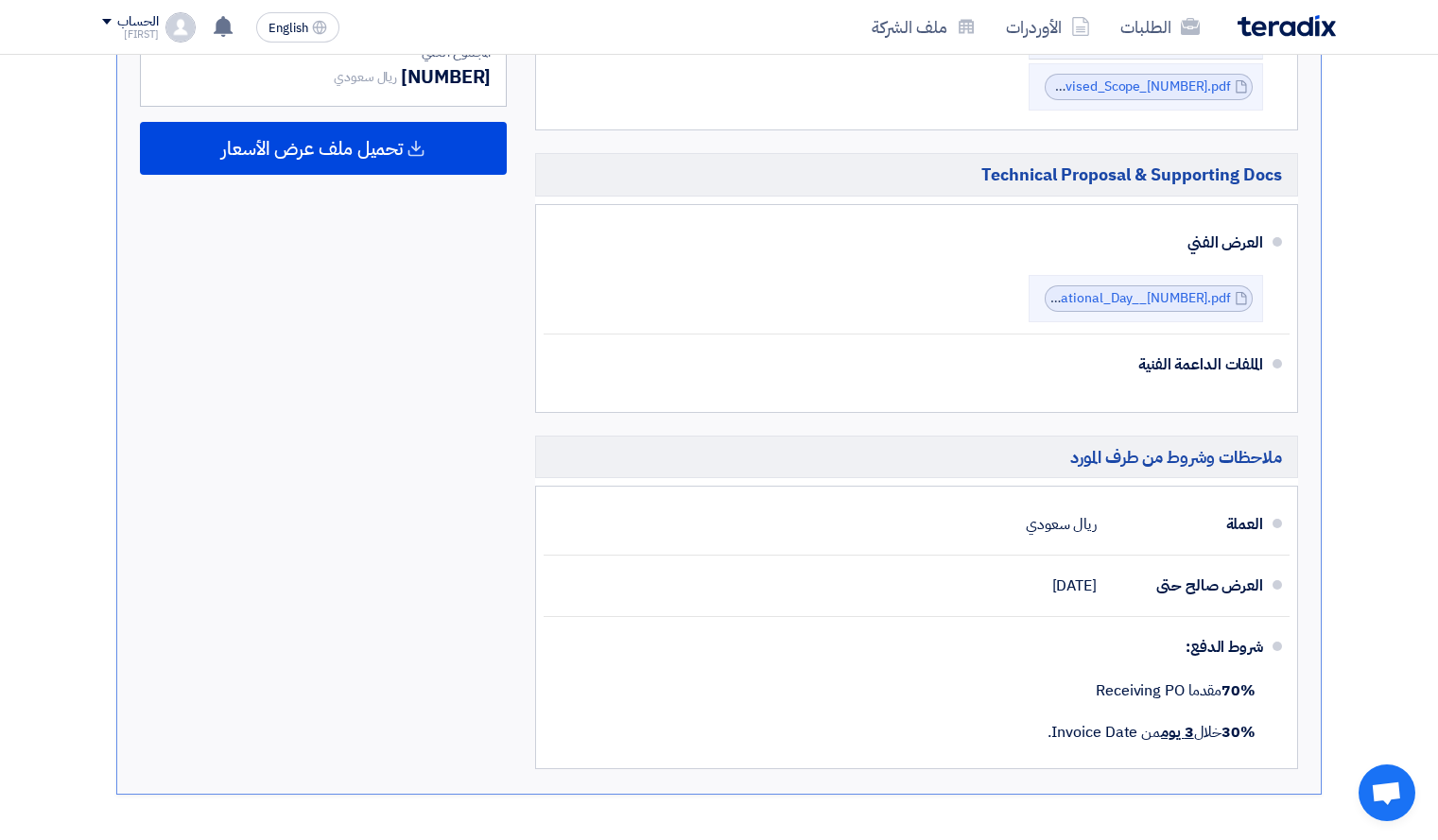 scroll, scrollTop: 877, scrollLeft: 0, axis: vertical 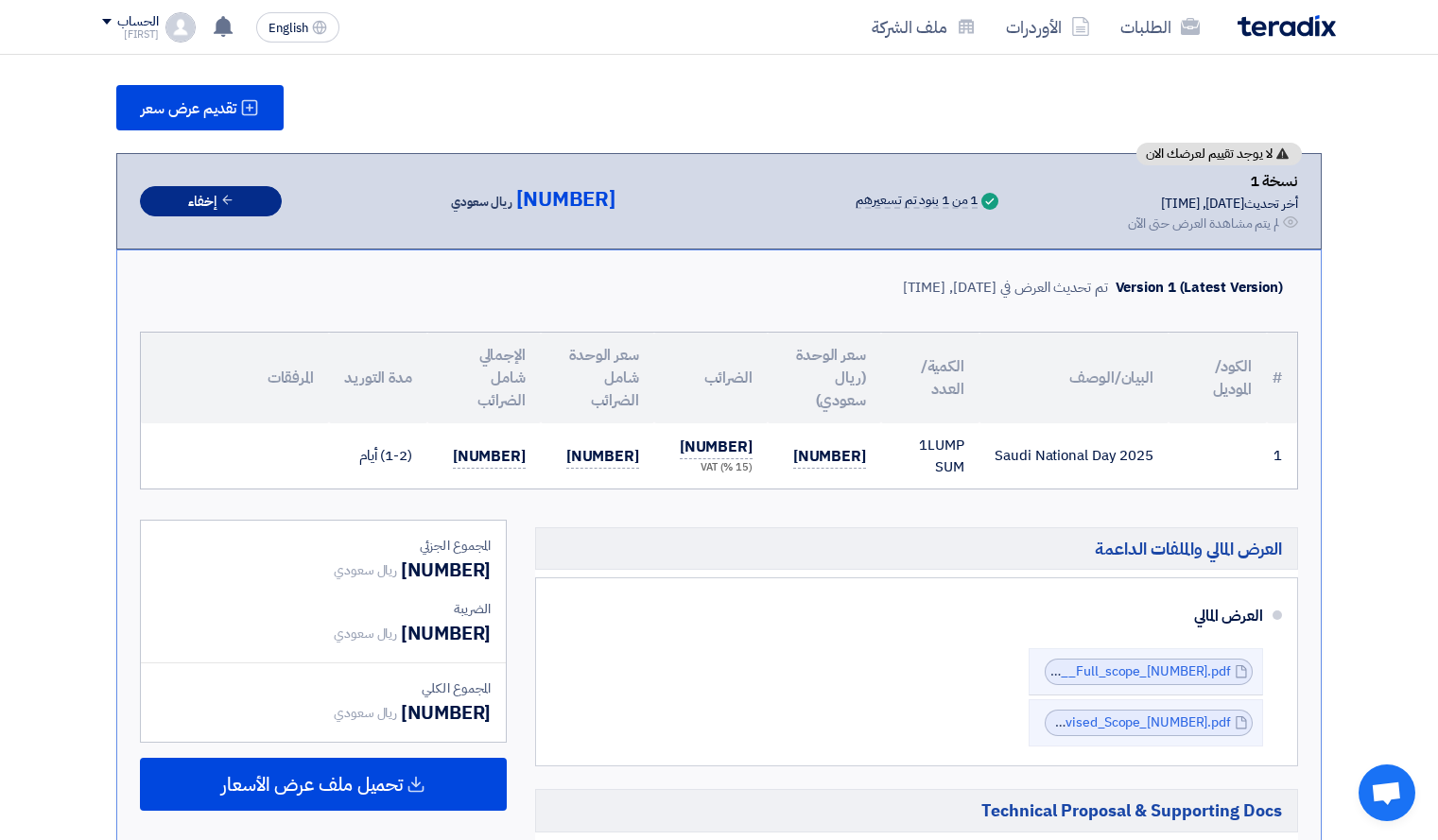 click on "إخفاء" at bounding box center (211, 201) 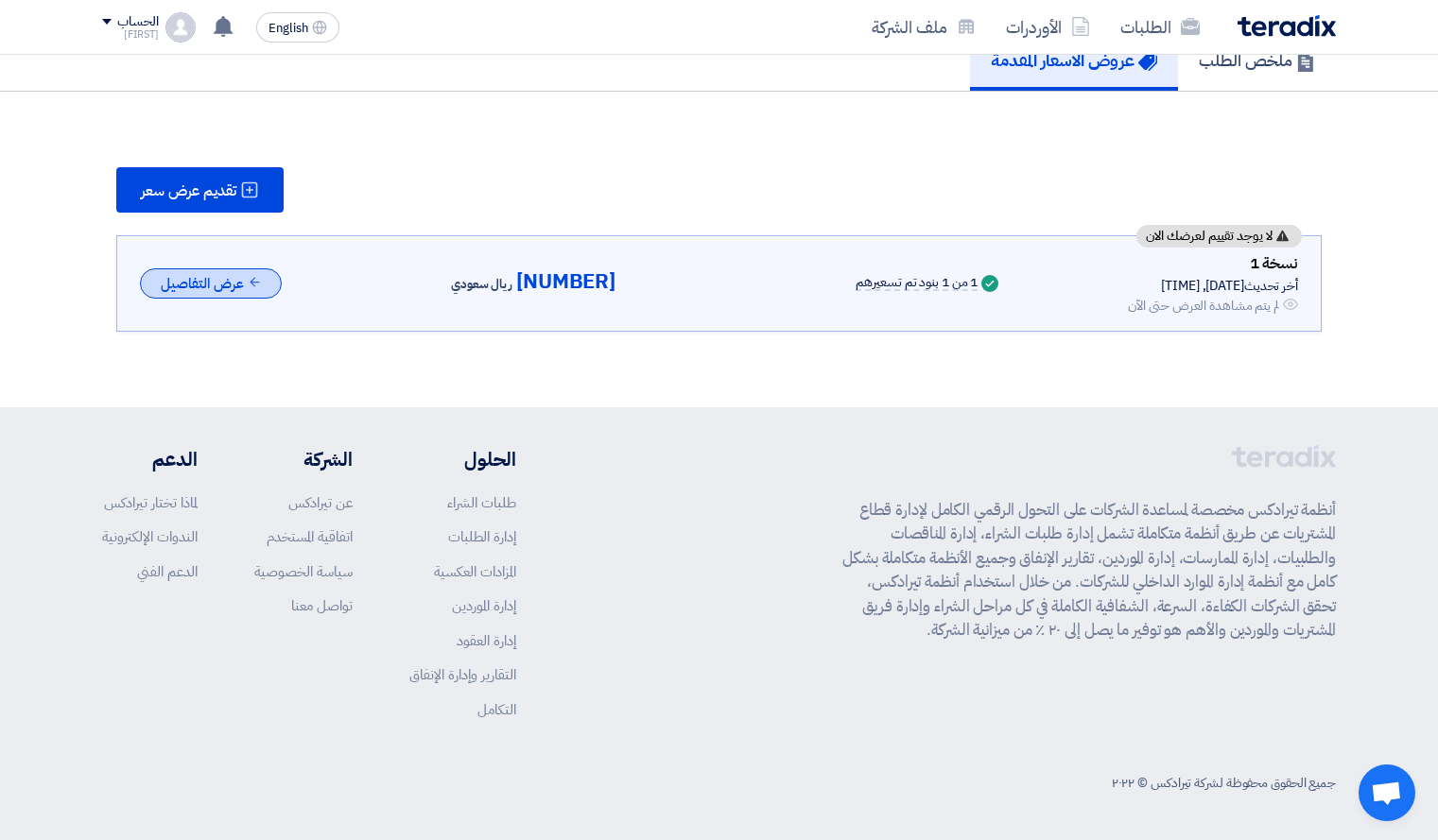 scroll, scrollTop: 162, scrollLeft: 0, axis: vertical 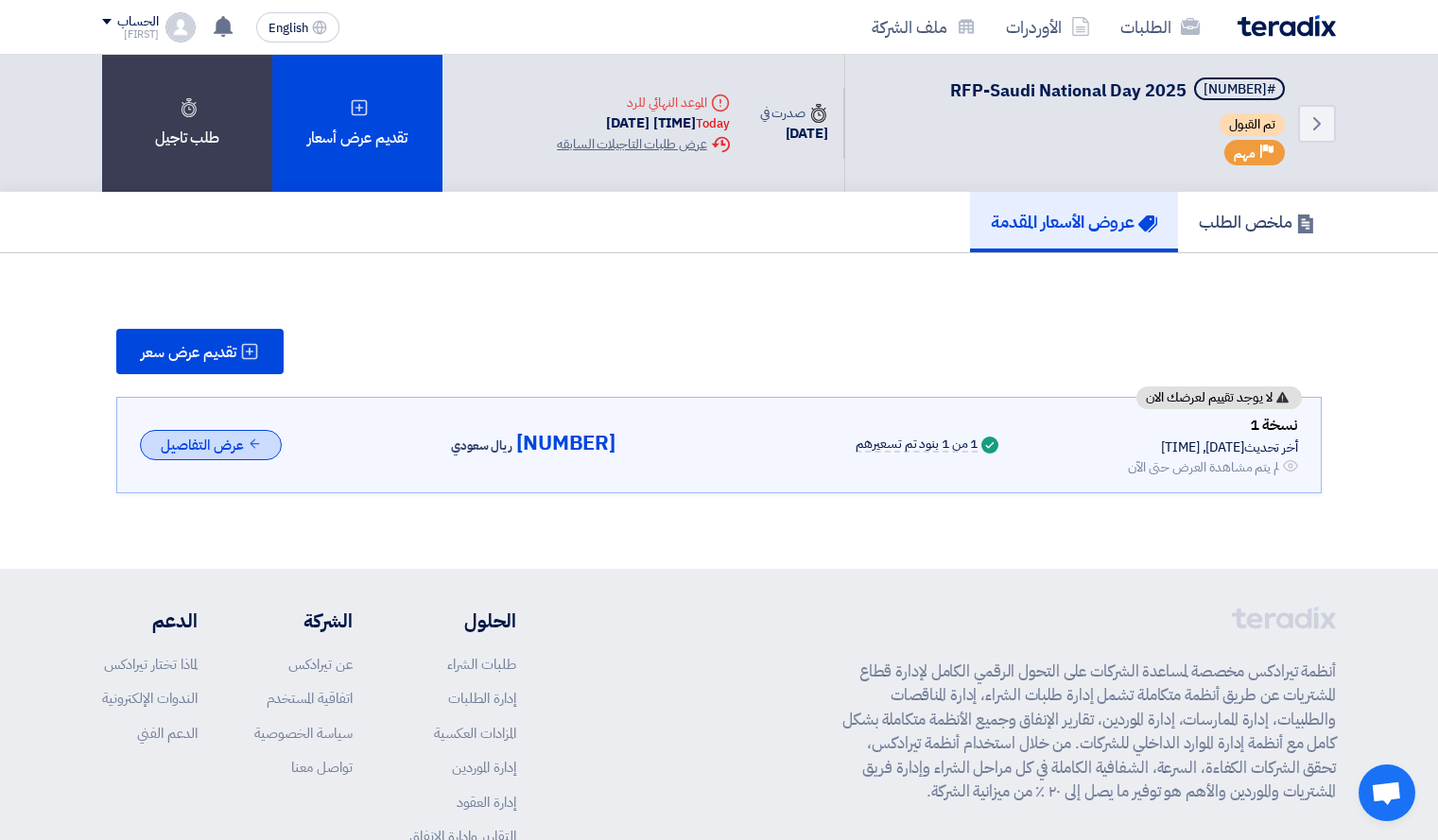 type 